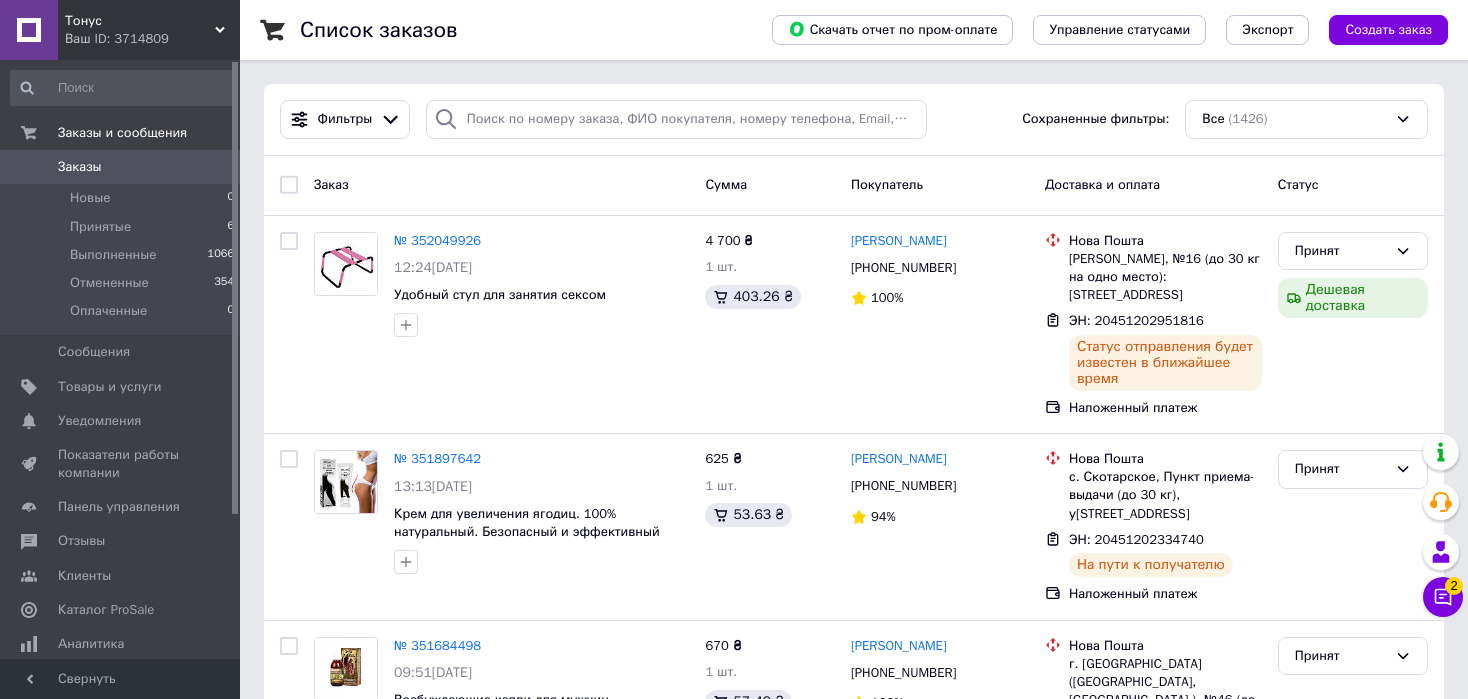 scroll, scrollTop: 0, scrollLeft: 0, axis: both 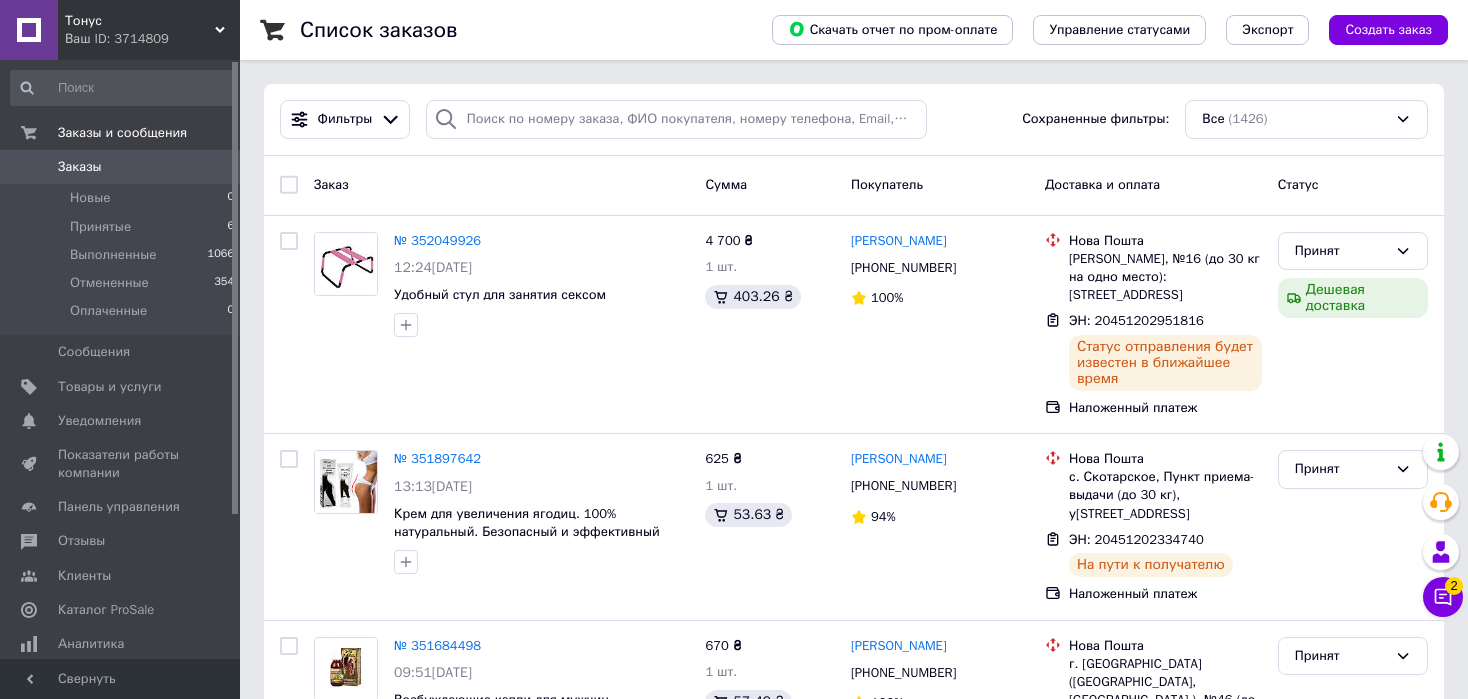 click on "2" at bounding box center [1454, 586] 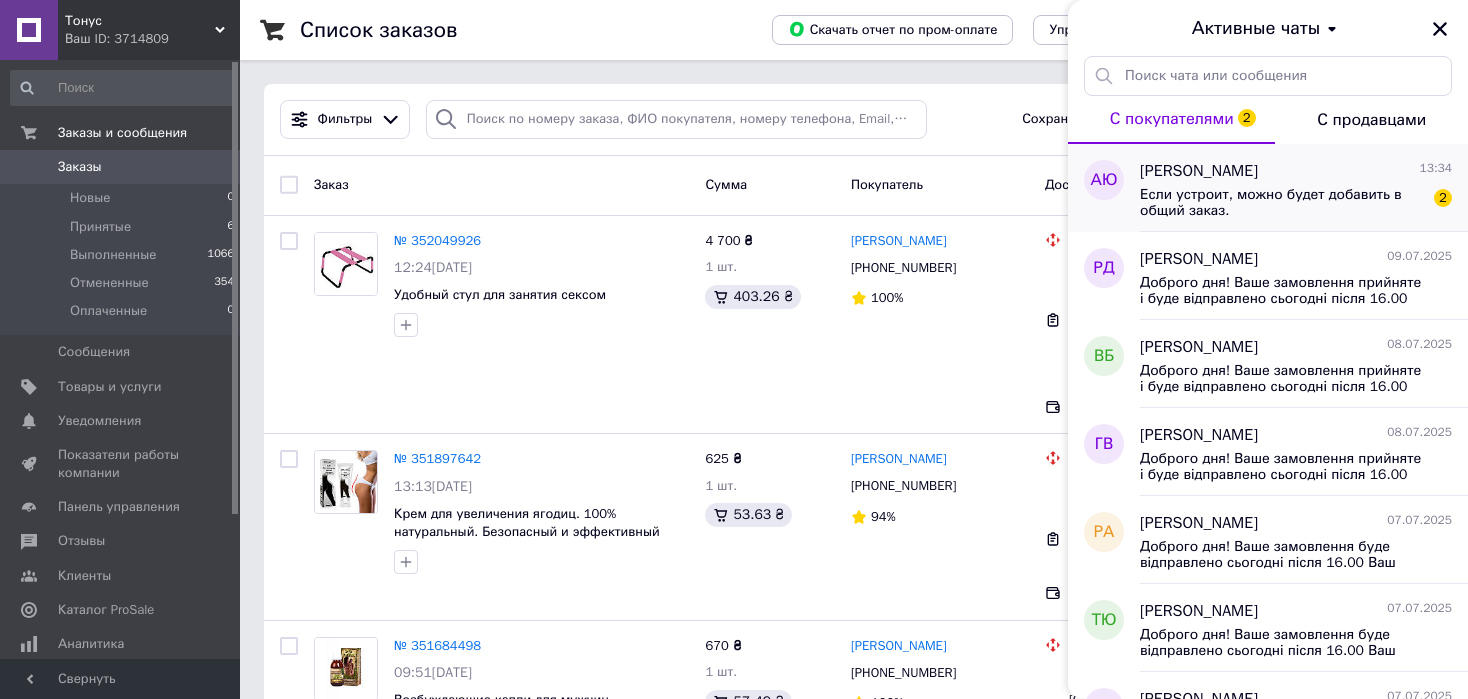click on "Если устроит, можно будет добавить в общий заказ." at bounding box center (1282, 203) 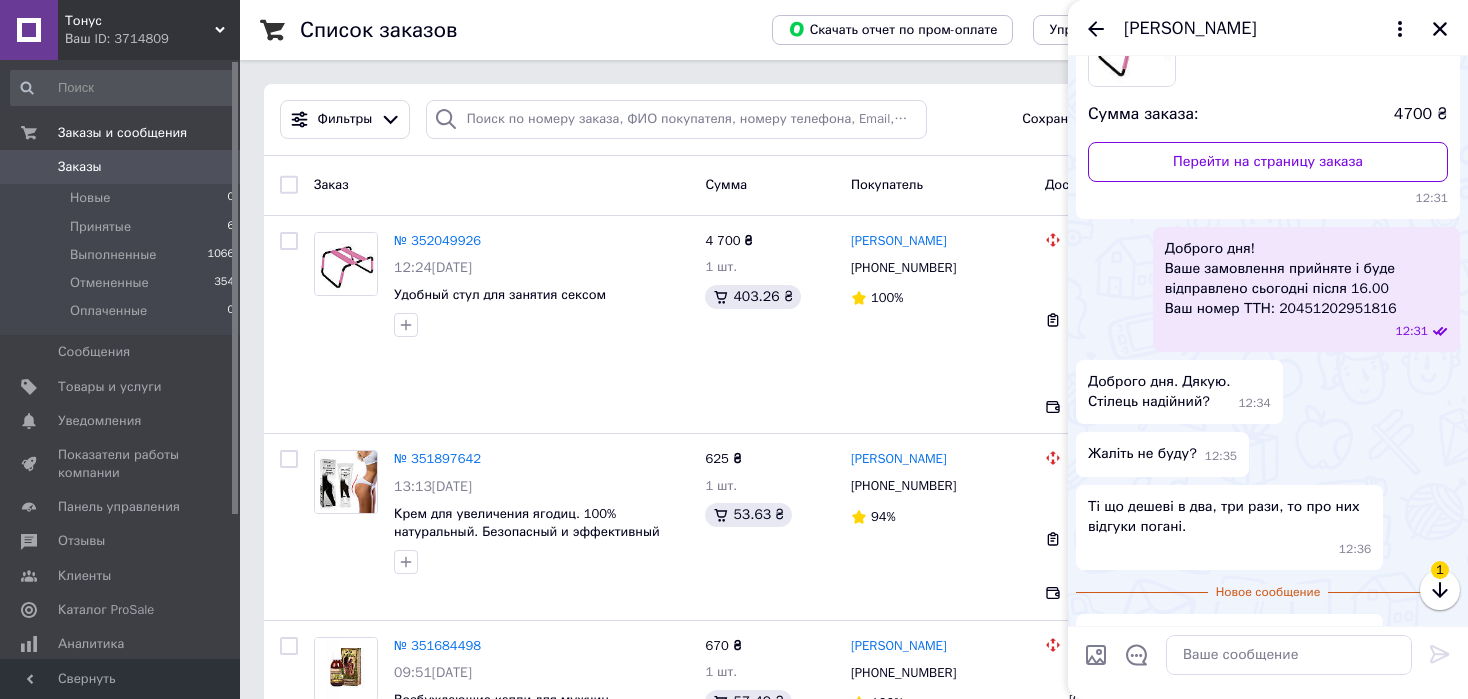 scroll, scrollTop: 472, scrollLeft: 0, axis: vertical 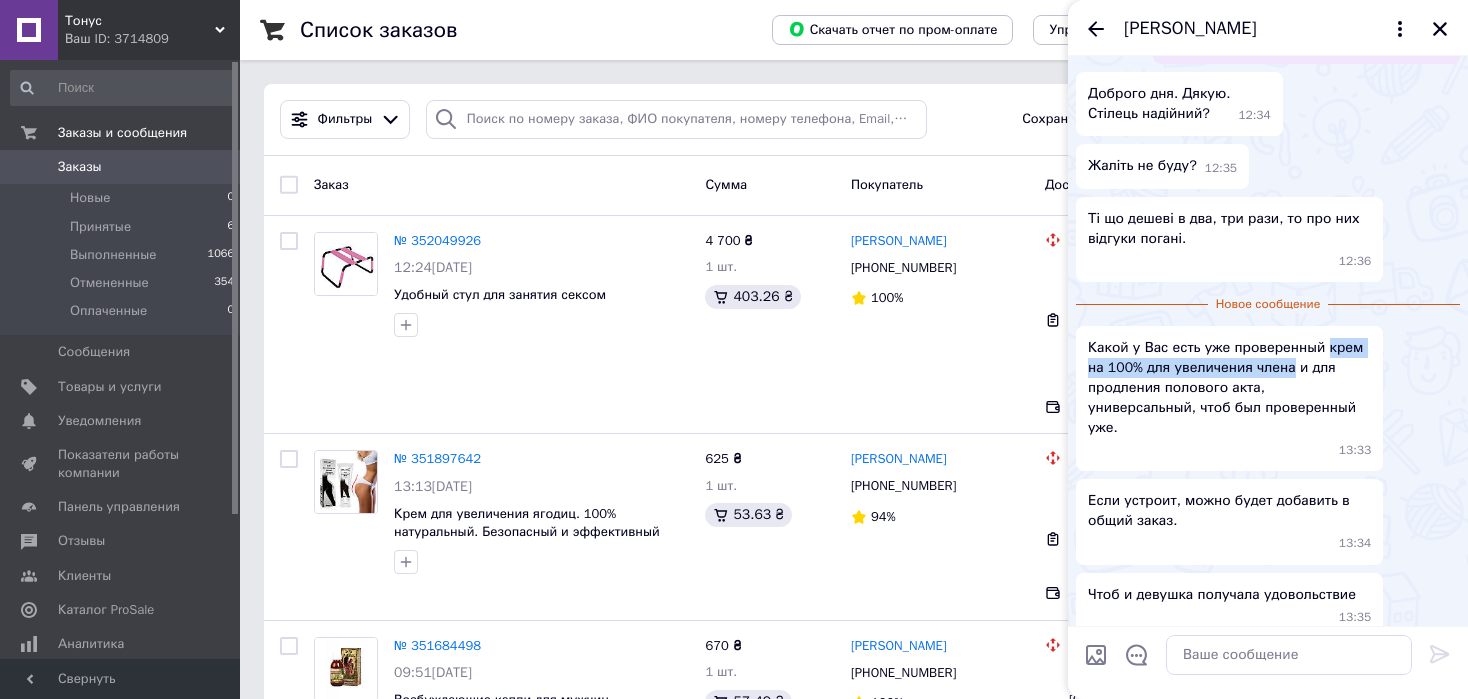 copy on "крем на 100% для увеличения члена" 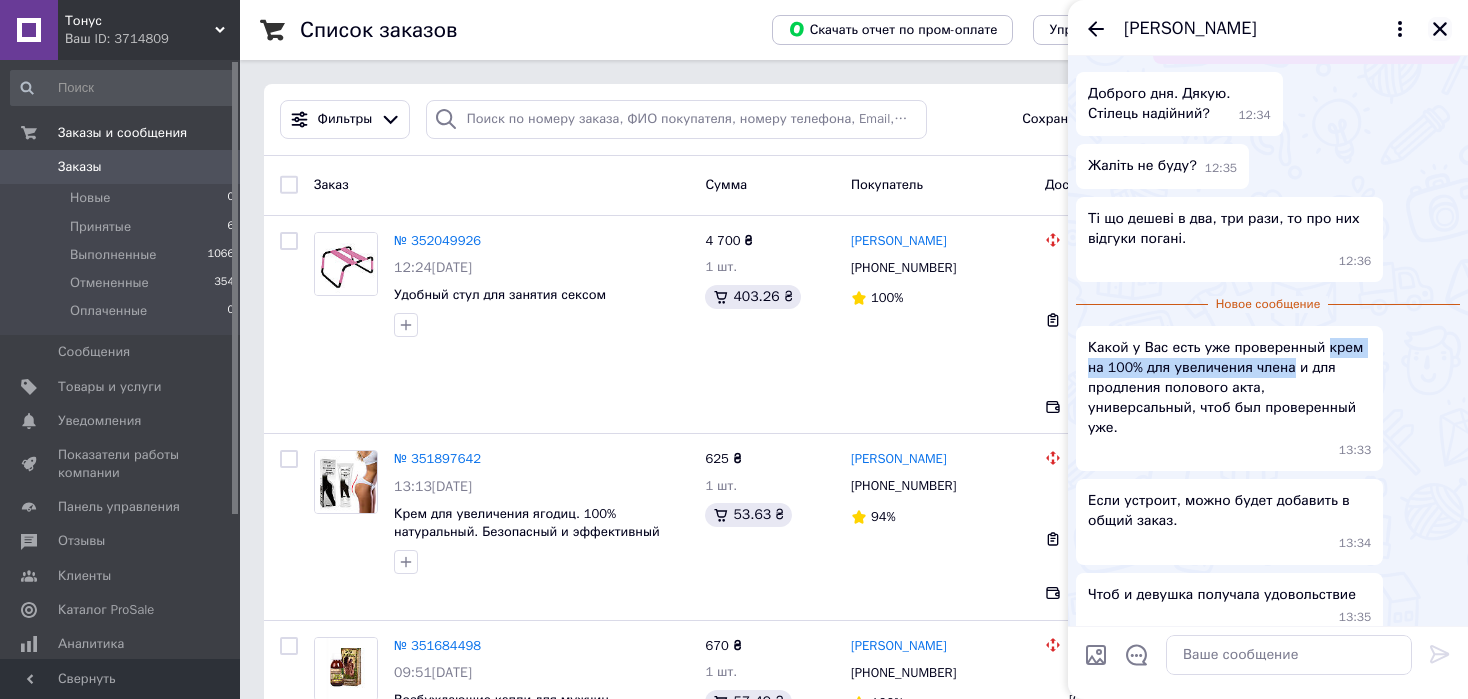 click 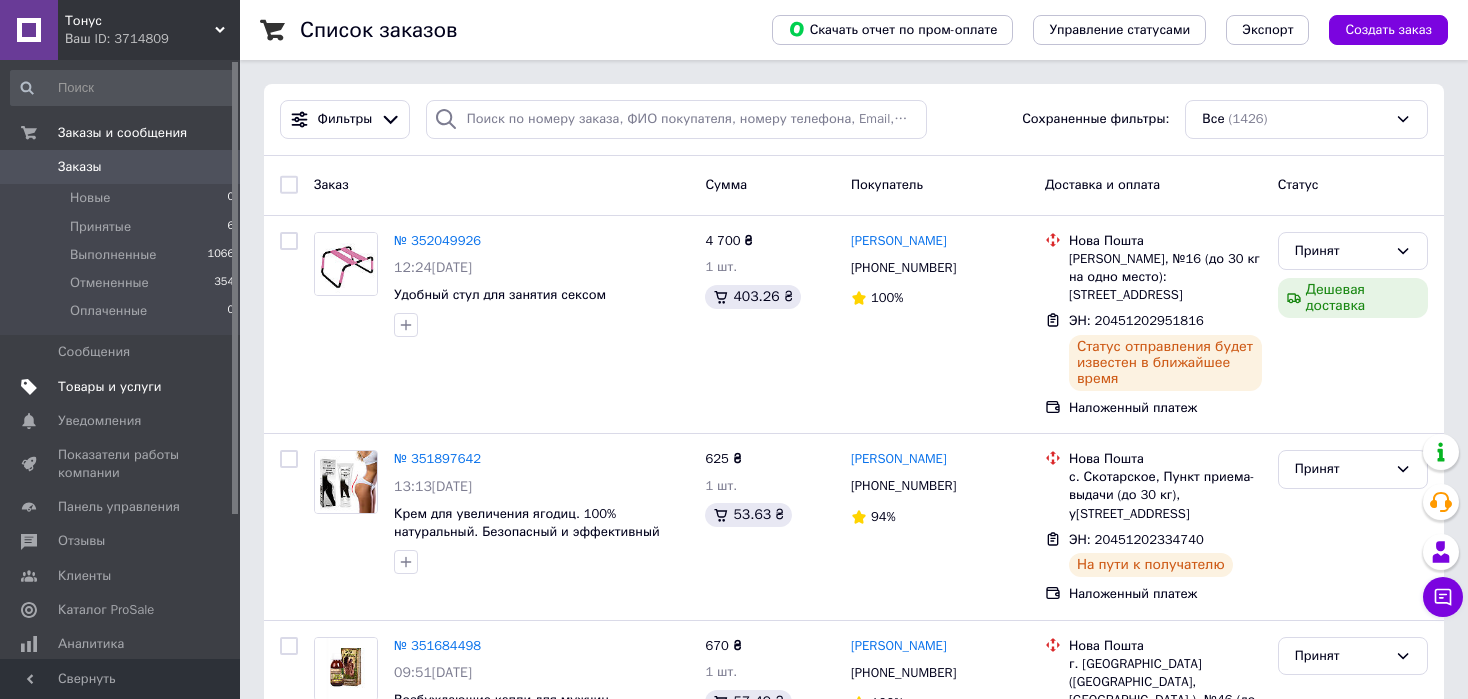 click on "Товары и услуги" at bounding box center [110, 387] 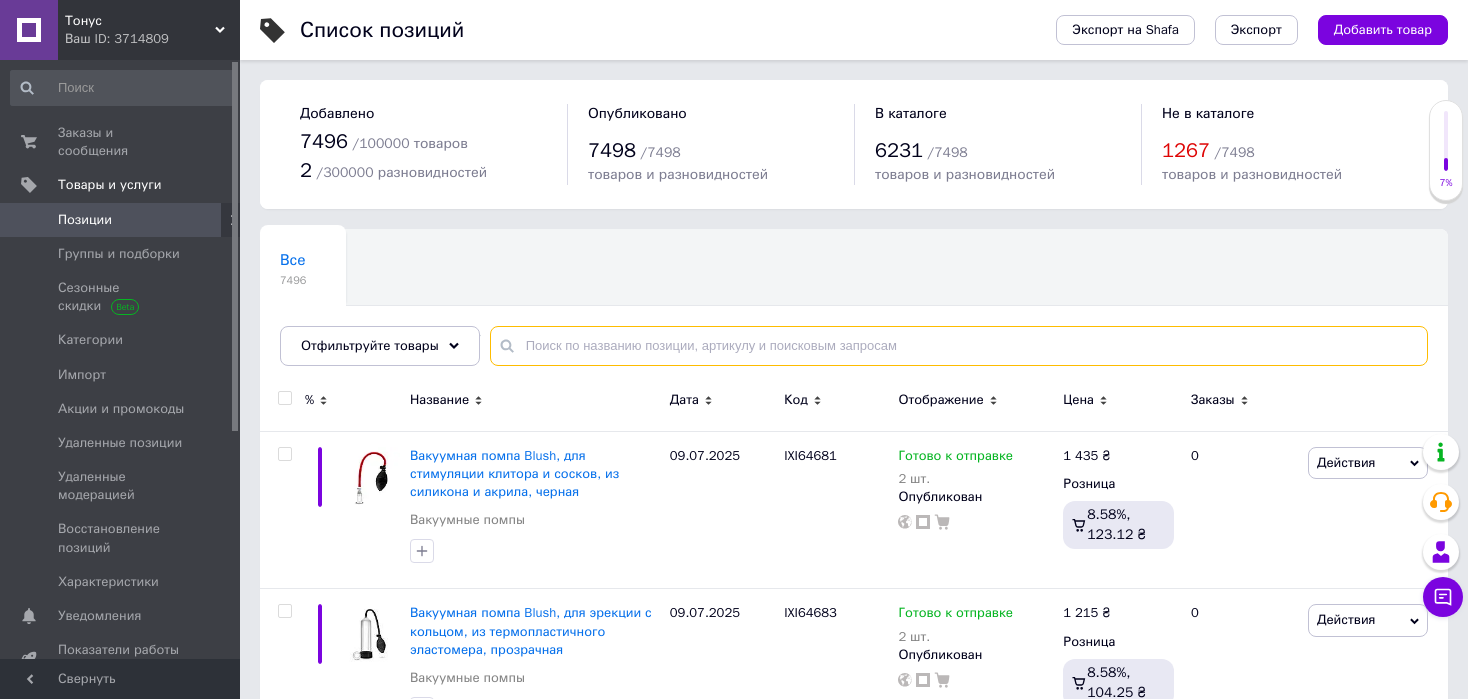 click at bounding box center (959, 346) 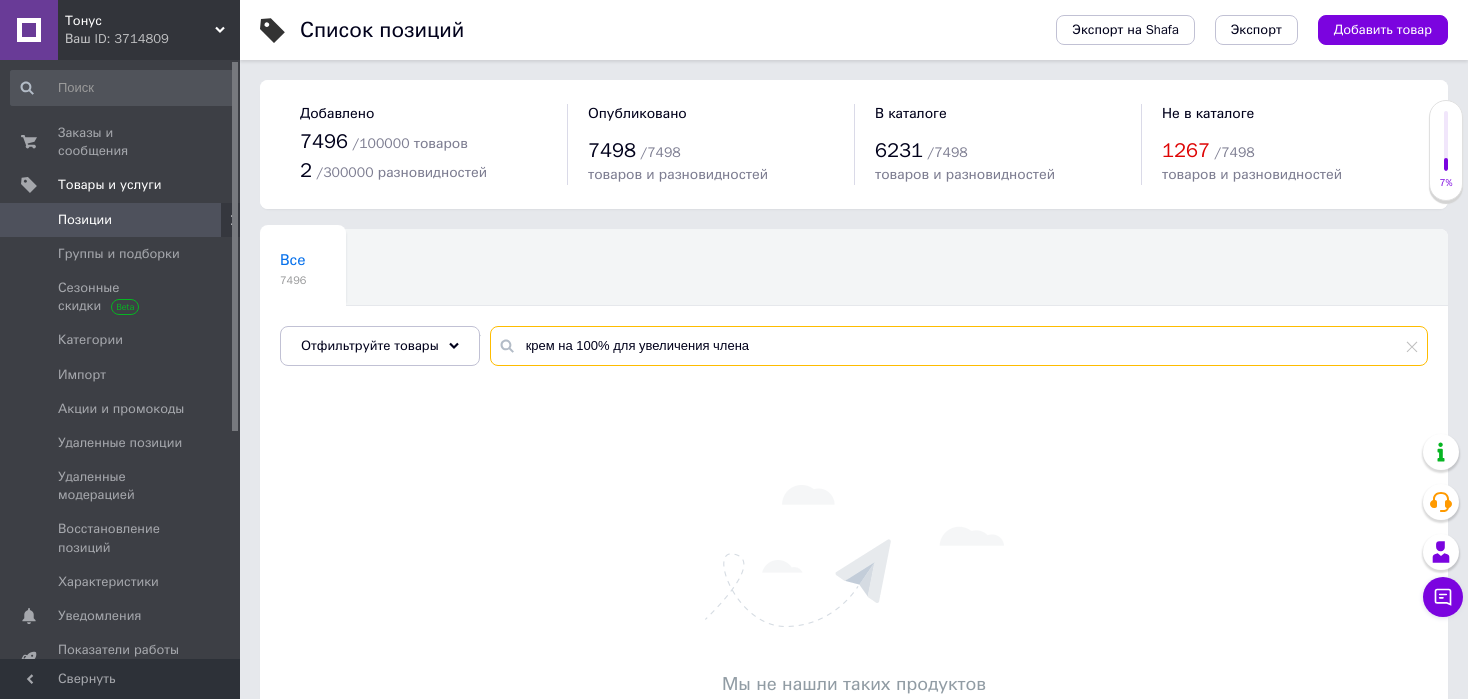 drag, startPoint x: 606, startPoint y: 343, endPoint x: 547, endPoint y: 341, distance: 59.03389 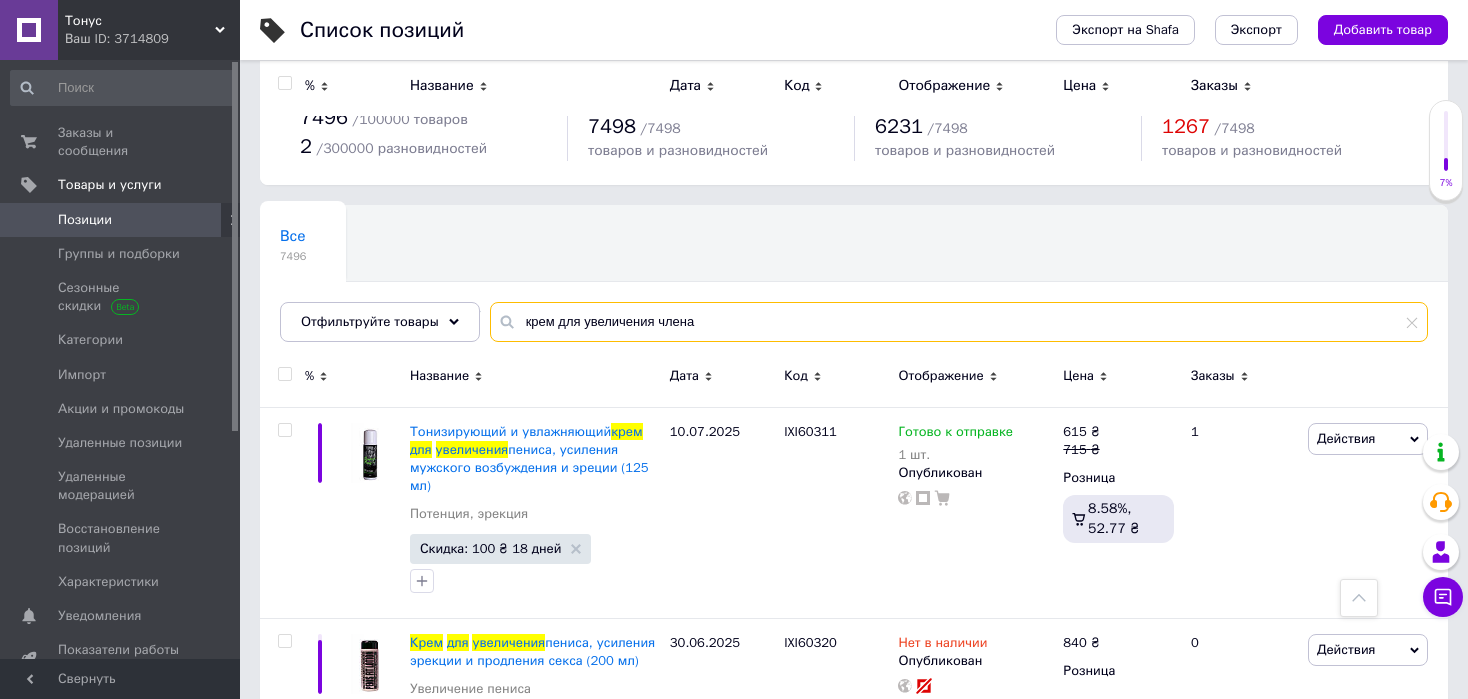 scroll, scrollTop: 0, scrollLeft: 0, axis: both 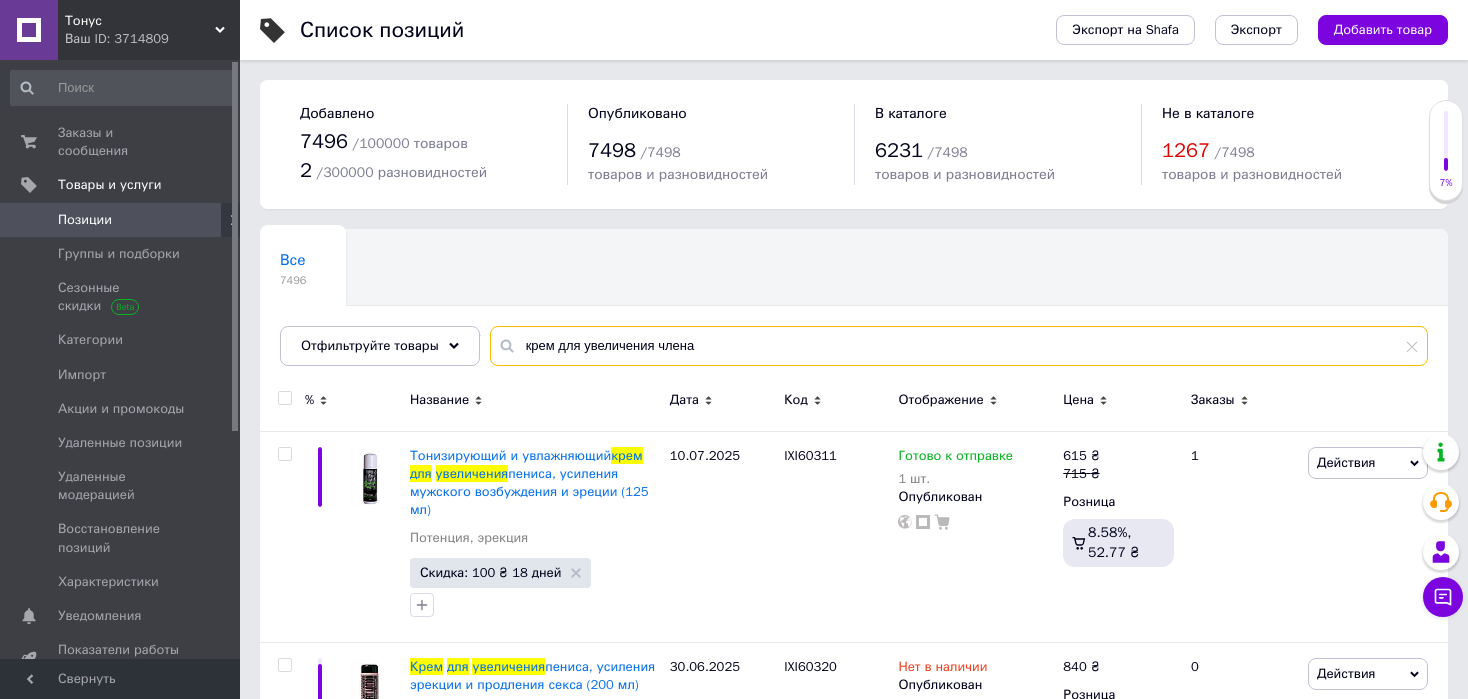 type on "крем для увеличения члена" 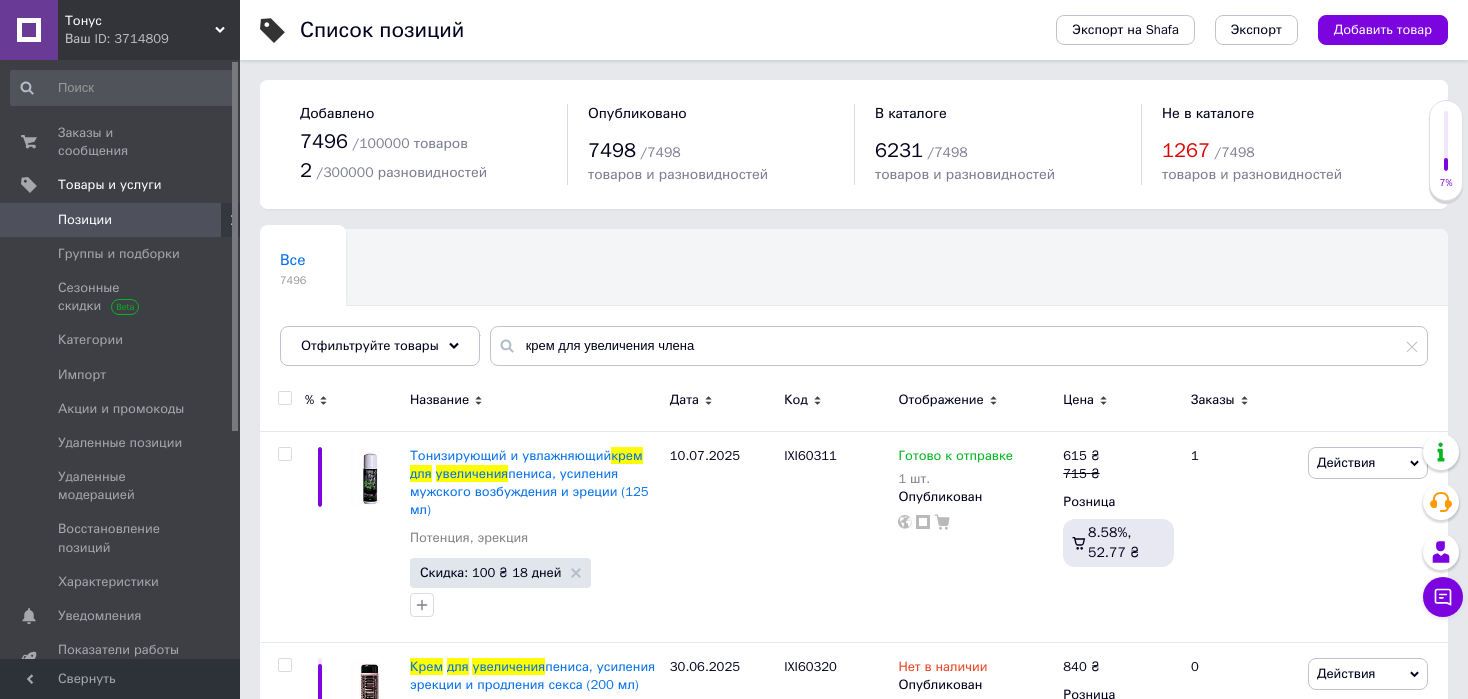 click on "Цена" at bounding box center [1118, 400] 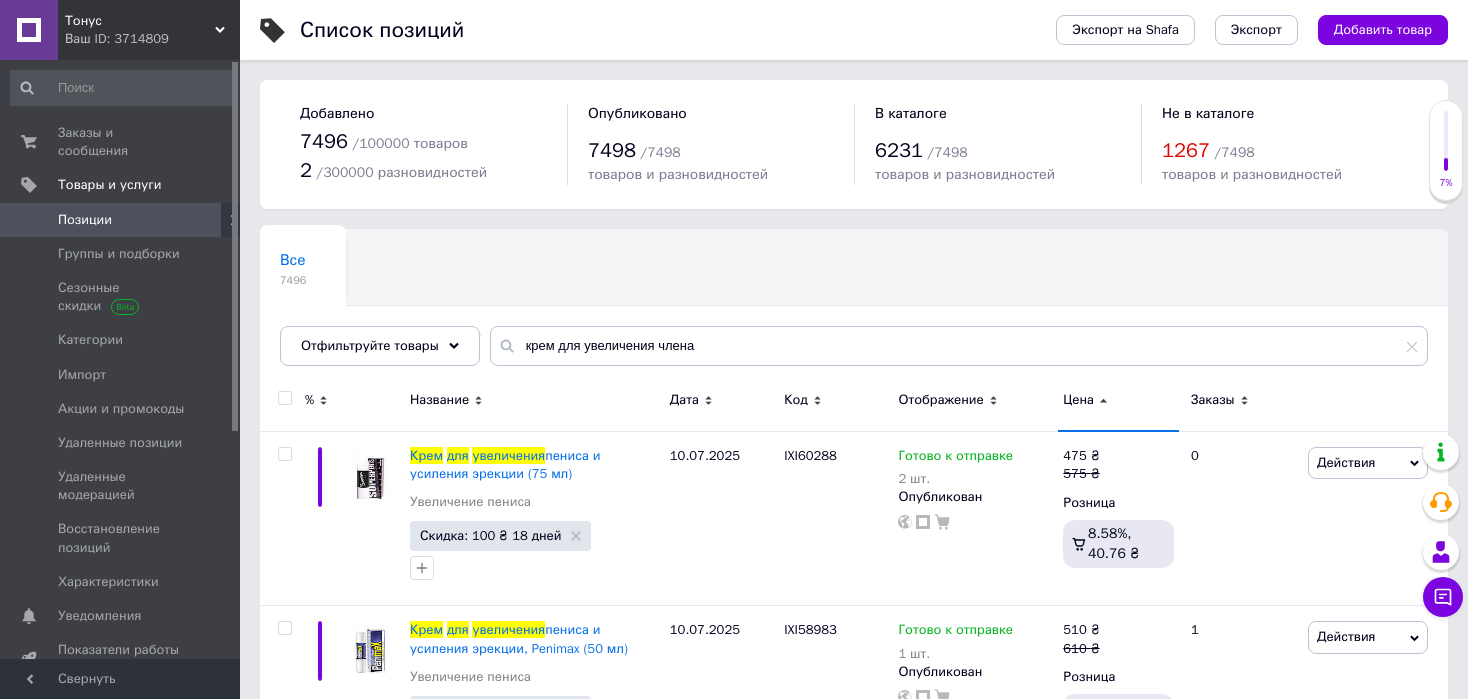 click 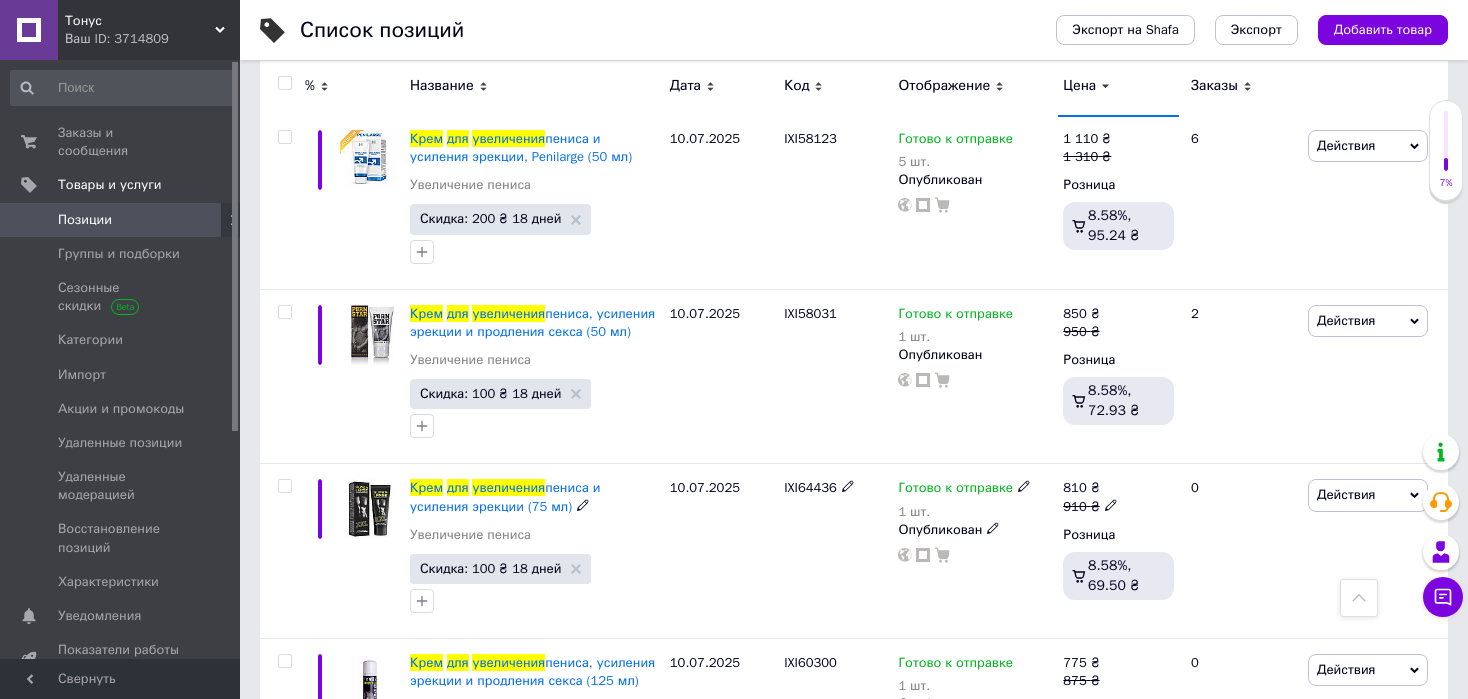 scroll, scrollTop: 1000, scrollLeft: 0, axis: vertical 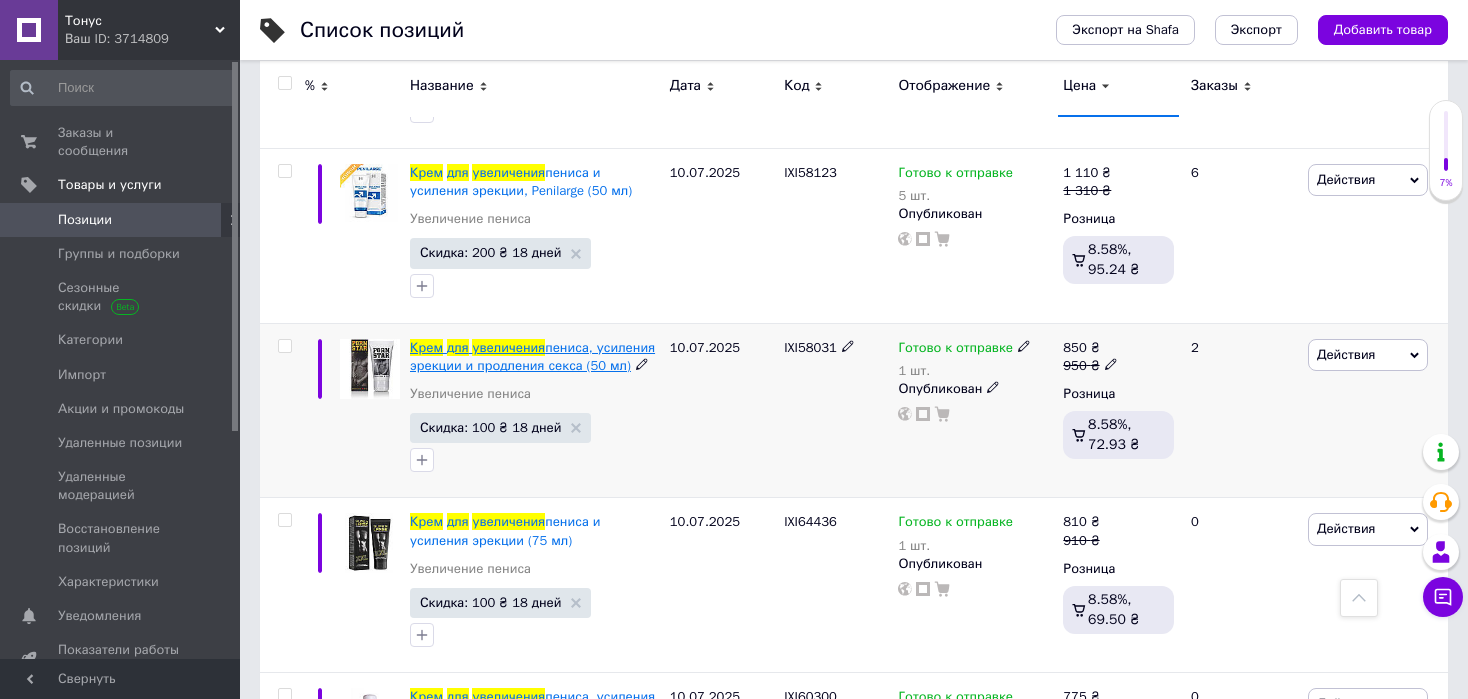 click on "пениса, усиления эрекции и продления секса (50 мл)" at bounding box center [532, 356] 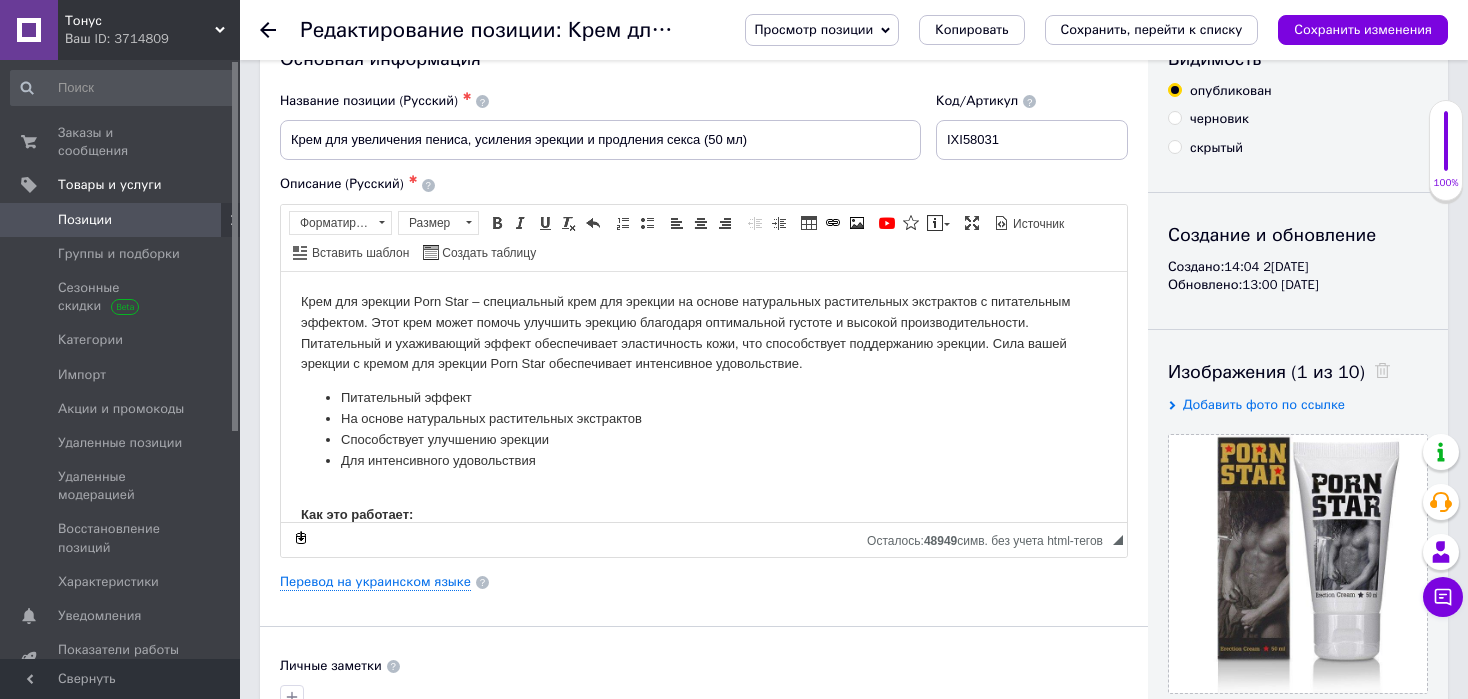 scroll, scrollTop: 0, scrollLeft: 0, axis: both 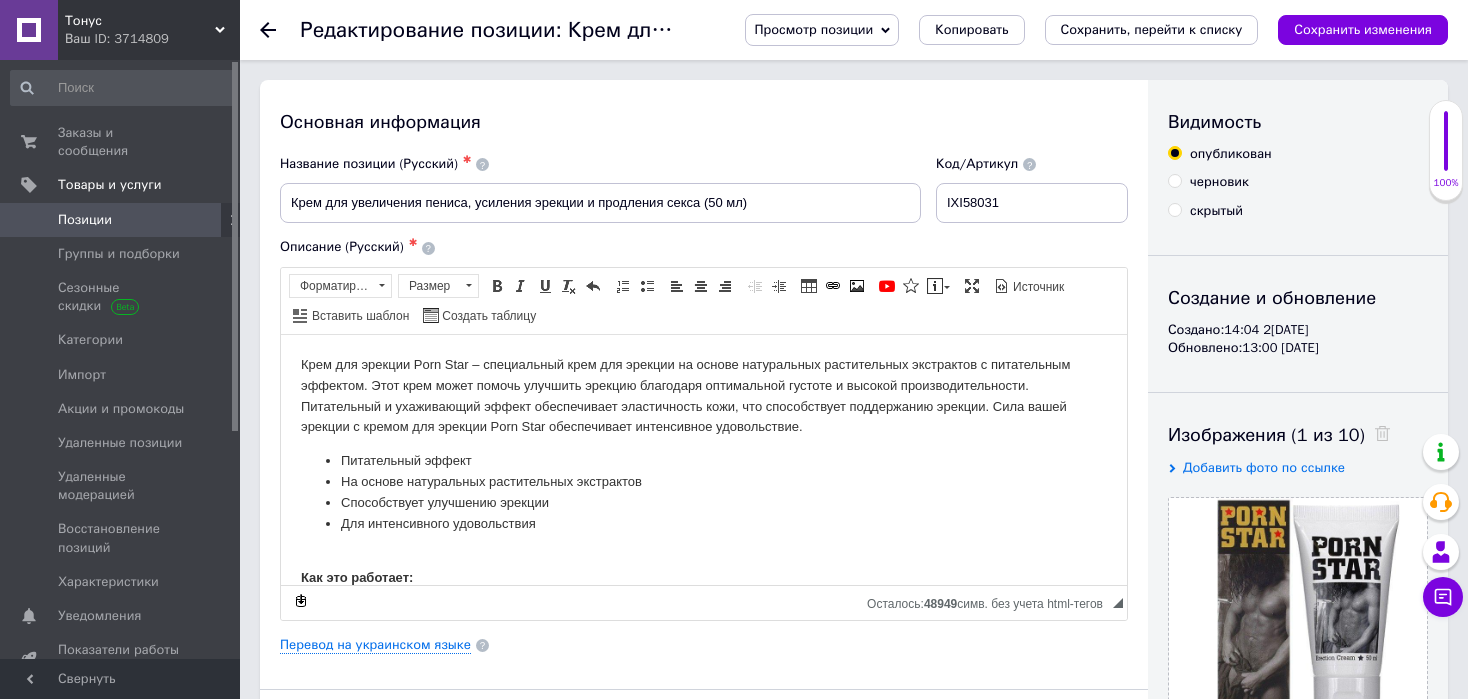 click 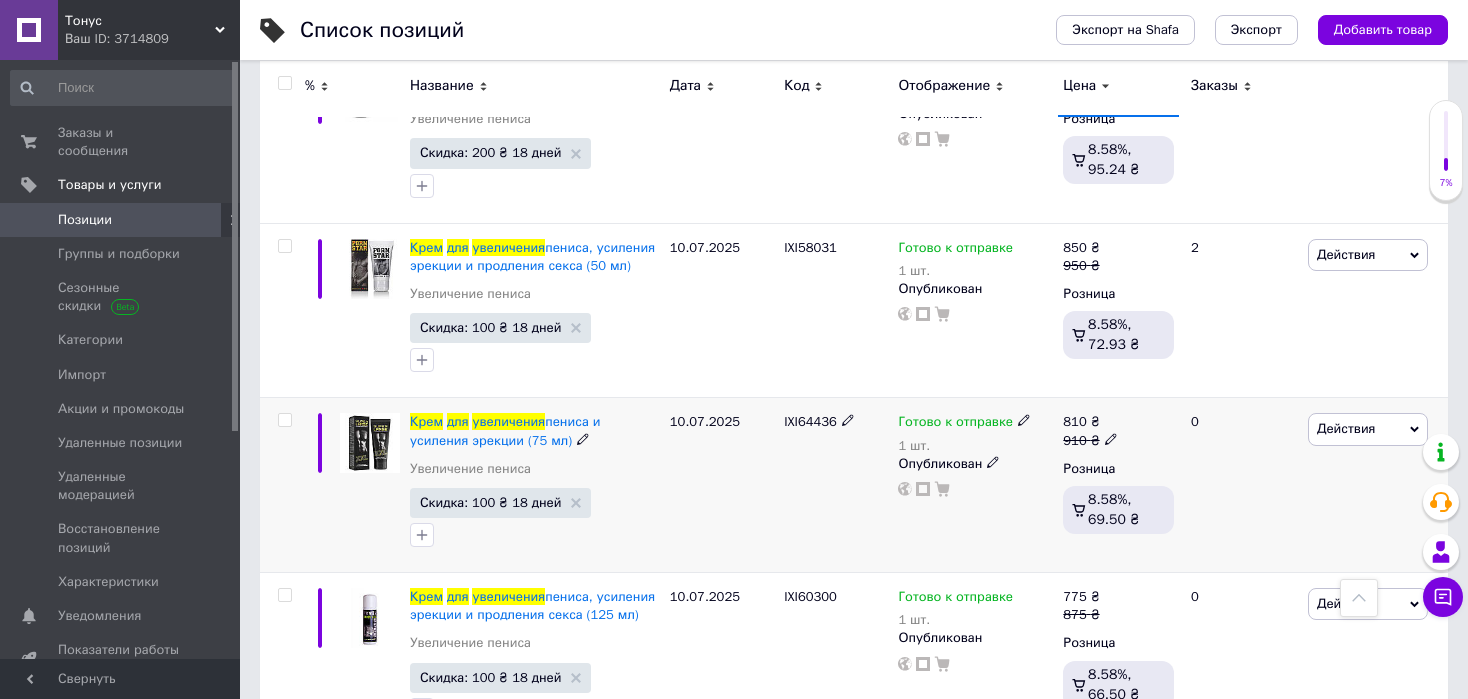 scroll, scrollTop: 1000, scrollLeft: 0, axis: vertical 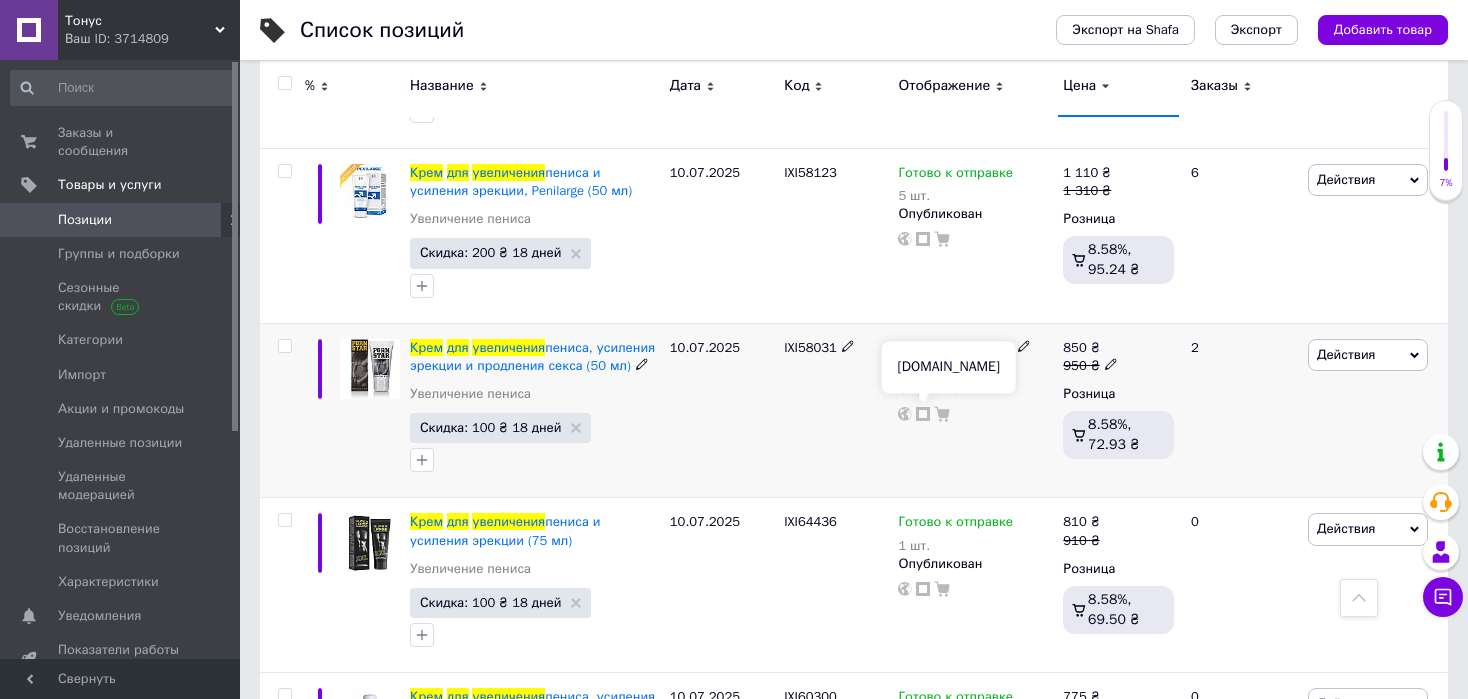 click 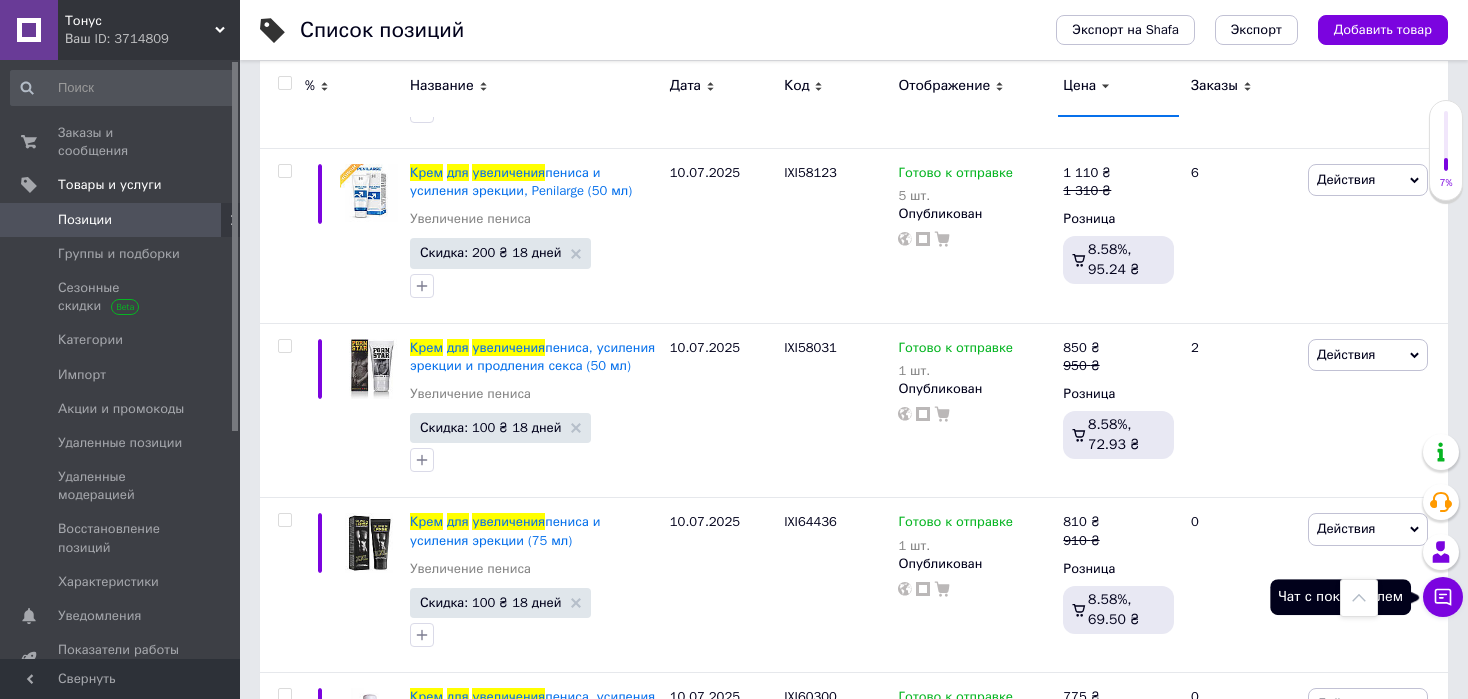 click 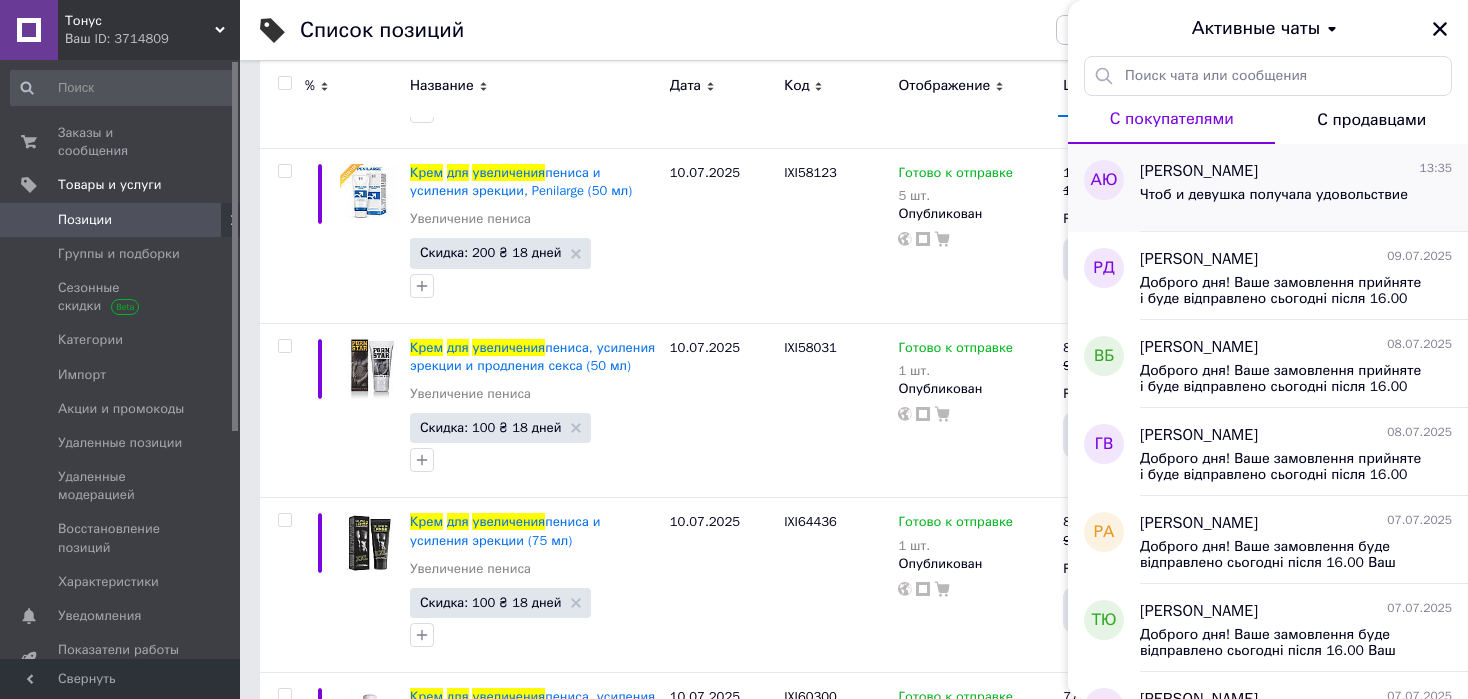 click on "[PERSON_NAME]" at bounding box center (1199, 171) 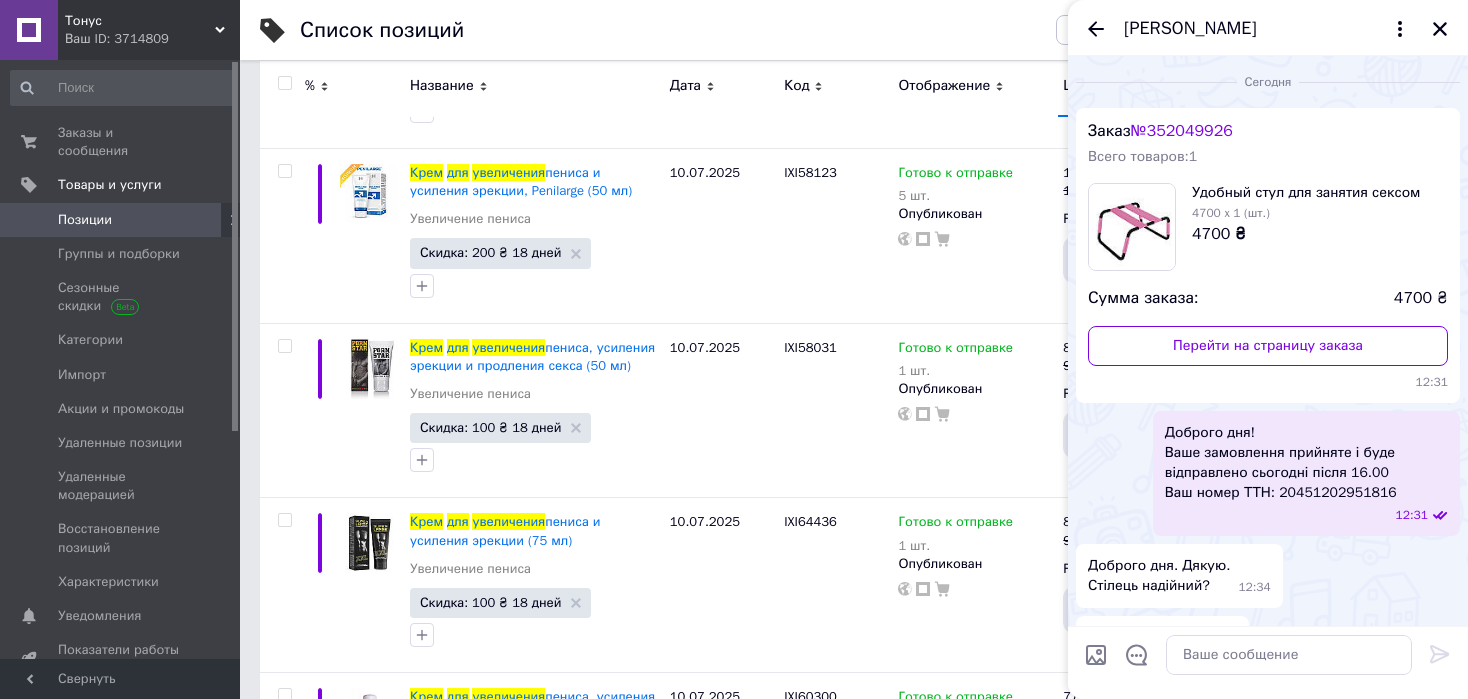 scroll, scrollTop: 435, scrollLeft: 0, axis: vertical 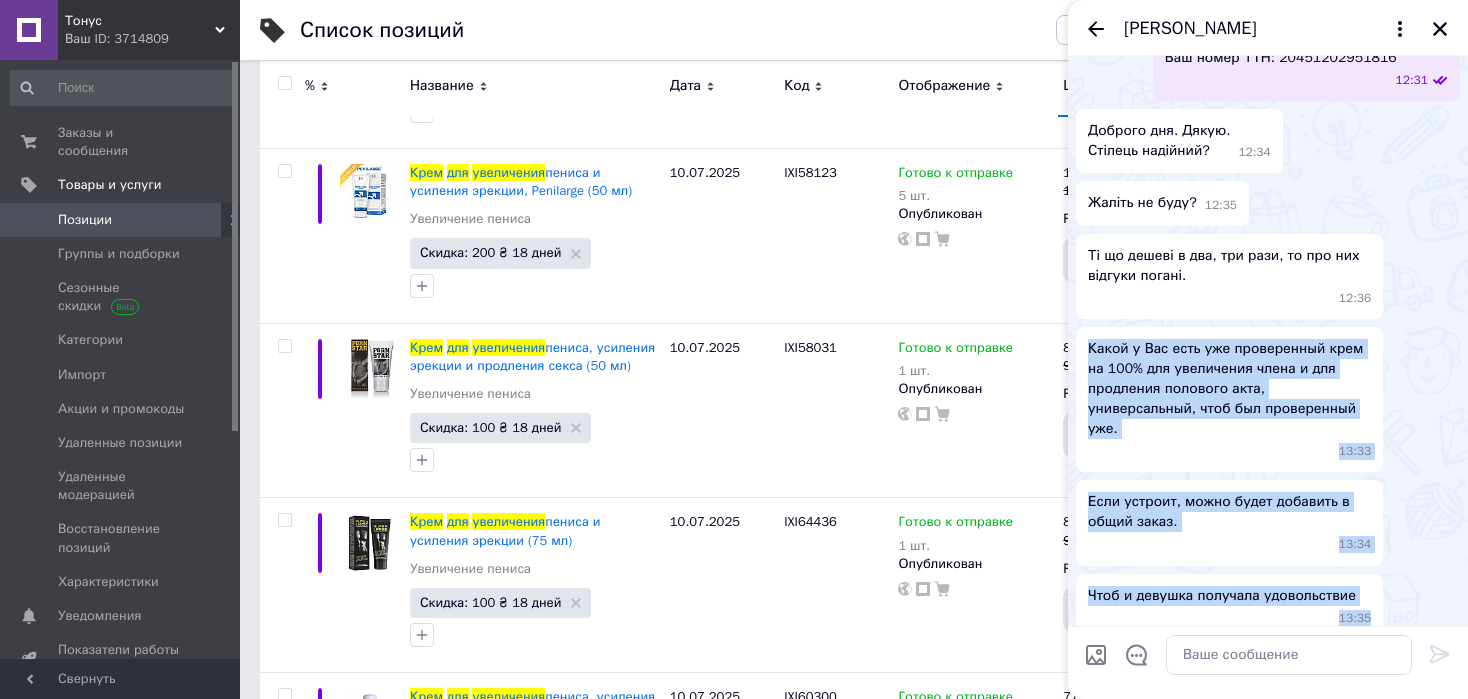 copy on "Какой у Вас есть уже проверенный крем на 100% для увеличения члена и для продления полового акта, универсальный, чтоб был проверенный уже. 13:33 Если устроит, можно будет добавить в общий заказ. 13:34 Чтоб и девушка получала удовольствие 13:35" 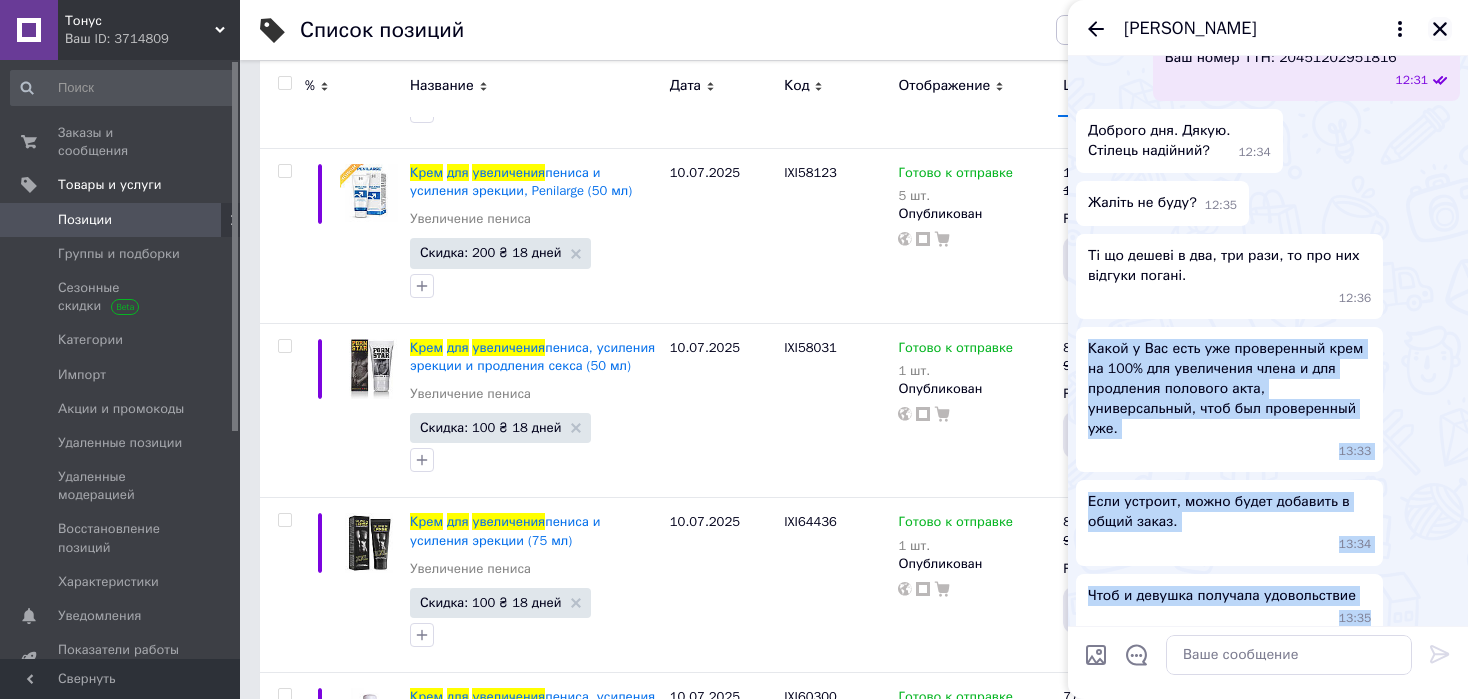 click 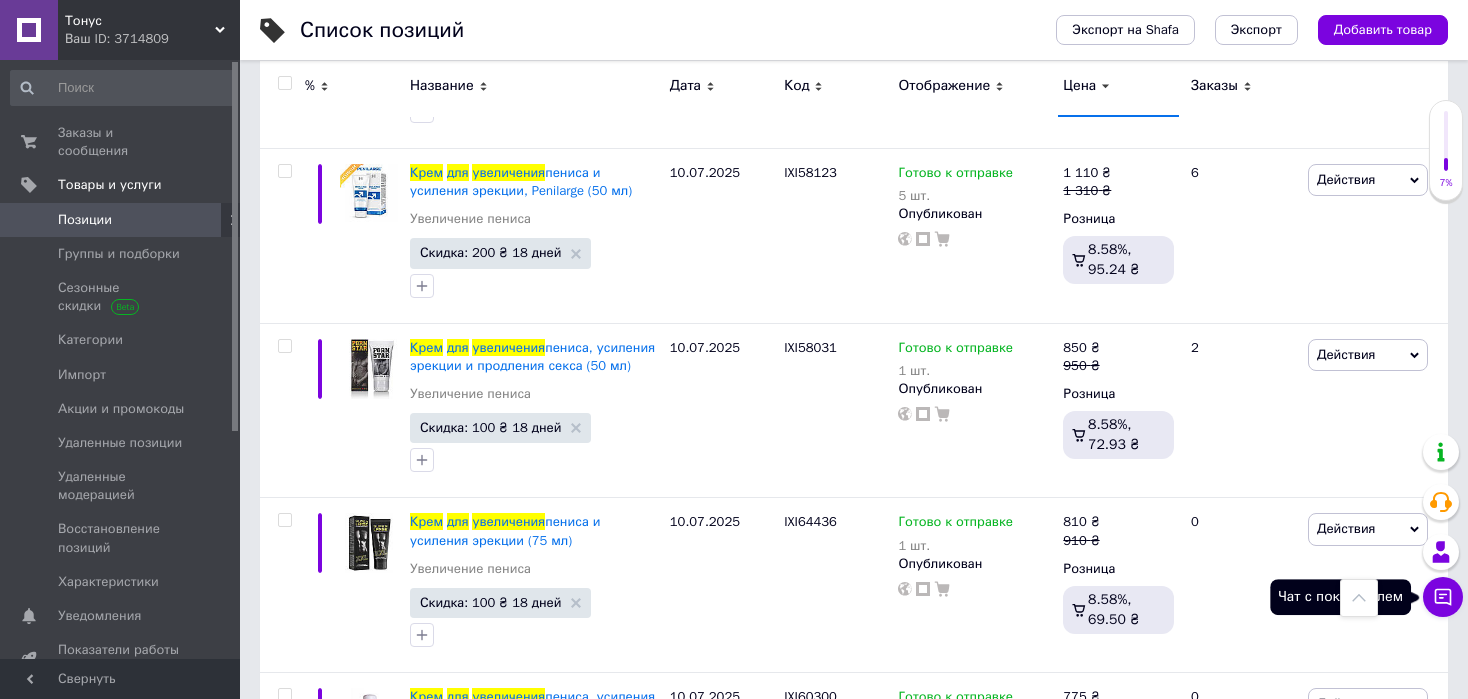 click 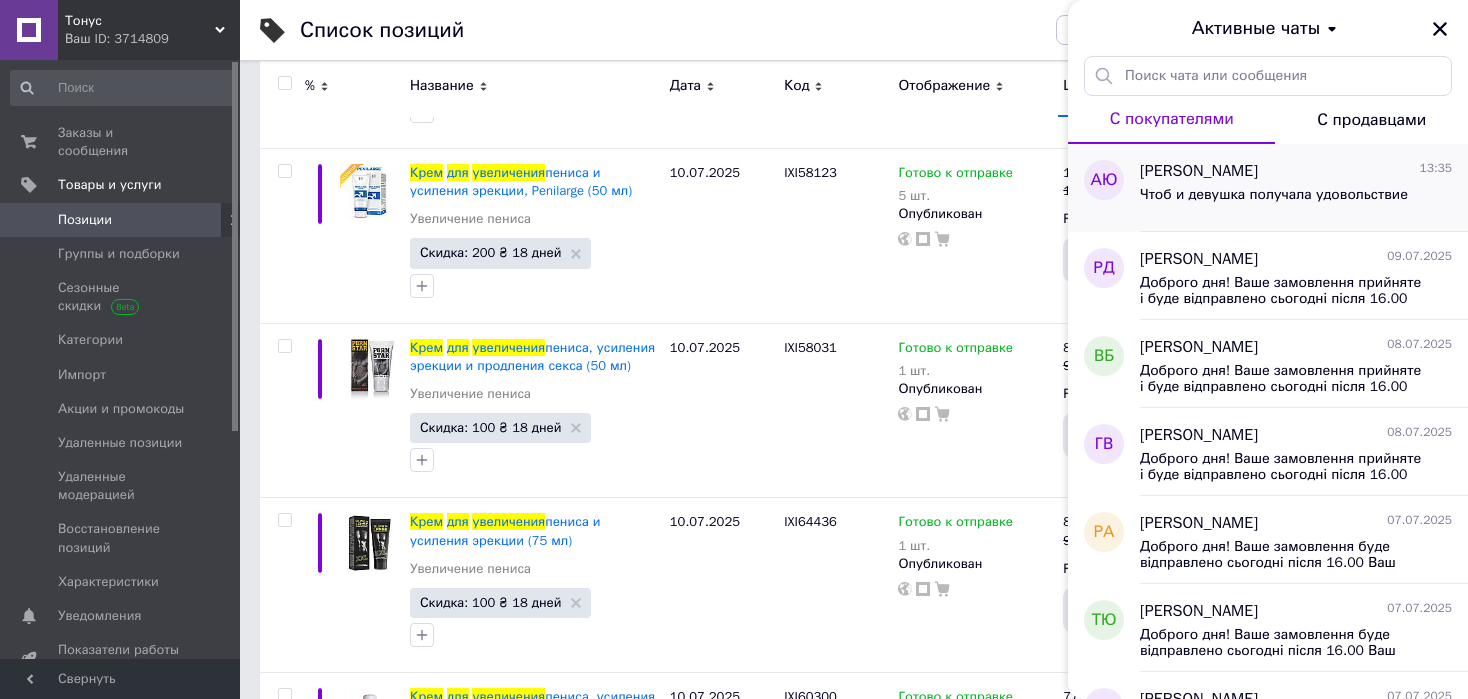 click on "[PERSON_NAME] 13:35" at bounding box center (1296, 171) 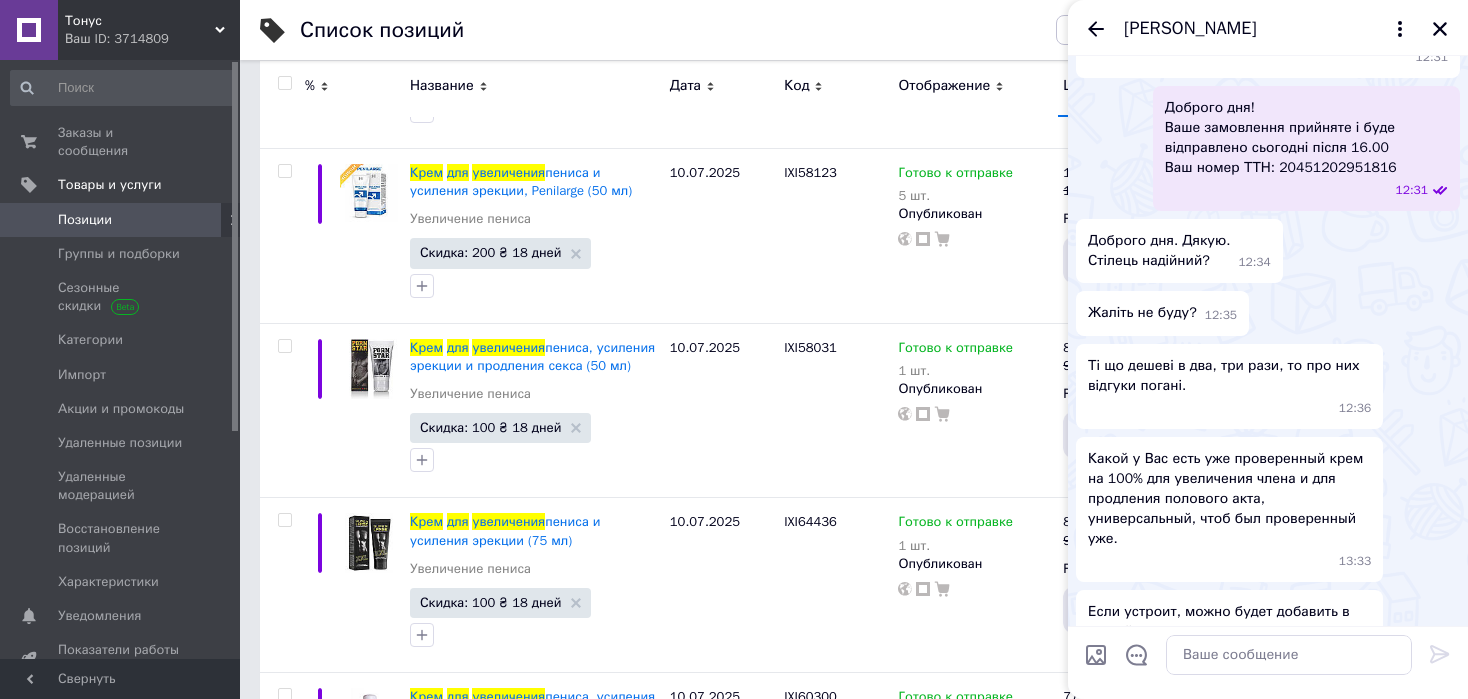 scroll, scrollTop: 435, scrollLeft: 0, axis: vertical 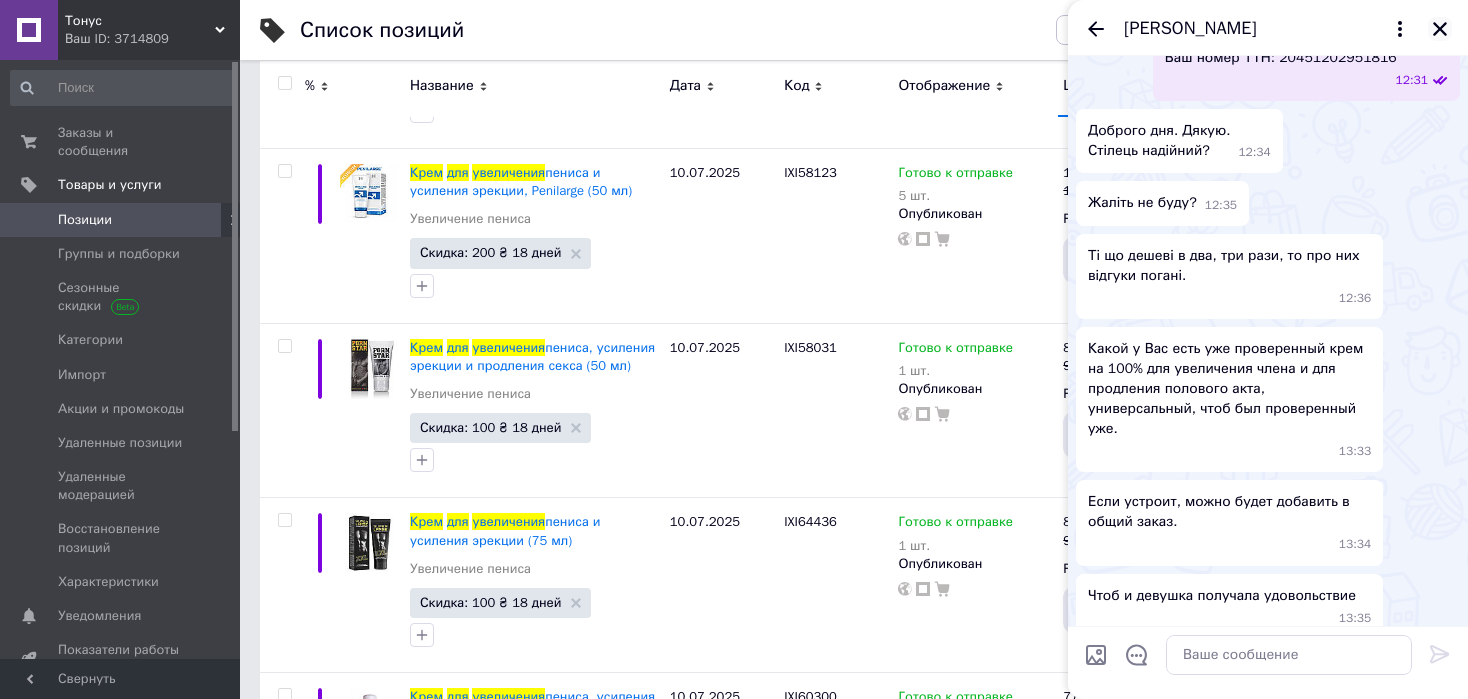 click 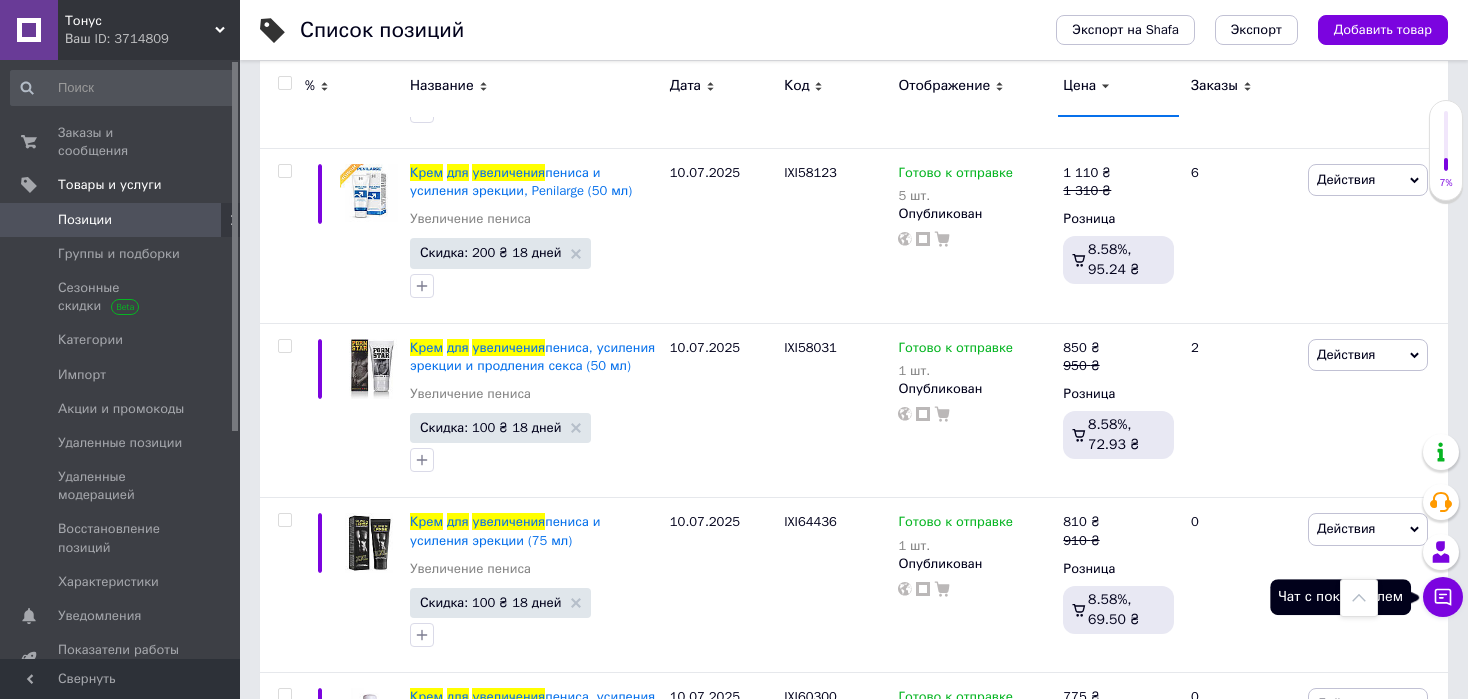 click 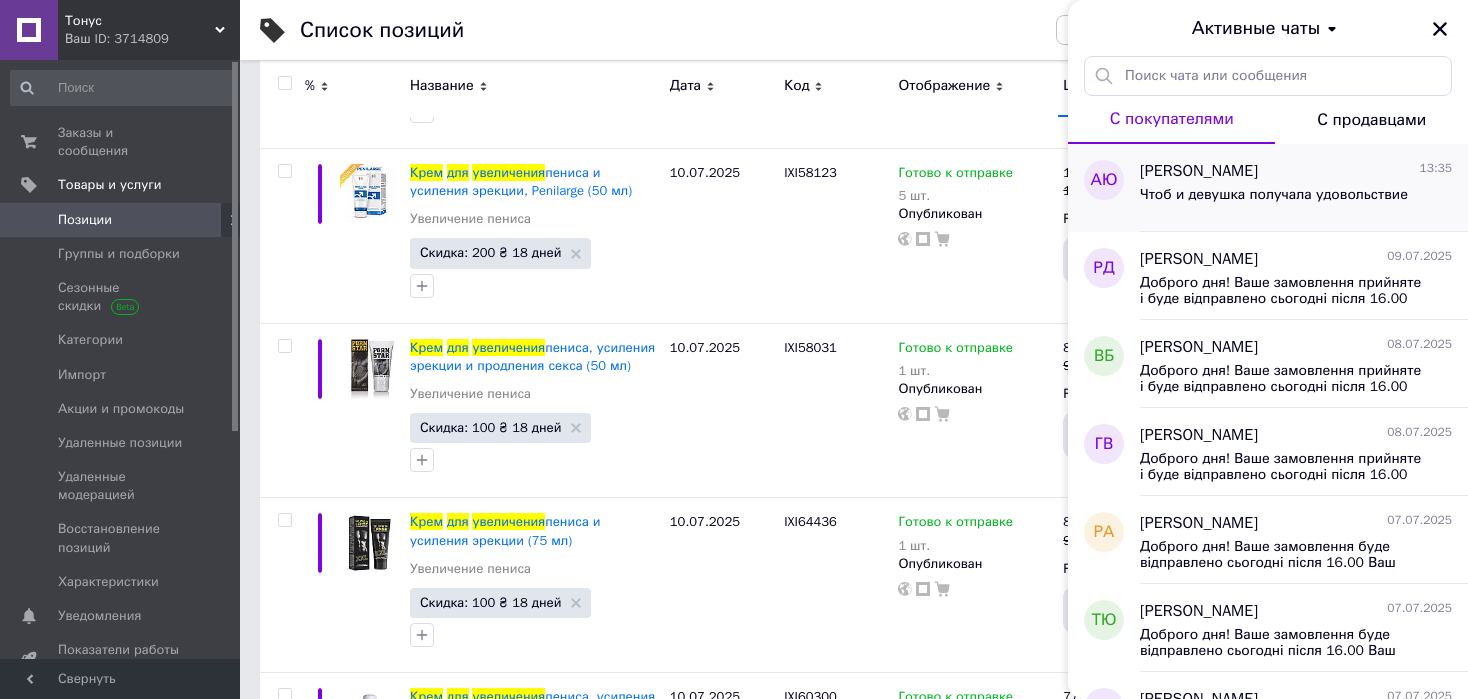 click on "Чтоб и девушка получала удовольствие" at bounding box center (1274, 195) 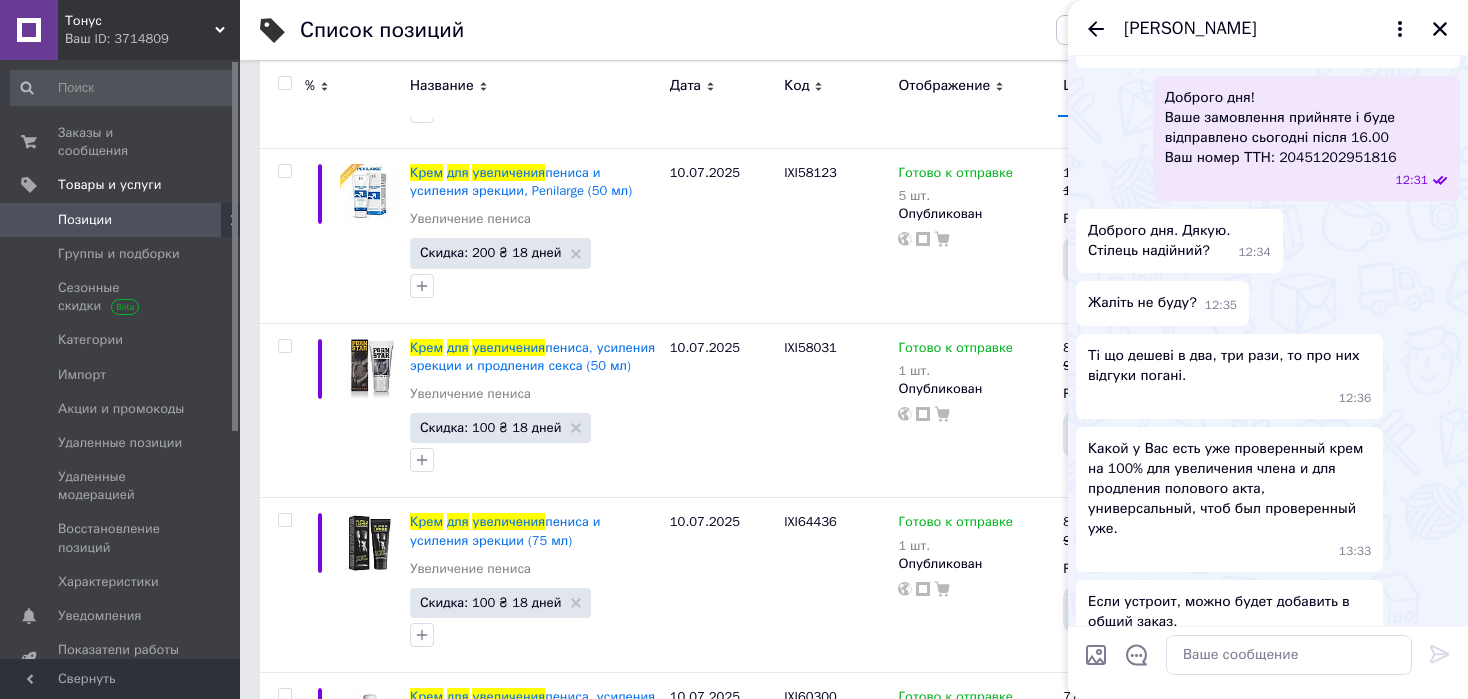 scroll, scrollTop: 435, scrollLeft: 0, axis: vertical 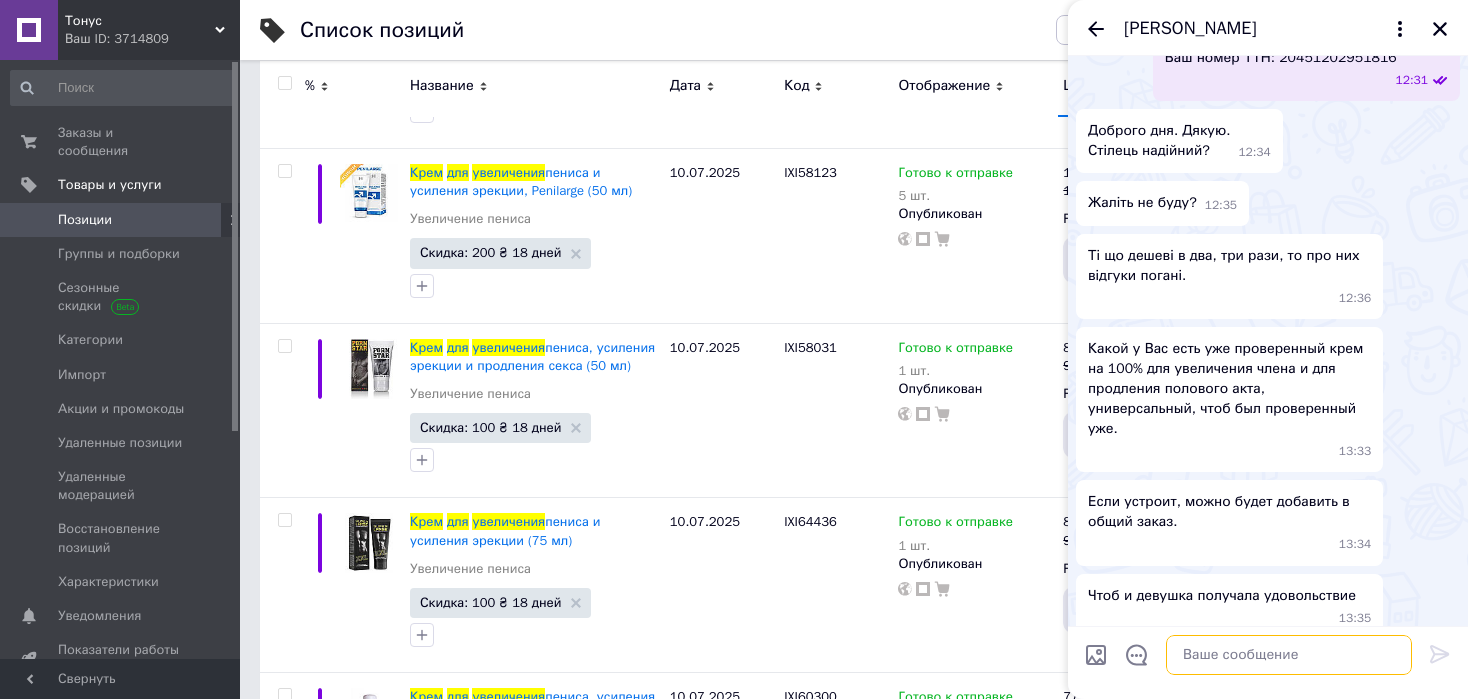 click at bounding box center (1289, 655) 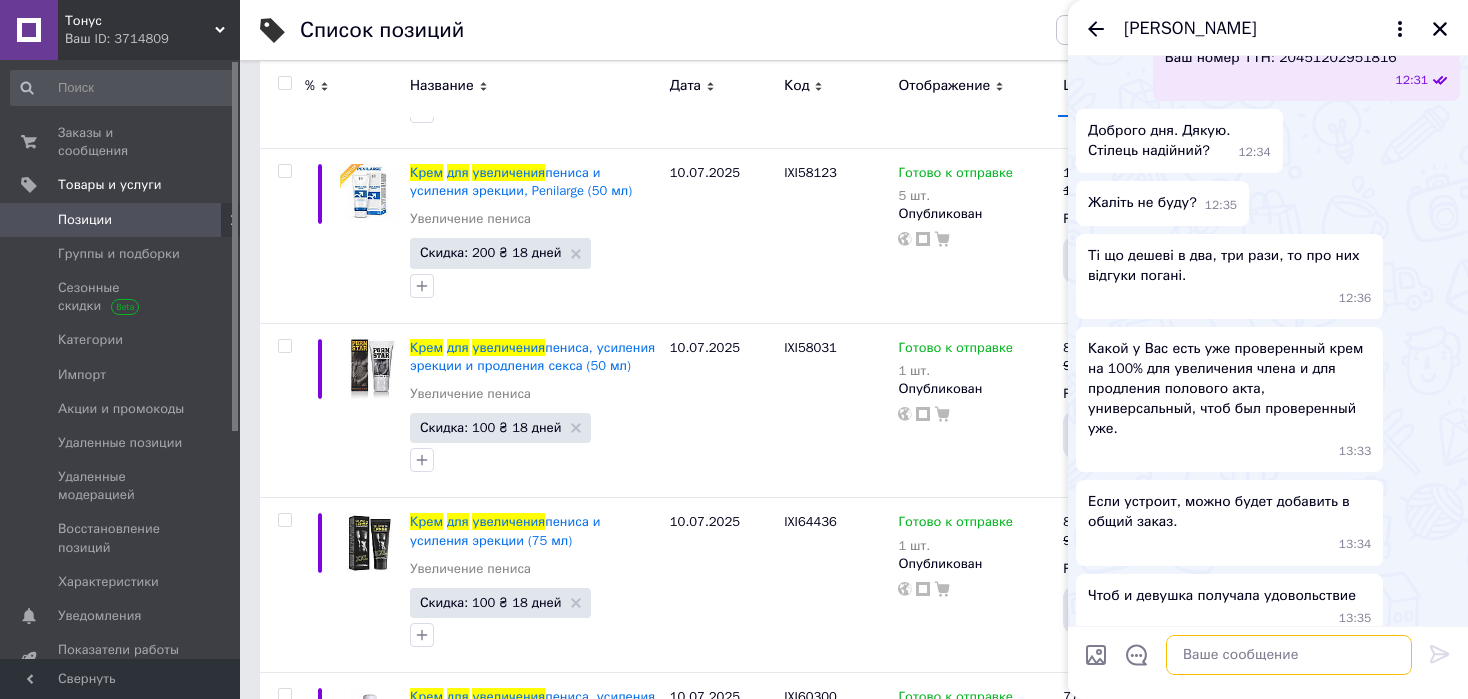 paste on "Не знаю, [PERSON_NAME], что Вам обещать - это дропшиппинг и отправляет товар Поставщик:
Написал ему ваши вопросы и ответ такой:
Здравствуйте. Что Вы с такими вопросами( Что значит проверенный, я не проверяла. Надежный или нет, что Вы хотите, чтобы я Вам ответила, возвратов не было. [PERSON_NAME] Вы думаете нам пишут клиенты по поводу своих членов и половых актов?" 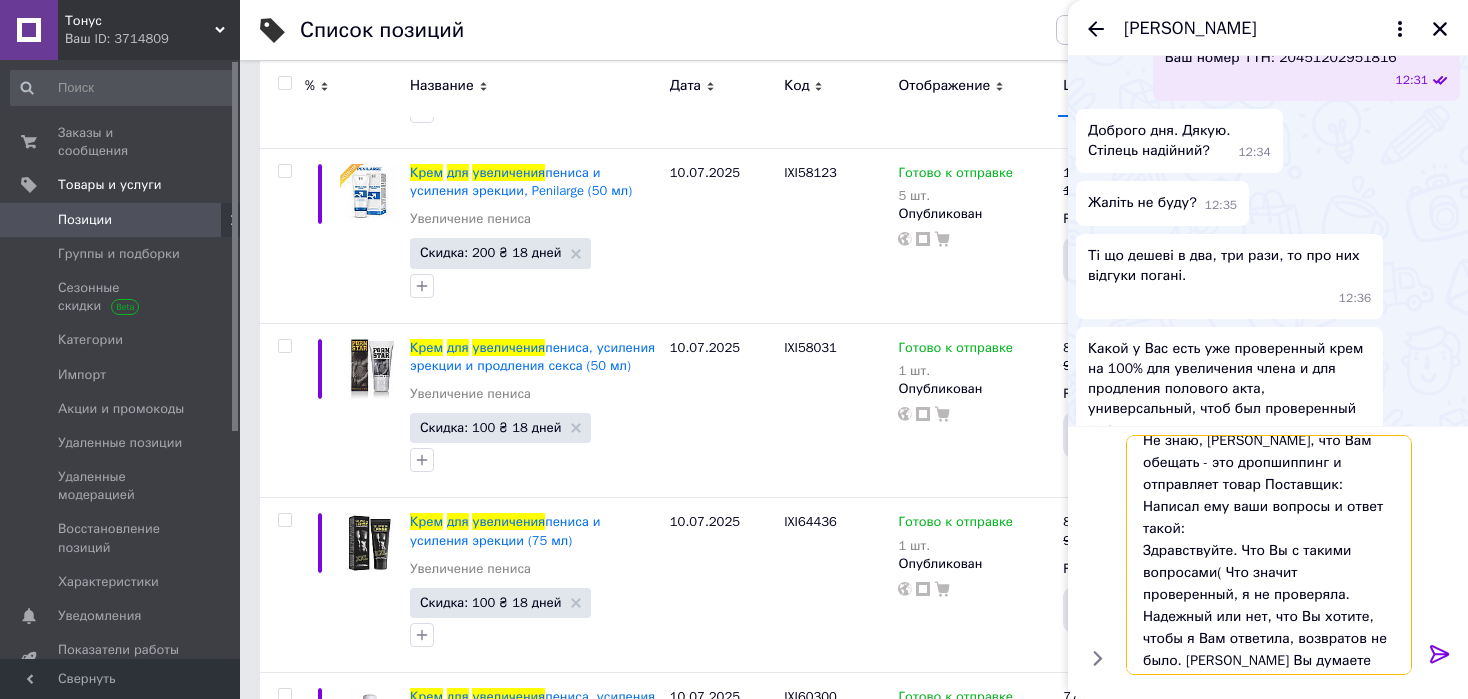 scroll, scrollTop: 0, scrollLeft: 0, axis: both 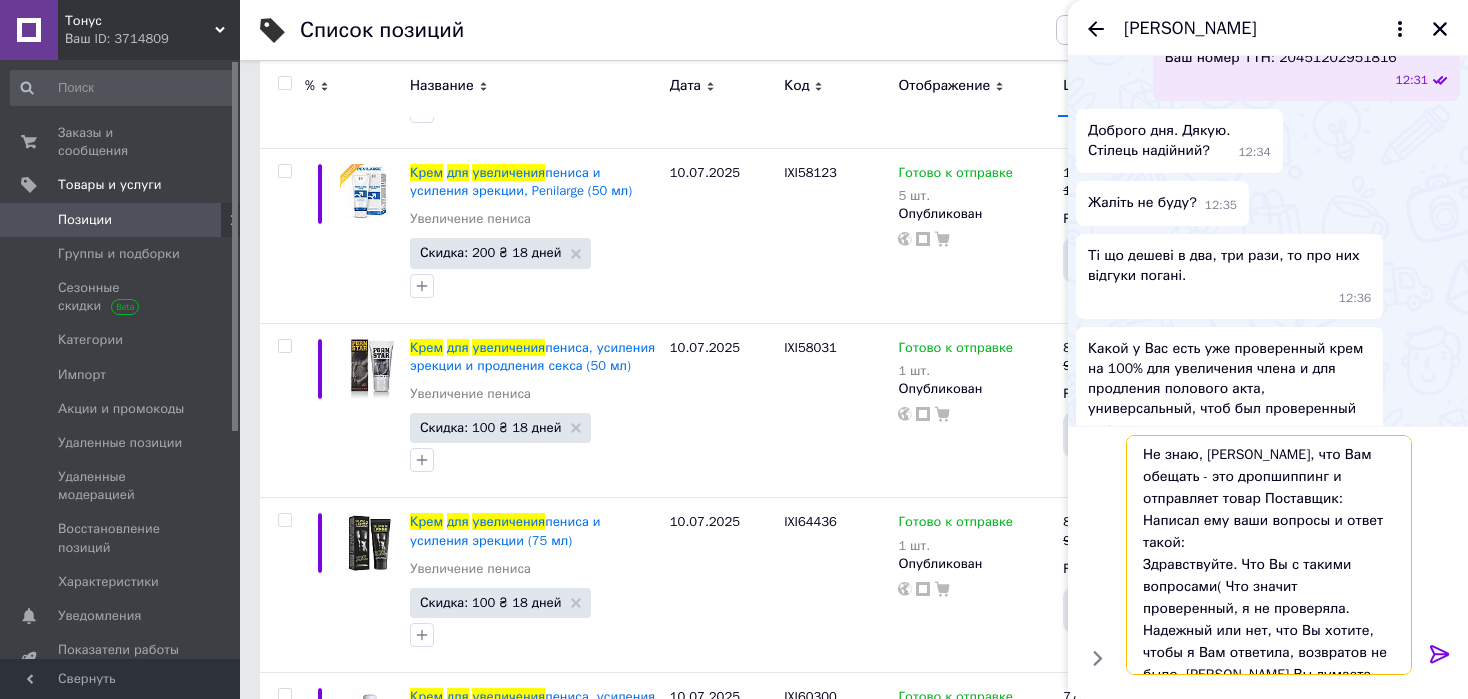 click on "Не знаю, [PERSON_NAME], что Вам обещать - это дропшиппинг и отправляет товар Поставщик:
Написал ему ваши вопросы и ответ такой:
Здравствуйте. Что Вы с такими вопросами( Что значит проверенный, я не проверяла. Надежный или нет, что Вы хотите, чтобы я Вам ответила, возвратов не было. [PERSON_NAME] Вы думаете нам пишут клиенты по поводу своих членов и половых актов?" at bounding box center (1269, 555) 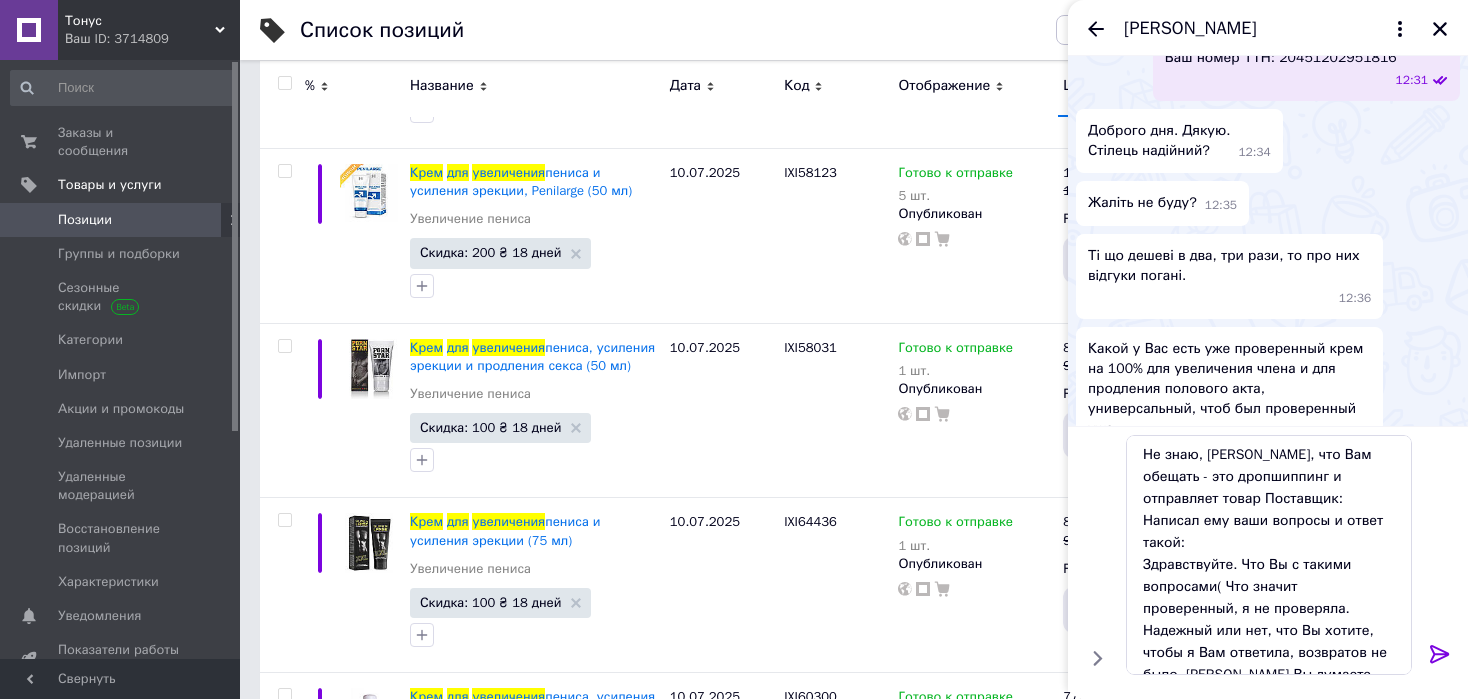 drag, startPoint x: 1243, startPoint y: 37, endPoint x: 1111, endPoint y: 125, distance: 158.64426 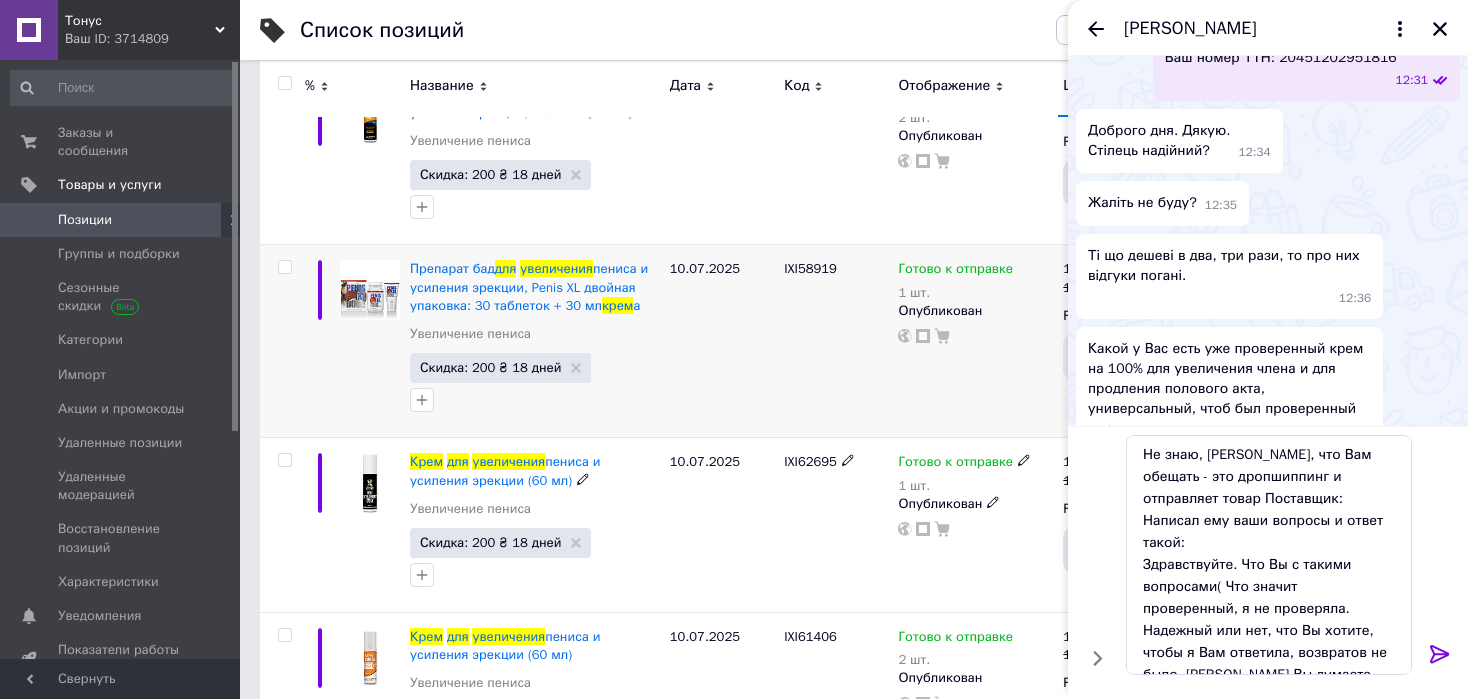 scroll, scrollTop: 300, scrollLeft: 0, axis: vertical 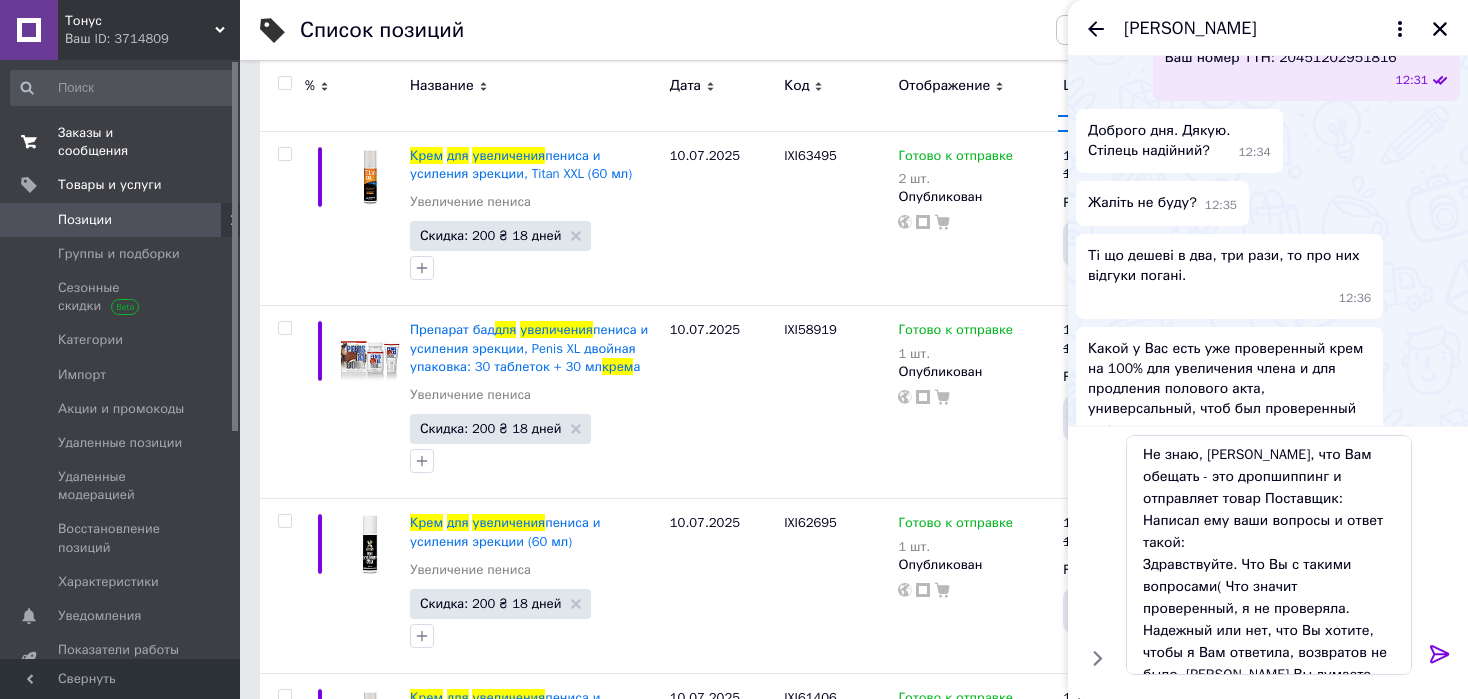 click on "Заказы и сообщения 0 0" at bounding box center (123, 142) 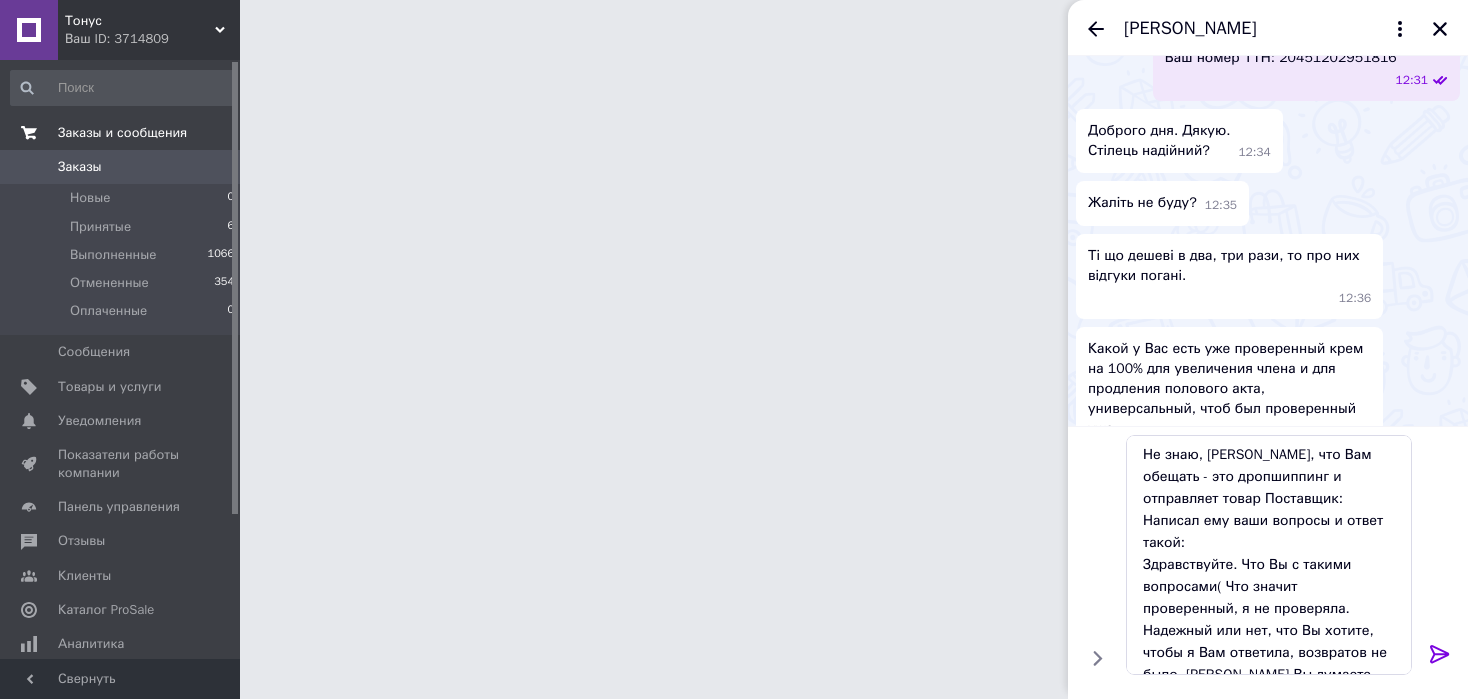 scroll, scrollTop: 0, scrollLeft: 0, axis: both 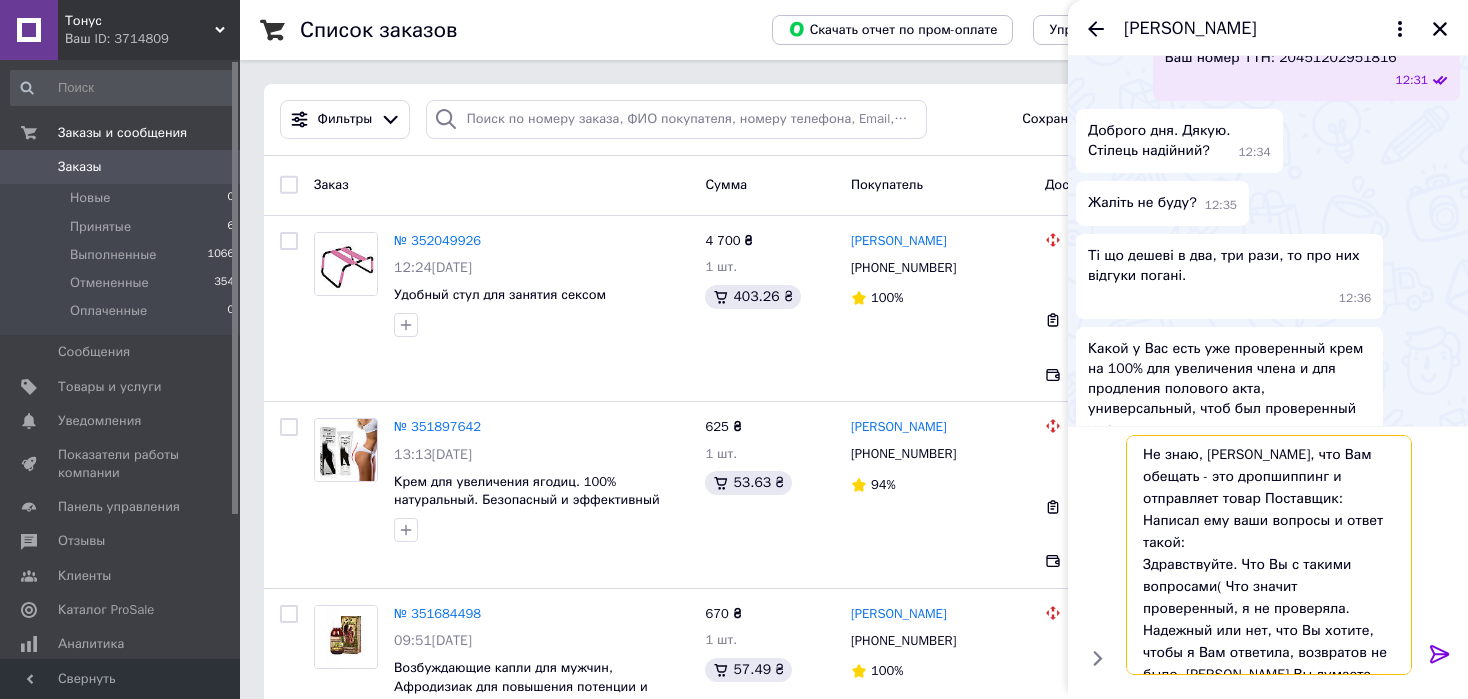 click on "Не знаю, [PERSON_NAME], что Вам обещать - это дропшиппинг и отправляет товар Поставщик:
Написал ему ваши вопросы и ответ такой:
Здравствуйте. Что Вы с такими вопросами( Что значит проверенный, я не проверяла. Надежный или нет, что Вы хотите, чтобы я Вам ответила, возвратов не было. [PERSON_NAME] Вы думаете нам пишут клиенты по поводу своих членов и половых актов?" at bounding box center [1269, 555] 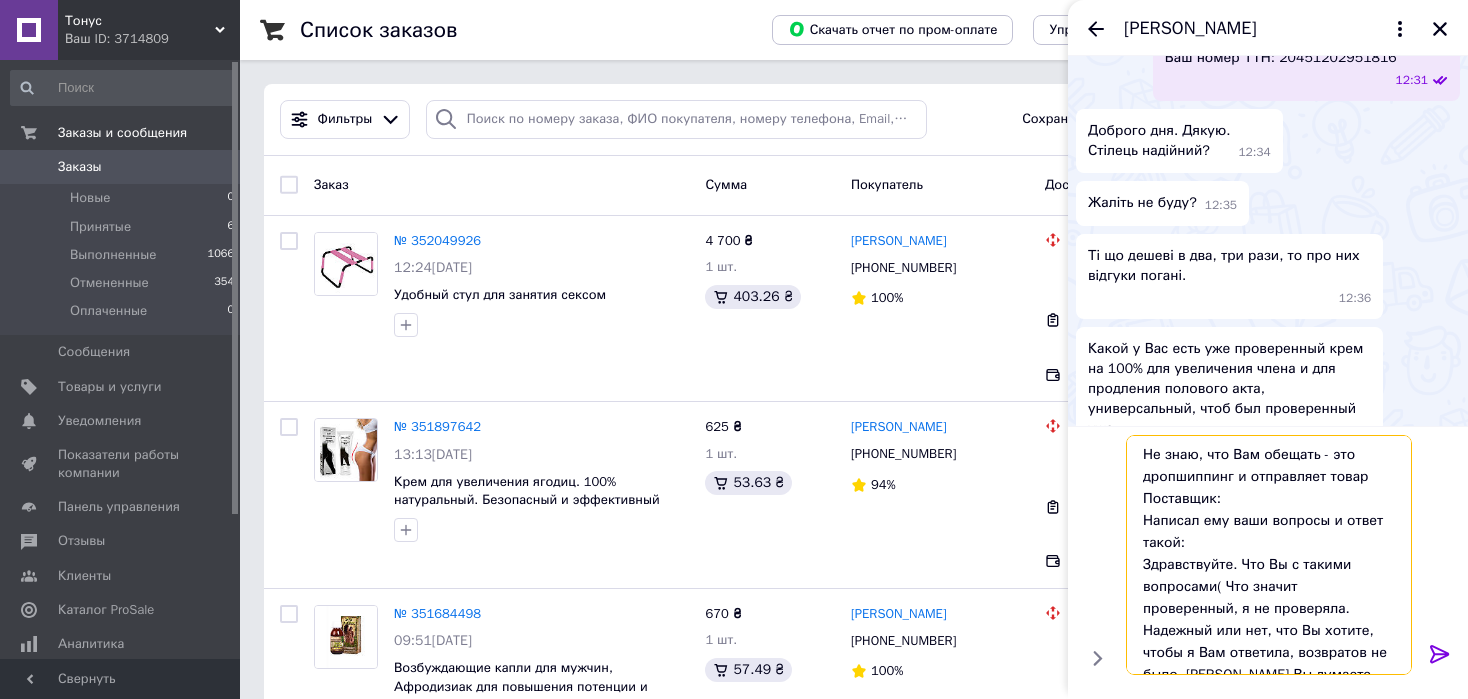 click on "Не знаю, что Вам обещать - это дропшиппинг и отправляет товар Поставщик:
Написал ему ваши вопросы и ответ такой:
Здравствуйте. Что Вы с такими вопросами( Что значит проверенный, я не проверяла. Надежный или нет, что Вы хотите, чтобы я Вам ответила, возвратов не было. [PERSON_NAME] Вы думаете нам пишут клиенты по поводу своих членов и половых актов?" at bounding box center [1269, 555] 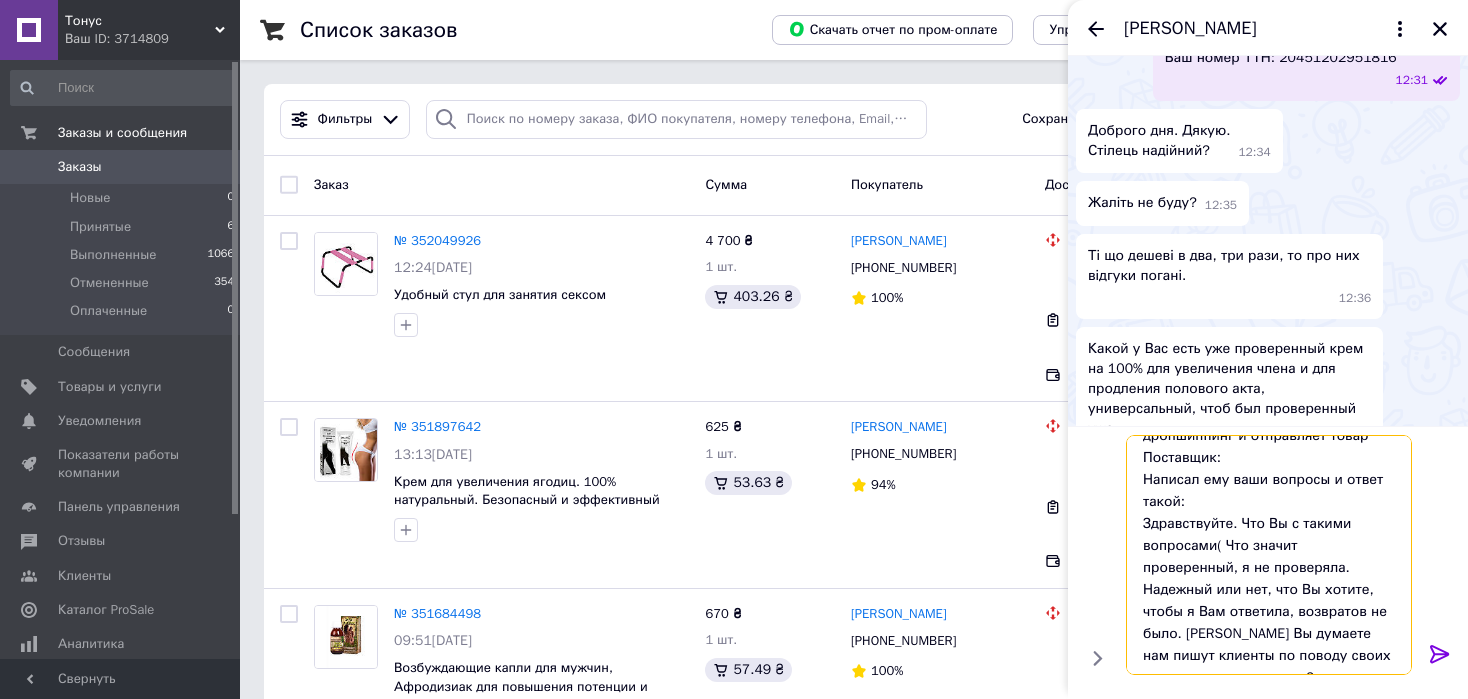 click on "Не знаю, что Вам обещать - это дропшиппинг и отправляет товар Поставщик:
Написал ему ваши вопросы и ответ такой:
Здравствуйте. Что Вы с такими вопросами( Что значит проверенный, я не проверяла. Надежный или нет, что Вы хотите, чтобы я Вам ответила, возвратов не было. [PERSON_NAME] Вы думаете нам пишут клиенты по поводу своих членов и половых актов?" at bounding box center (1269, 555) 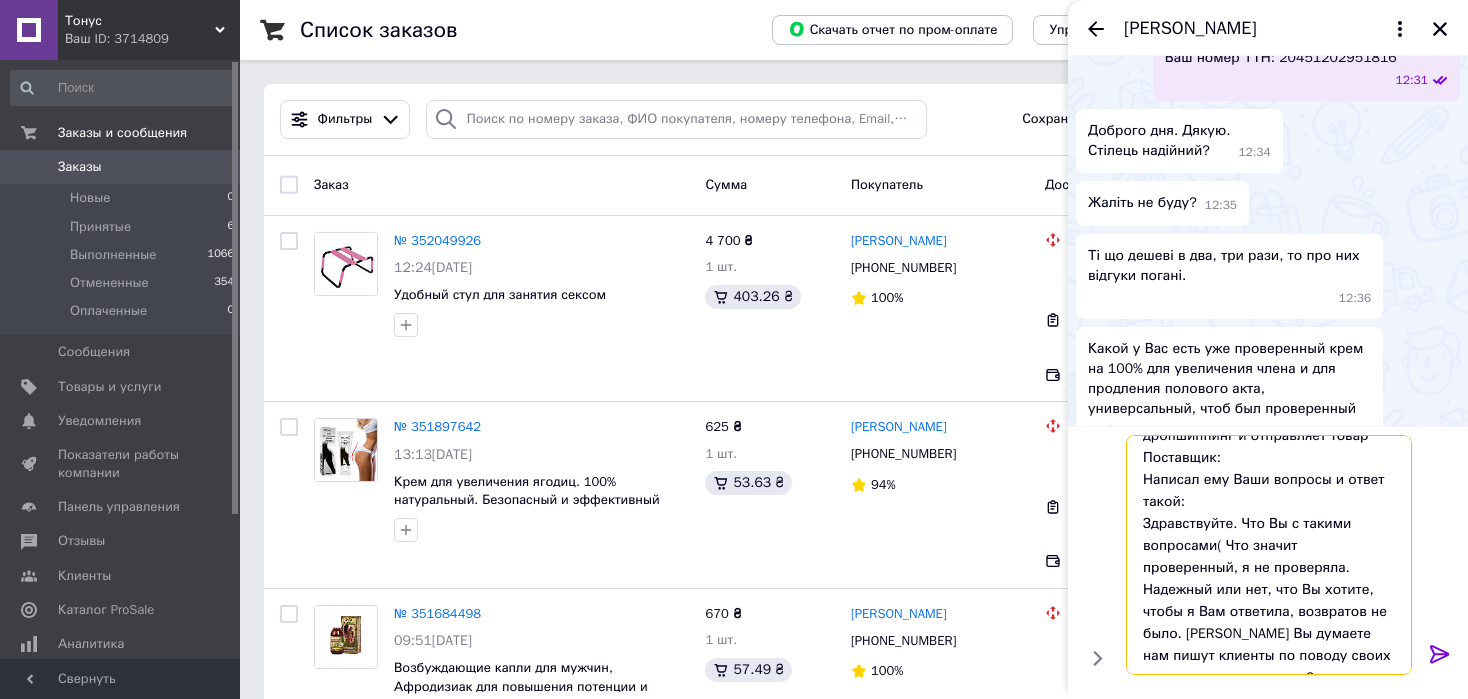 click on "Не знаю, что Вам обещать - это дропшиппинг и отправляет товар Поставщик:
Написал ему Ваши вопросы и ответ такой:
Здравствуйте. Что Вы с такими вопросами( Что значит проверенный, я не проверяла. Надежный или нет, что Вы хотите, чтобы я Вам ответила, возвратов не было. [PERSON_NAME] Вы думаете нам пишут клиенты по поводу своих членов и половых актов?" at bounding box center (1269, 555) 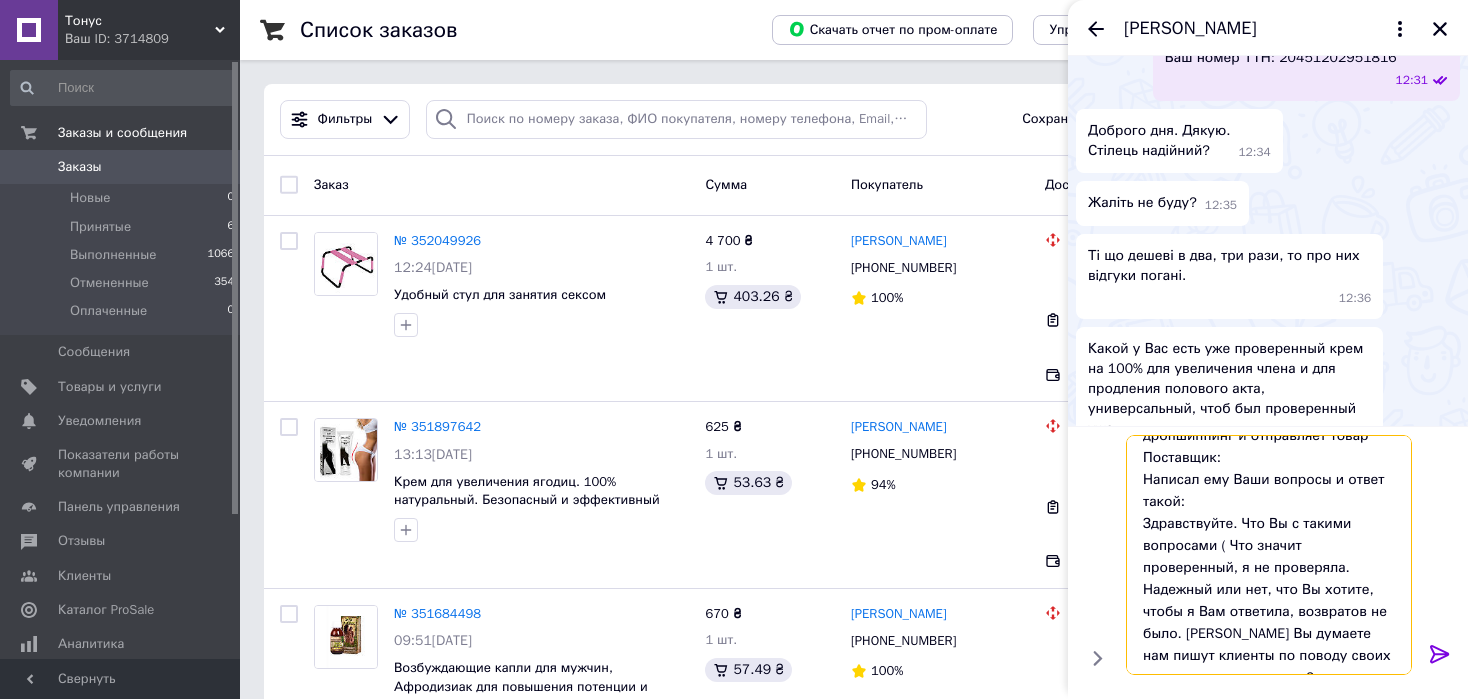 click on "Не знаю, что Вам обещать - это дропшиппинг и отправляет товар Поставщик:
Написал ему Ваши вопросы и ответ такой:
Здравствуйте. Что Вы с такими вопросами ( Что значит проверенный, я не проверяла. Надежный или нет, что Вы хотите, чтобы я Вам ответила, возвратов не было. [PERSON_NAME] Вы думаете нам пишут клиенты по поводу своих членов и половых актов?" at bounding box center (1269, 555) 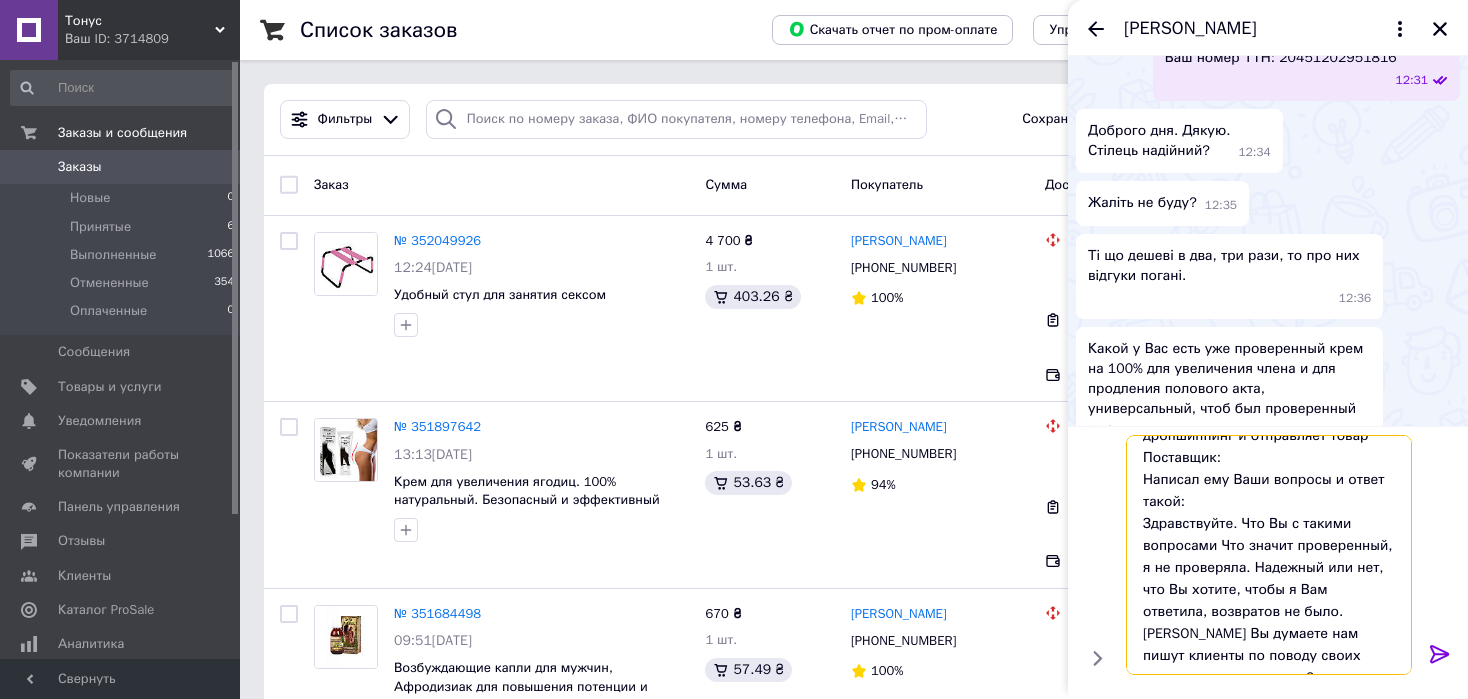 click on "Не знаю, что Вам обещать - это дропшиппинг и отправляет товар Поставщик:
Написал ему Ваши вопросы и ответ такой:
Здравствуйте. Что Вы с такими вопросами Что значит проверенный, я не проверяла. Надежный или нет, что Вы хотите, чтобы я Вам ответила, возвратов не было. [PERSON_NAME] Вы думаете нам пишут клиенты по поводу своих членов и половых актов?" at bounding box center [1269, 555] 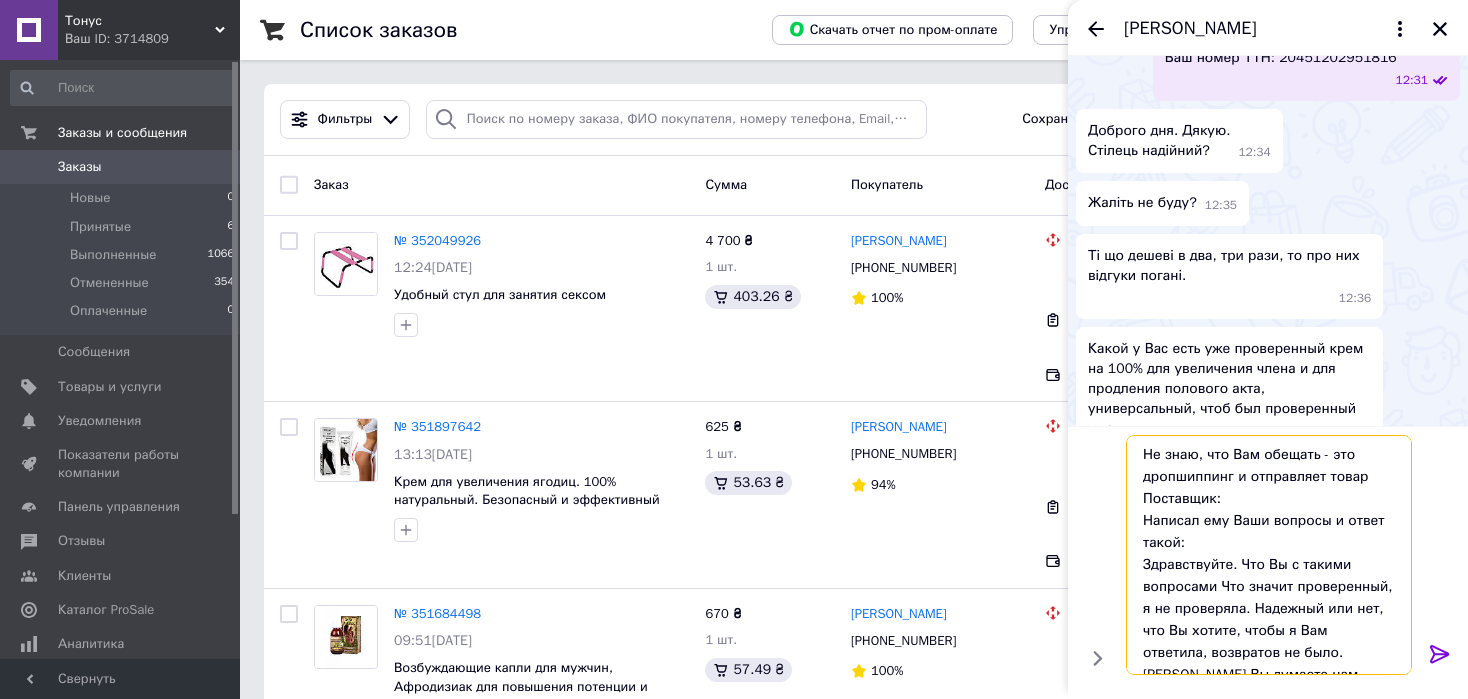 click on "Не знаю, что Вам обещать - это дропшиппинг и отправляет товар Поставщик:
Написал ему Ваши вопросы и ответ такой:
Здравствуйте. Что Вы с такими вопросами Что значит проверенный, я не проверяла. Надежный или нет, что Вы хотите, чтобы я Вам ответила, возвратов не было. [PERSON_NAME] Вы думаете нам пишут клиенты по поводу своих членов и половых актов?" at bounding box center (1269, 555) 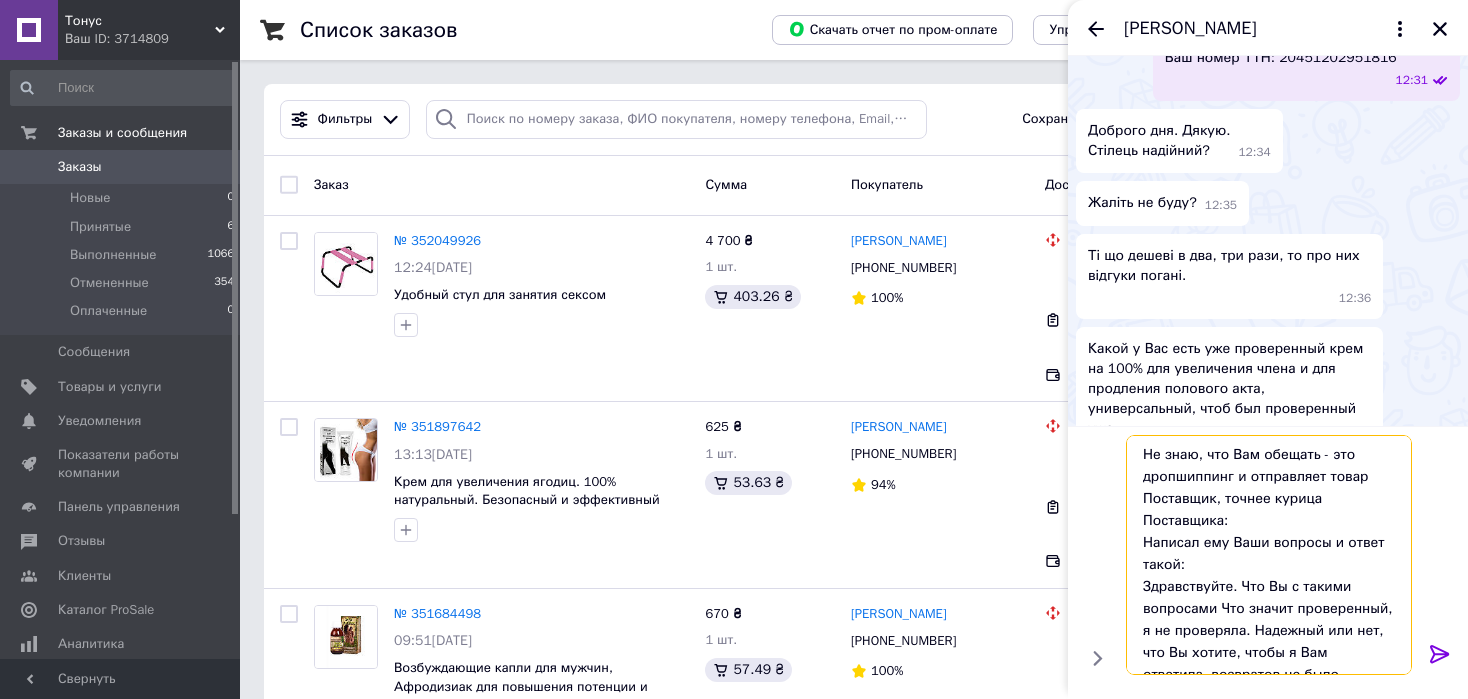 drag, startPoint x: 1219, startPoint y: 519, endPoint x: 1141, endPoint y: 515, distance: 78.10249 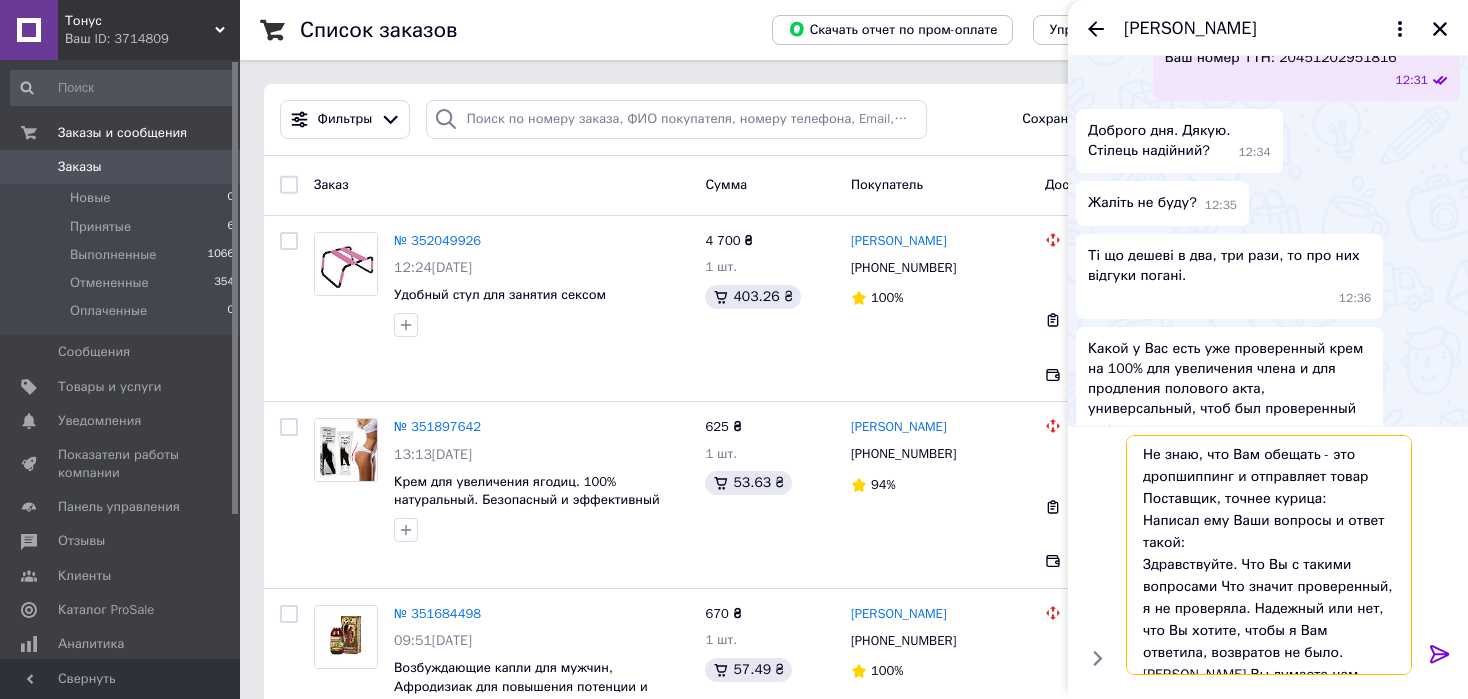 click on "Не знаю, что Вам обещать - это дропшиппинг и отправляет товар Поставщик, точнее курица:
Написал ему Ваши вопросы и ответ такой:
Здравствуйте. Что Вы с такими вопросами Что значит проверенный, я не проверяла. Надежный или нет, что Вы хотите, чтобы я Вам ответила, возвратов не было. [PERSON_NAME] Вы думаете нам пишут клиенты по поводу своих членов и половых актов?" at bounding box center [1269, 555] 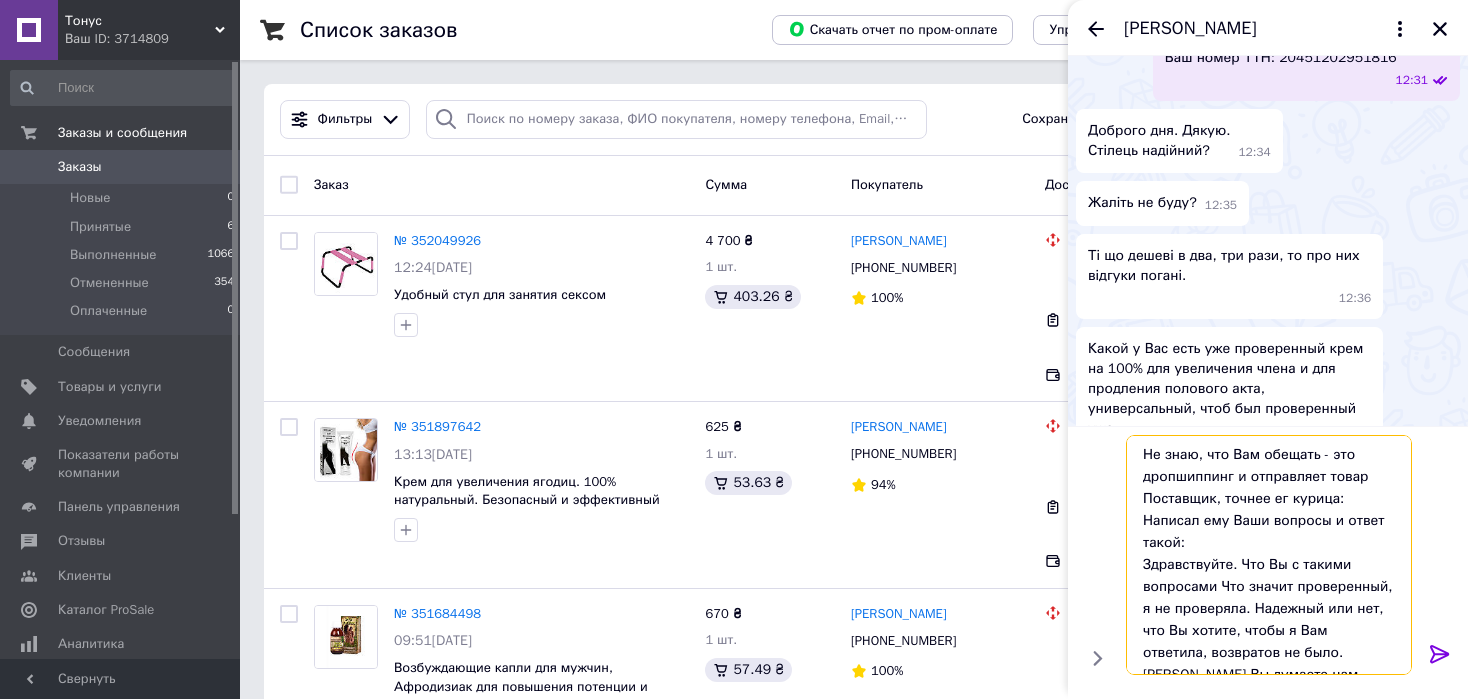 type on "Не знаю, что Вам обещать - это дропшиппинг и отправляет товар Поставщик, точнее его курица:
Написал ему Ваши вопросы и ответ такой:
Здравствуйте. Что Вы с такими вопросами Что значит проверенный, я не проверяла. Надежный или нет, что Вы хотите, чтобы я Вам ответила, возвратов не было. [PERSON_NAME] Вы думаете нам пишут клиенты по поводу своих членов и половых актов?" 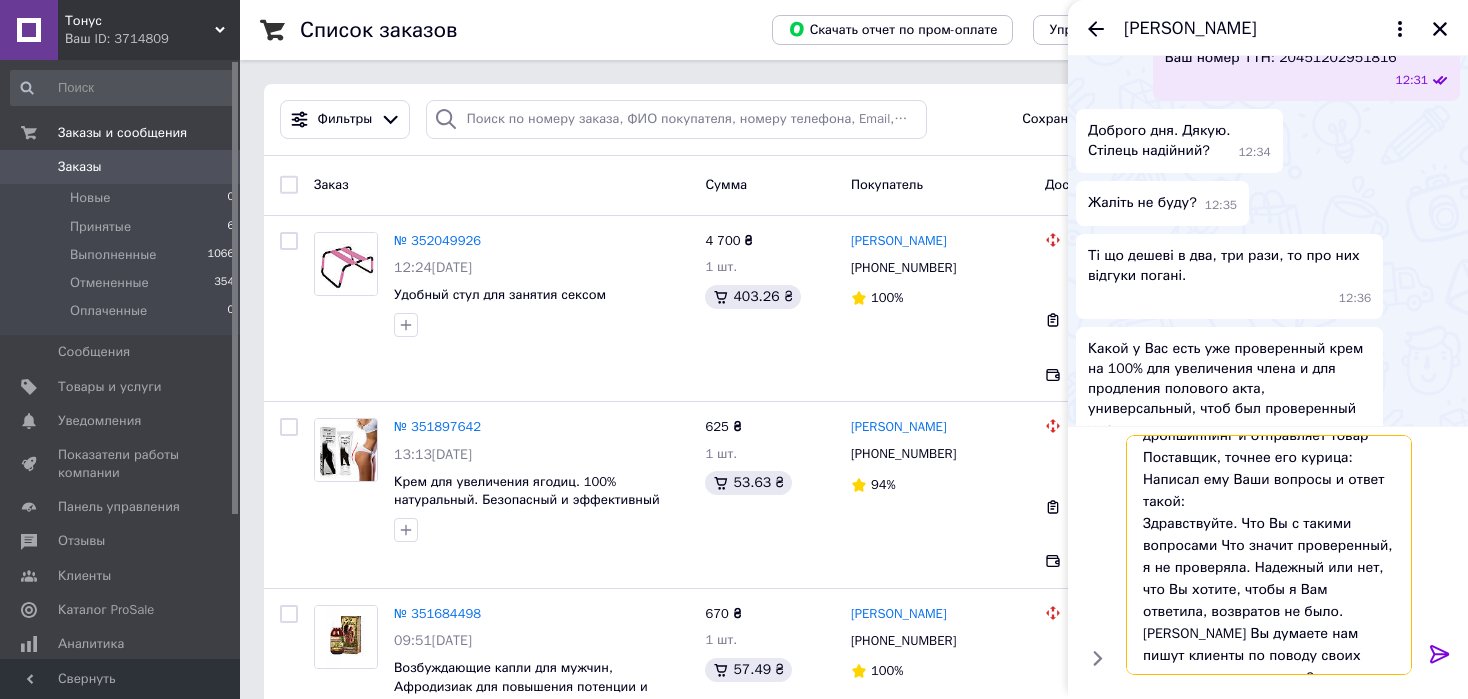 scroll, scrollTop: 0, scrollLeft: 0, axis: both 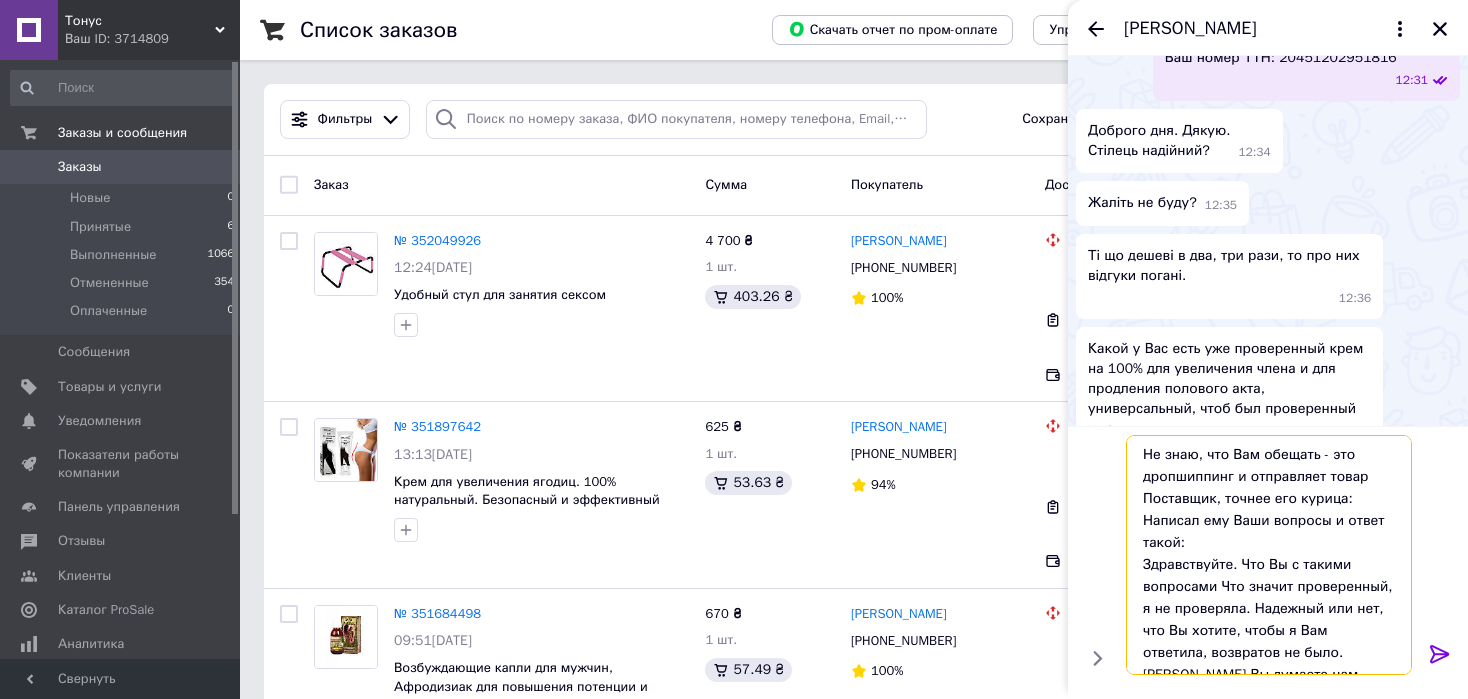 click on "Не знаю, что Вам обещать - это дропшиппинг и отправляет товар Поставщик, точнее его курица:
Написал ему Ваши вопросы и ответ такой:
Здравствуйте. Что Вы с такими вопросами Что значит проверенный, я не проверяла. Надежный или нет, что Вы хотите, чтобы я Вам ответила, возвратов не было. [PERSON_NAME] Вы думаете нам пишут клиенты по поводу своих членов и половых актов?" at bounding box center [1269, 555] 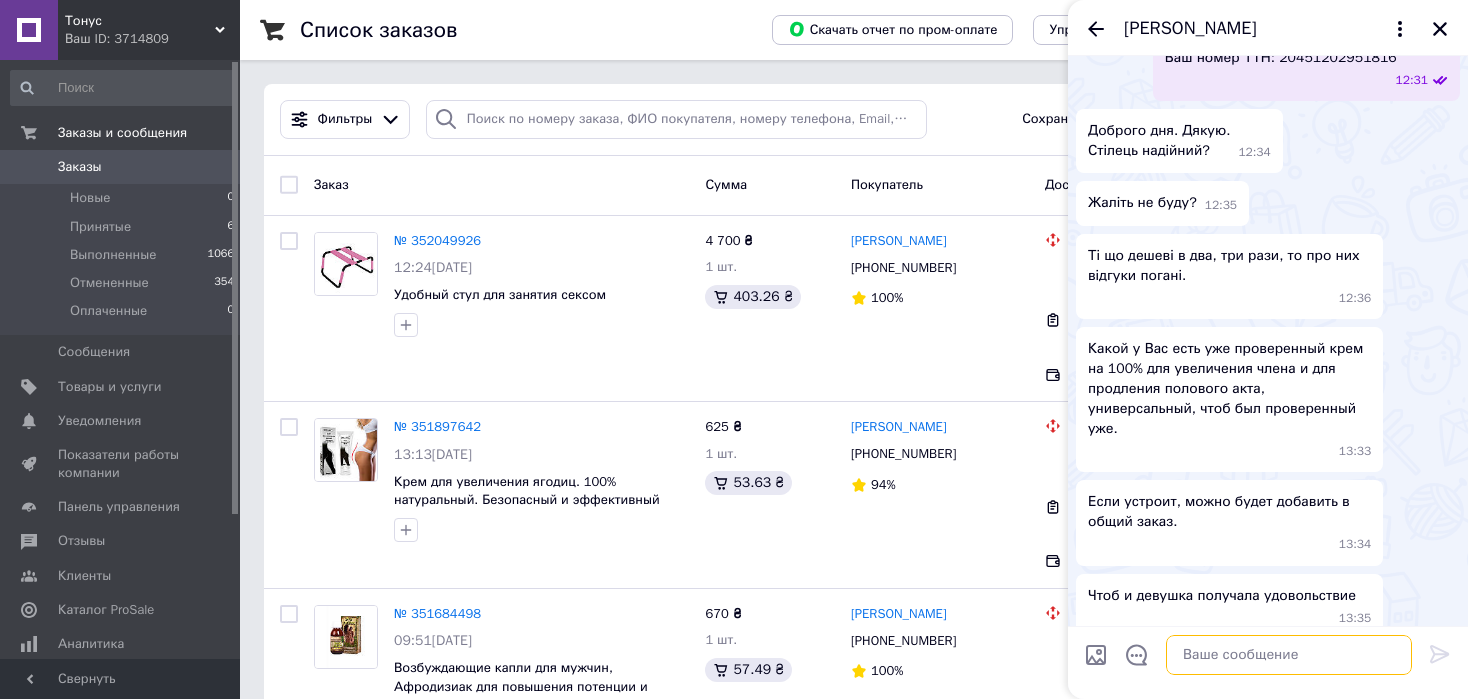 click at bounding box center (1289, 655) 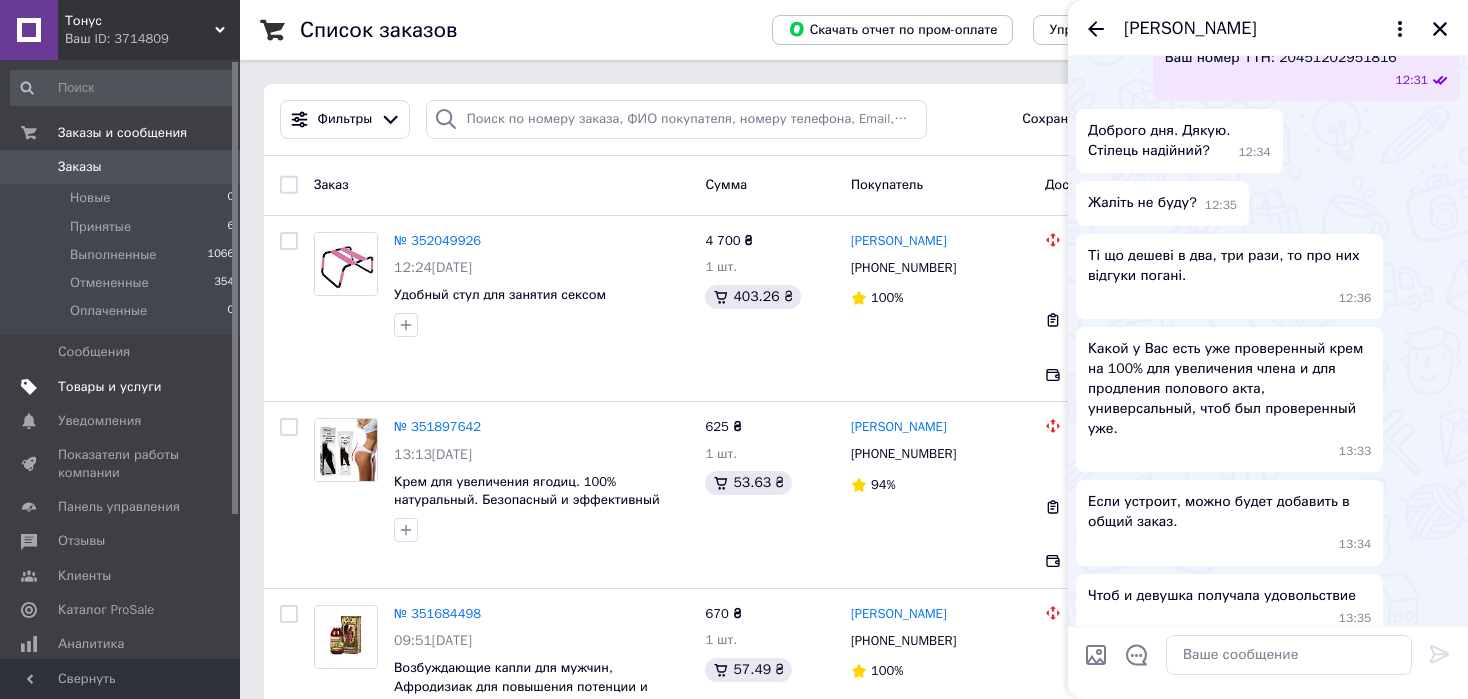click on "Товары и услуги" at bounding box center [110, 387] 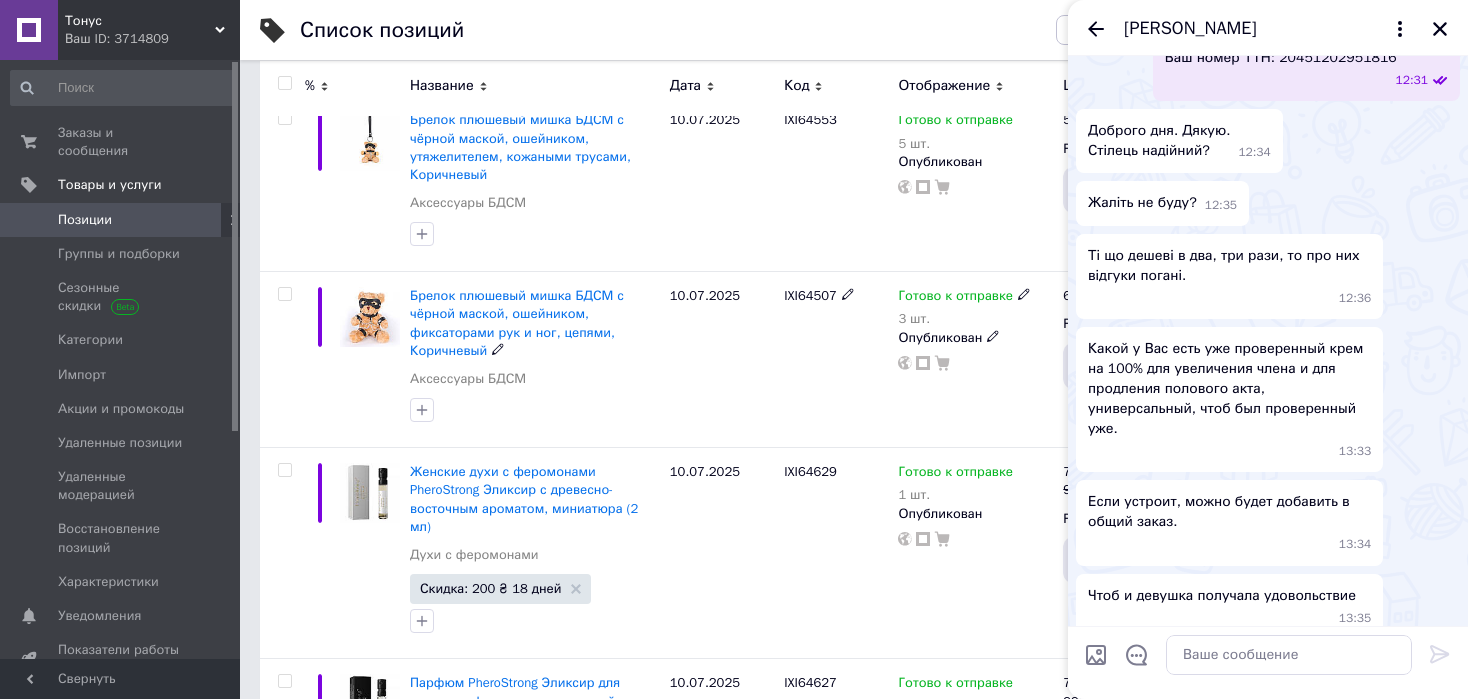 scroll, scrollTop: 1800, scrollLeft: 0, axis: vertical 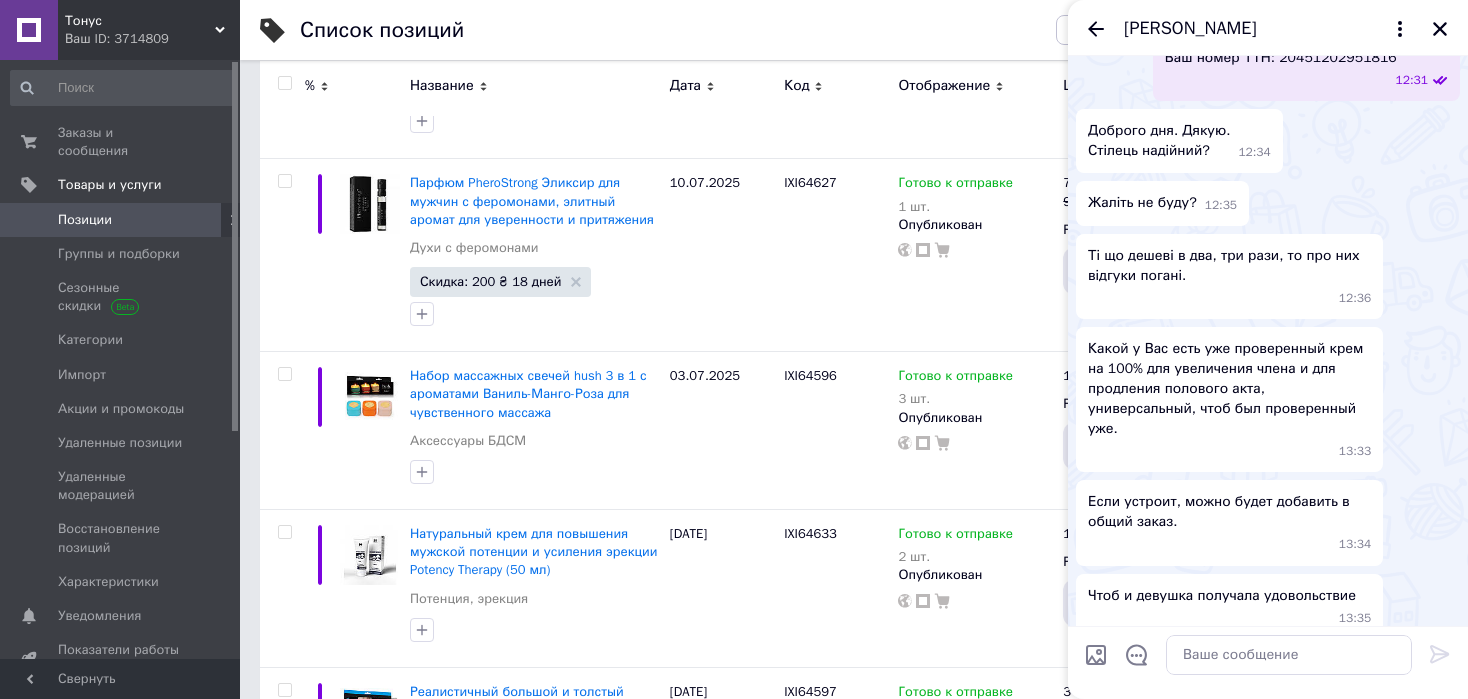 click on "Позиции" at bounding box center [121, 220] 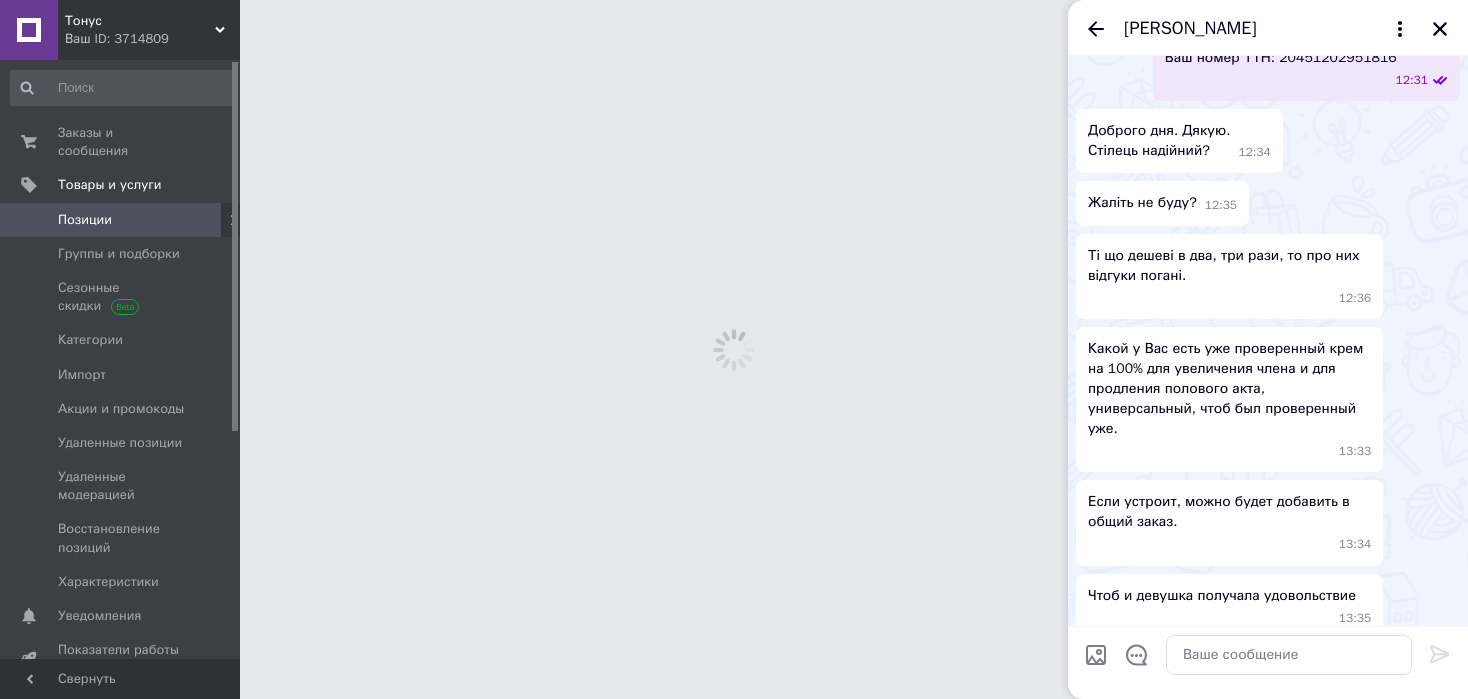 scroll, scrollTop: 0, scrollLeft: 0, axis: both 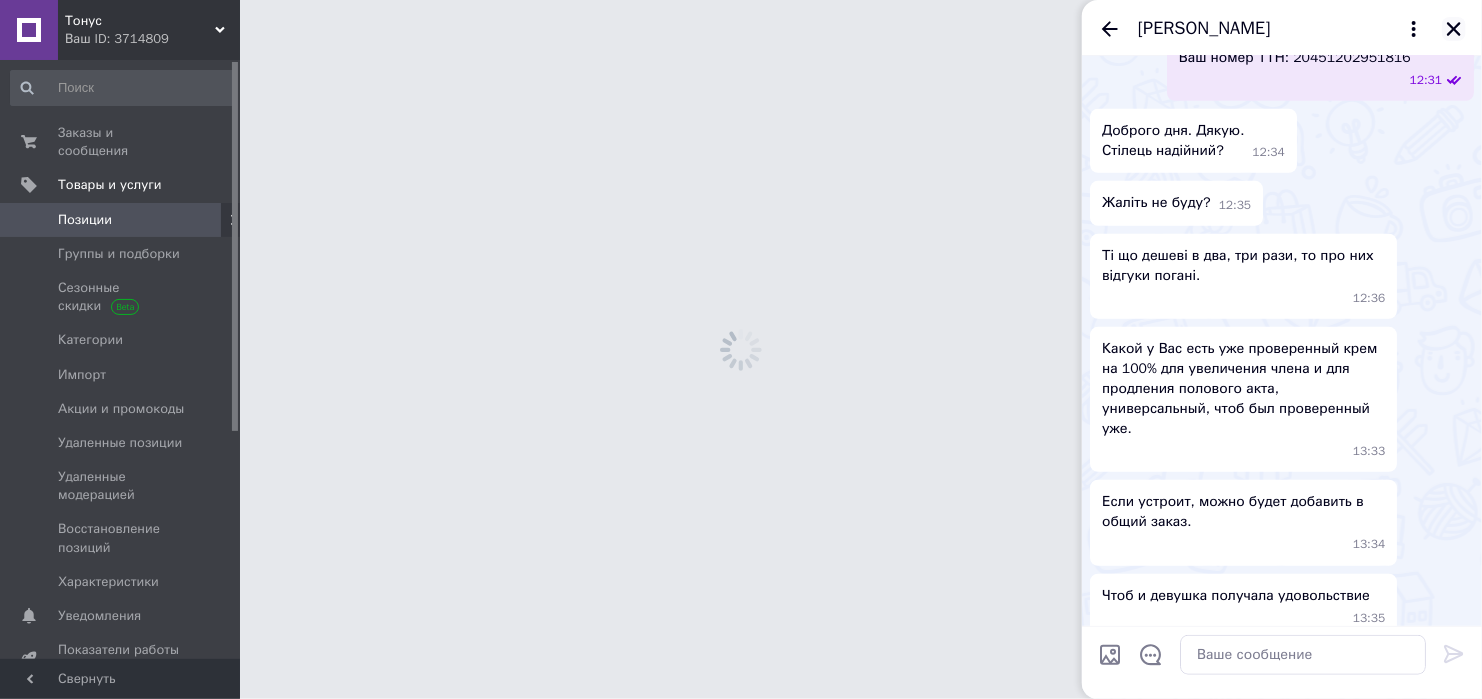 click at bounding box center (1454, 29) 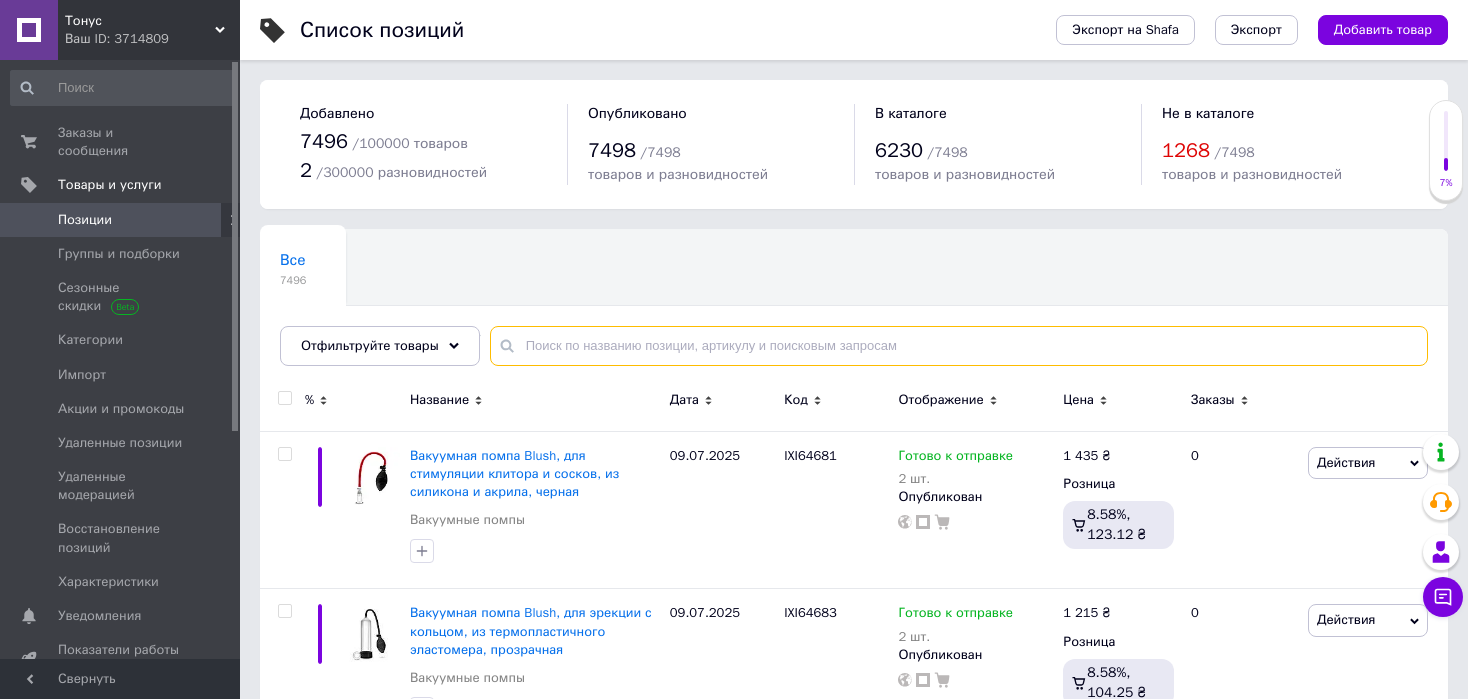click at bounding box center (959, 346) 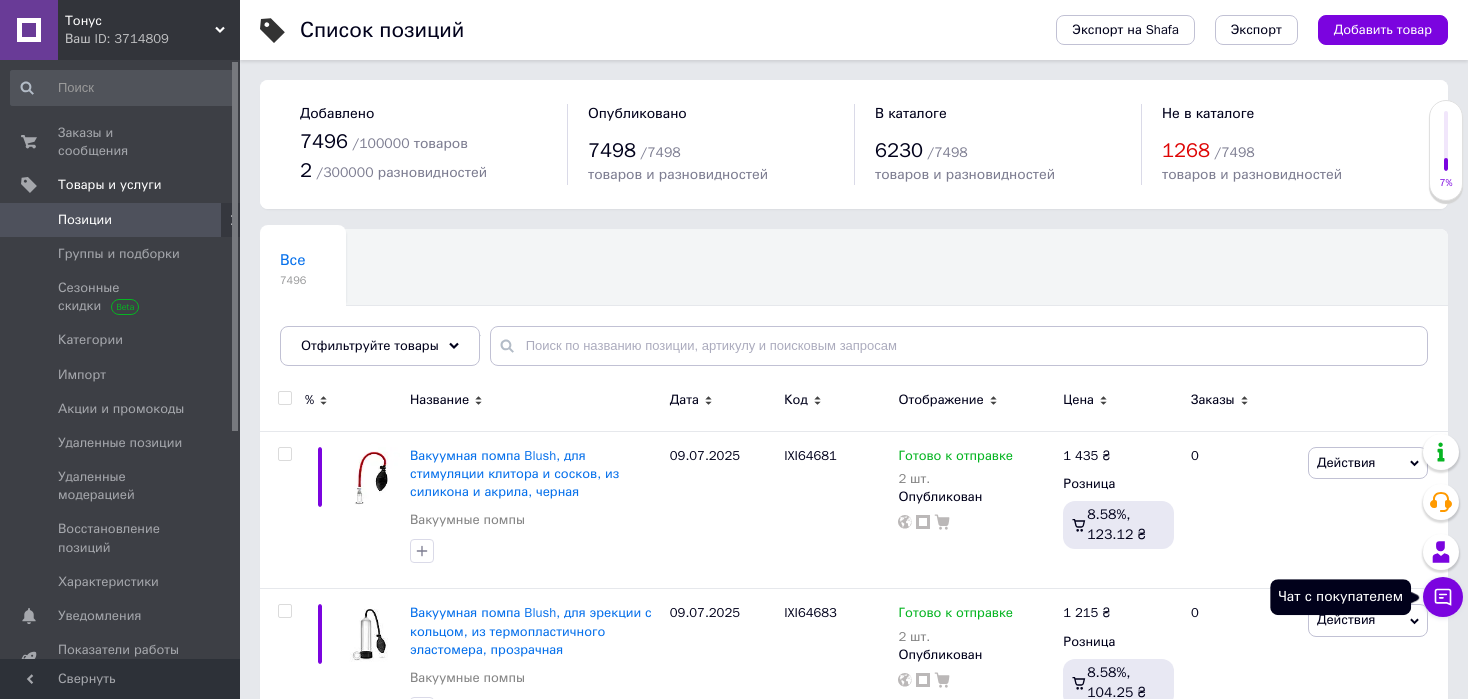 click 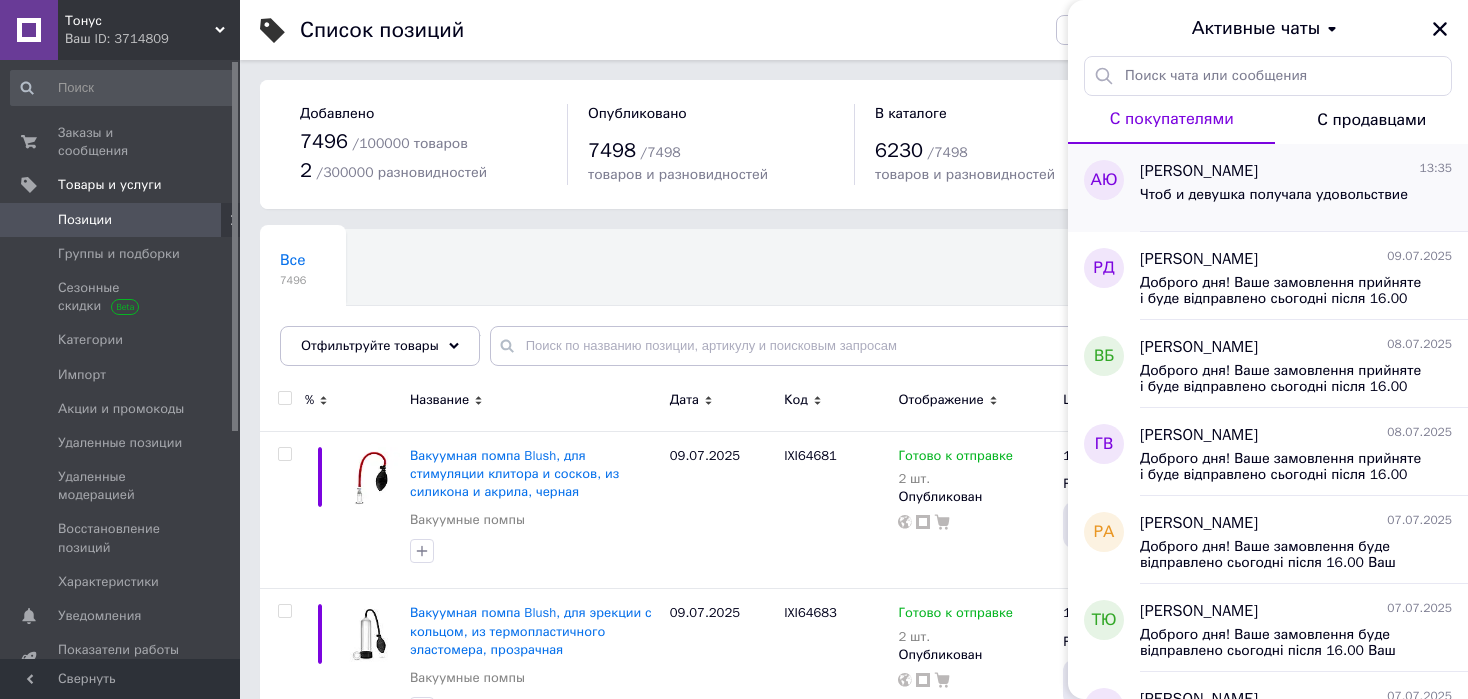 click on "[PERSON_NAME] 13:35" at bounding box center (1296, 171) 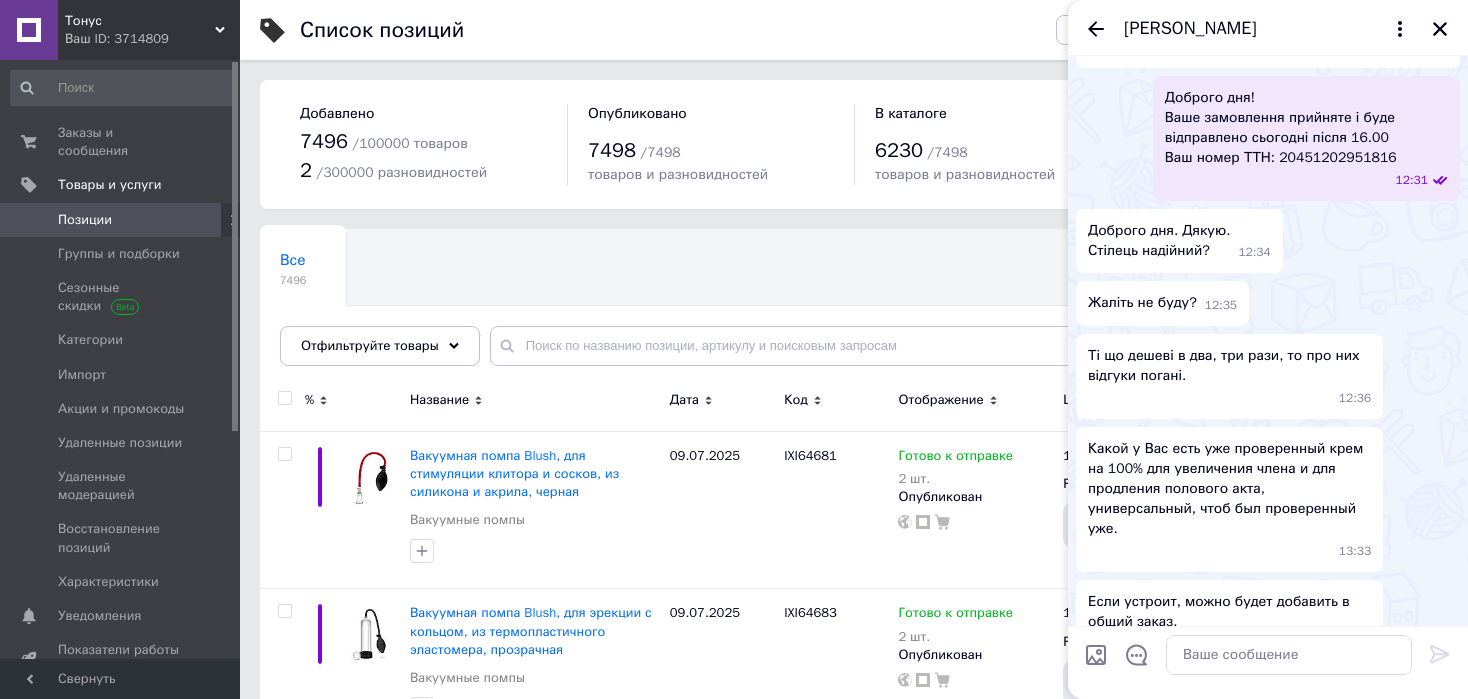 scroll, scrollTop: 435, scrollLeft: 0, axis: vertical 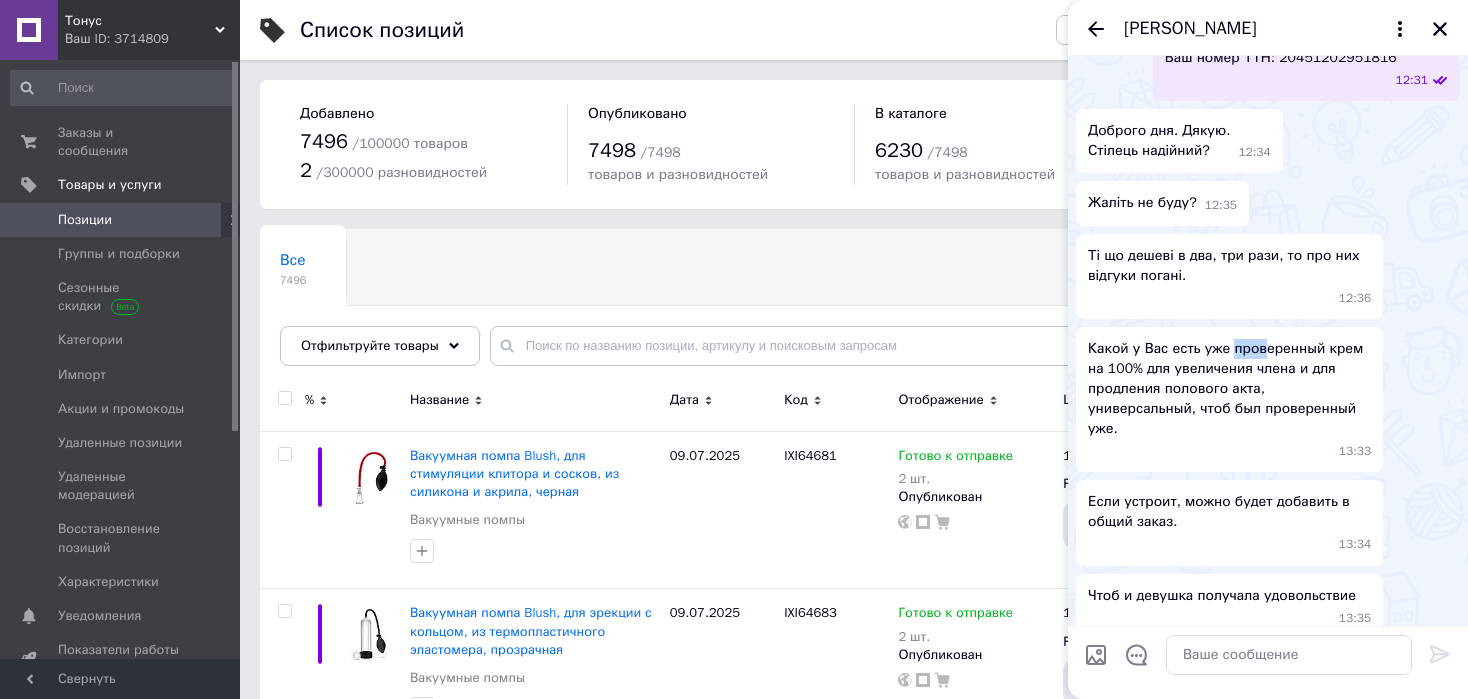 drag, startPoint x: 1226, startPoint y: 351, endPoint x: 1255, endPoint y: 352, distance: 29.017237 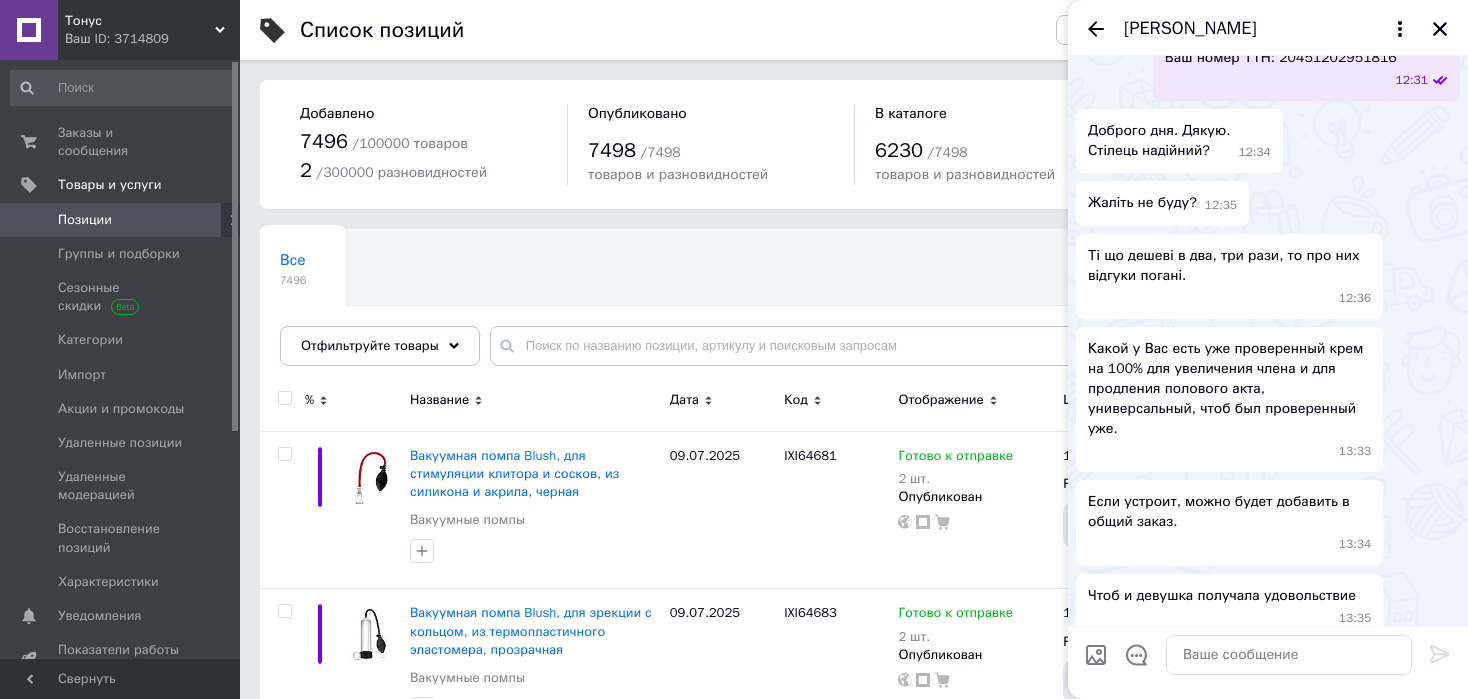 click on "Какой у Вас есть уже проверенный крем на 100% для увеличения члена и для продления полового акта, универсальный, чтоб был проверенный уже." at bounding box center [1229, 389] 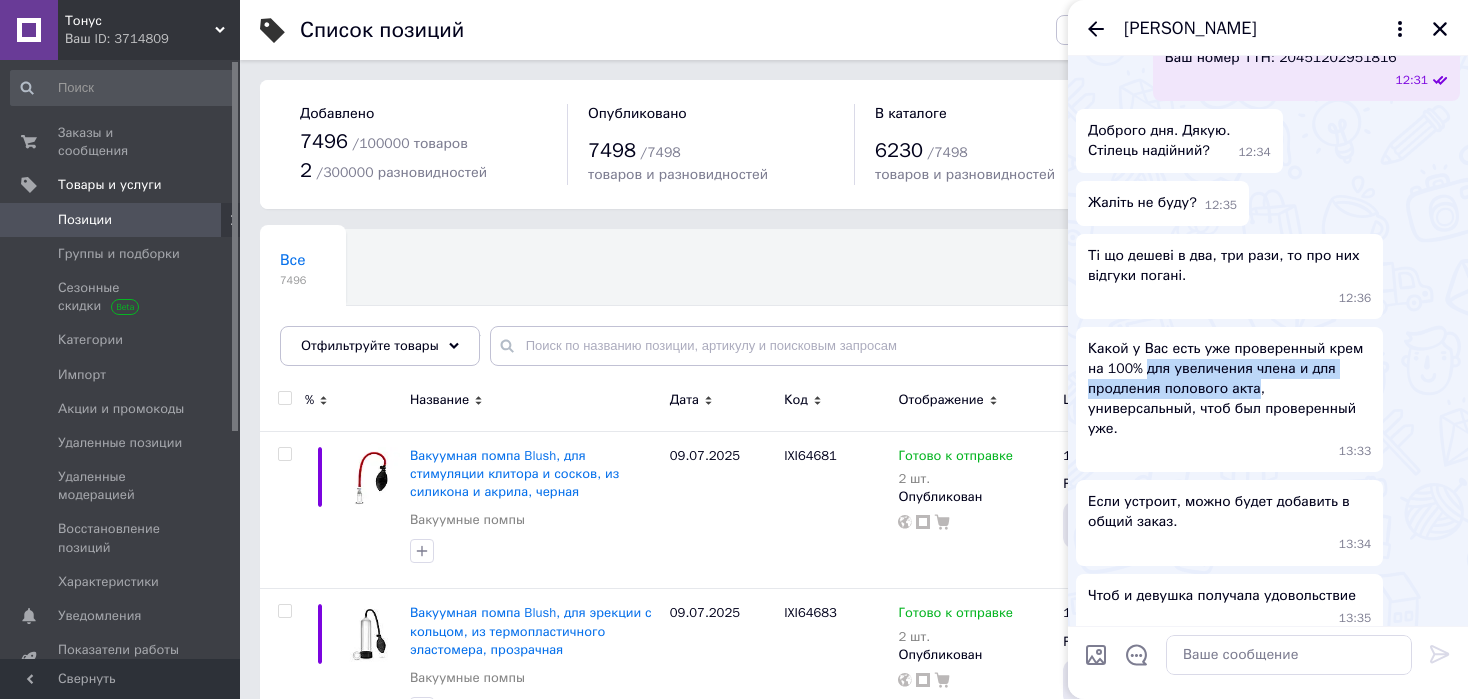 drag, startPoint x: 1127, startPoint y: 369, endPoint x: 1252, endPoint y: 382, distance: 125.67418 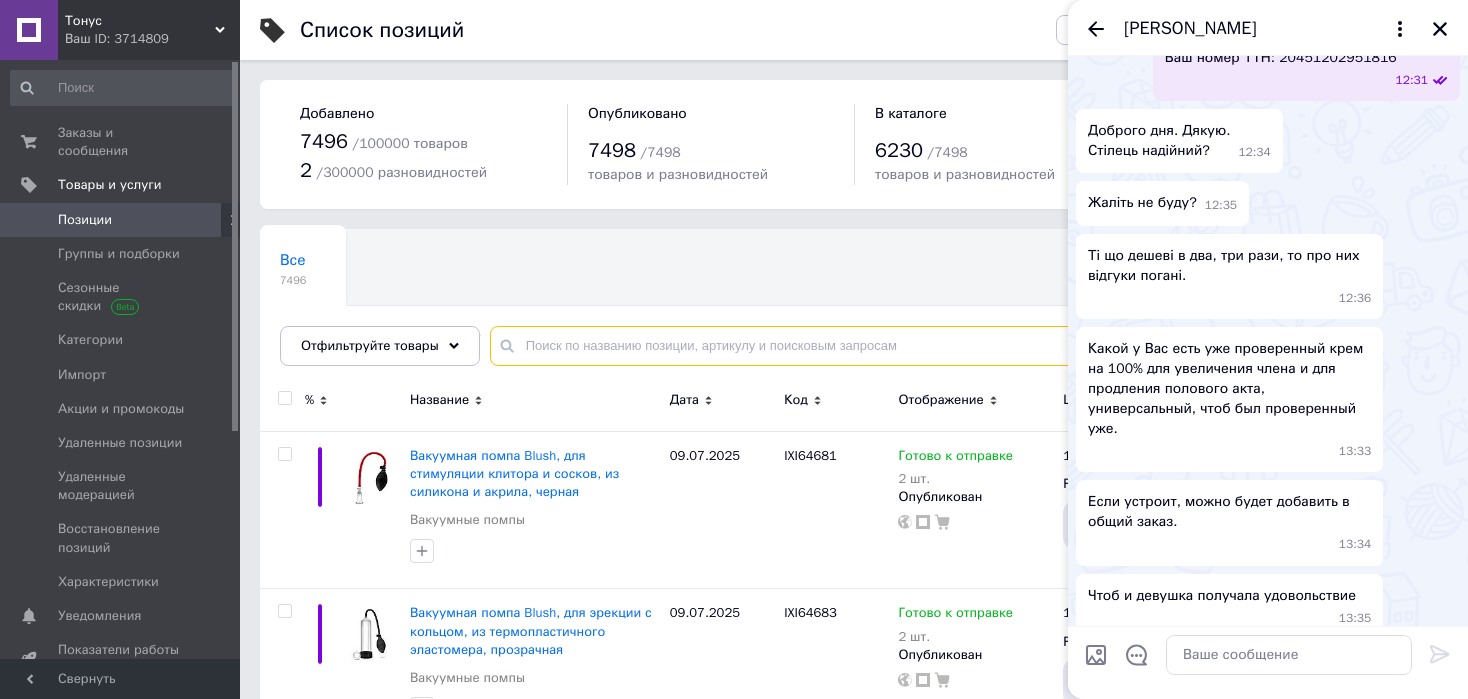 click at bounding box center [959, 346] 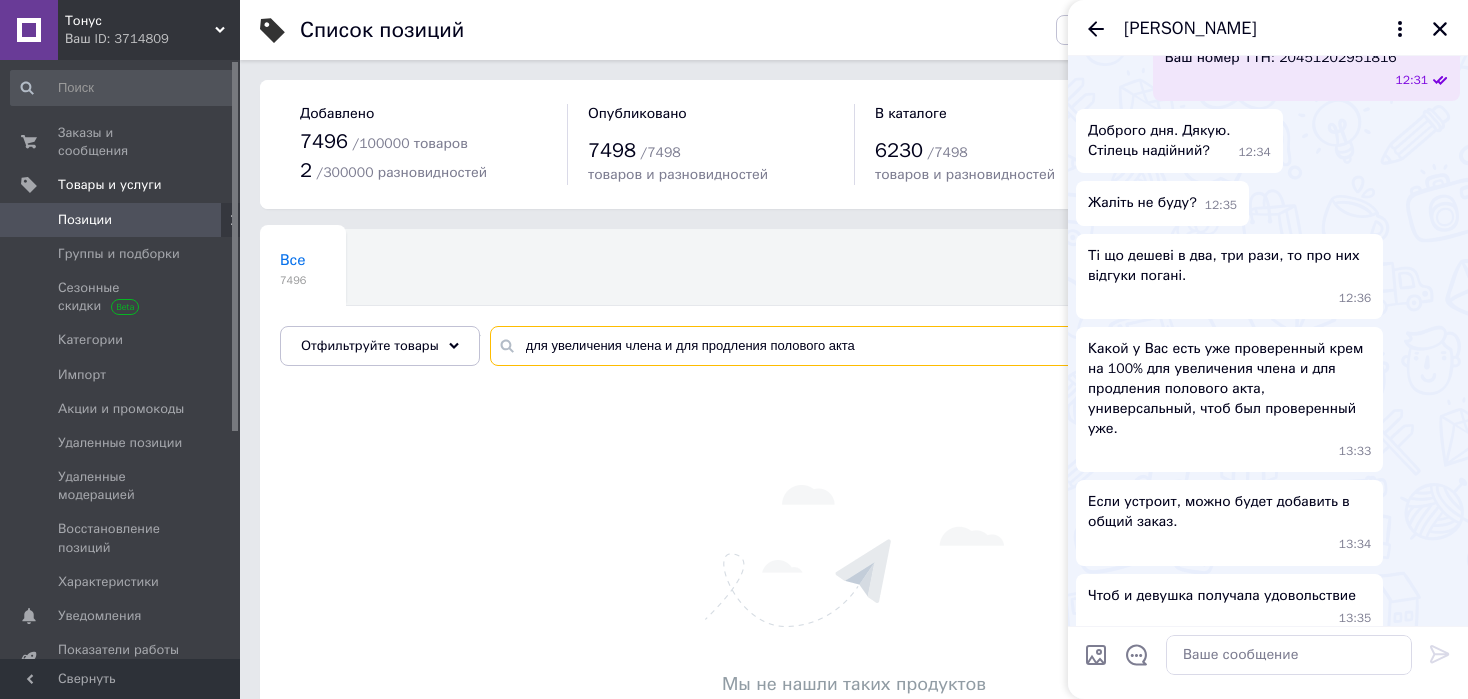 drag, startPoint x: 695, startPoint y: 346, endPoint x: 667, endPoint y: 346, distance: 28 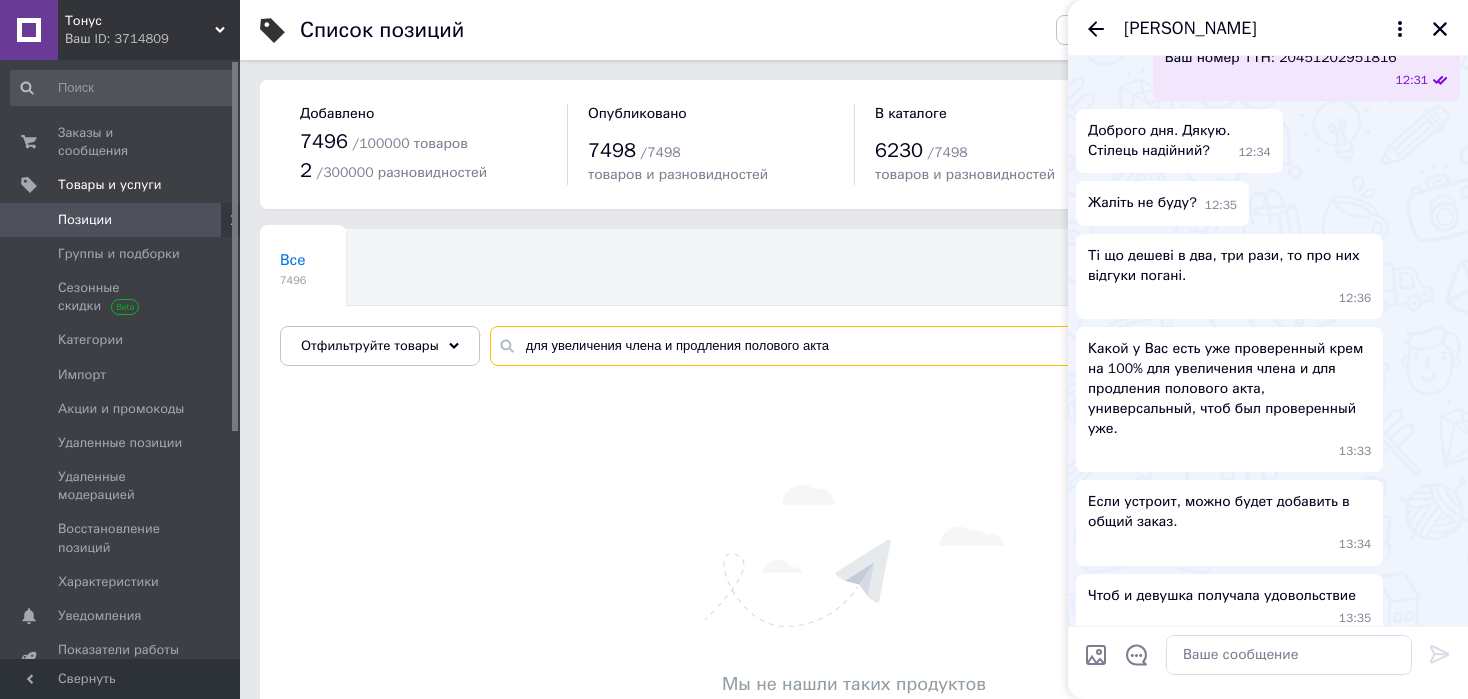 click on "для увеличения члена и продления полового акта" at bounding box center (959, 346) 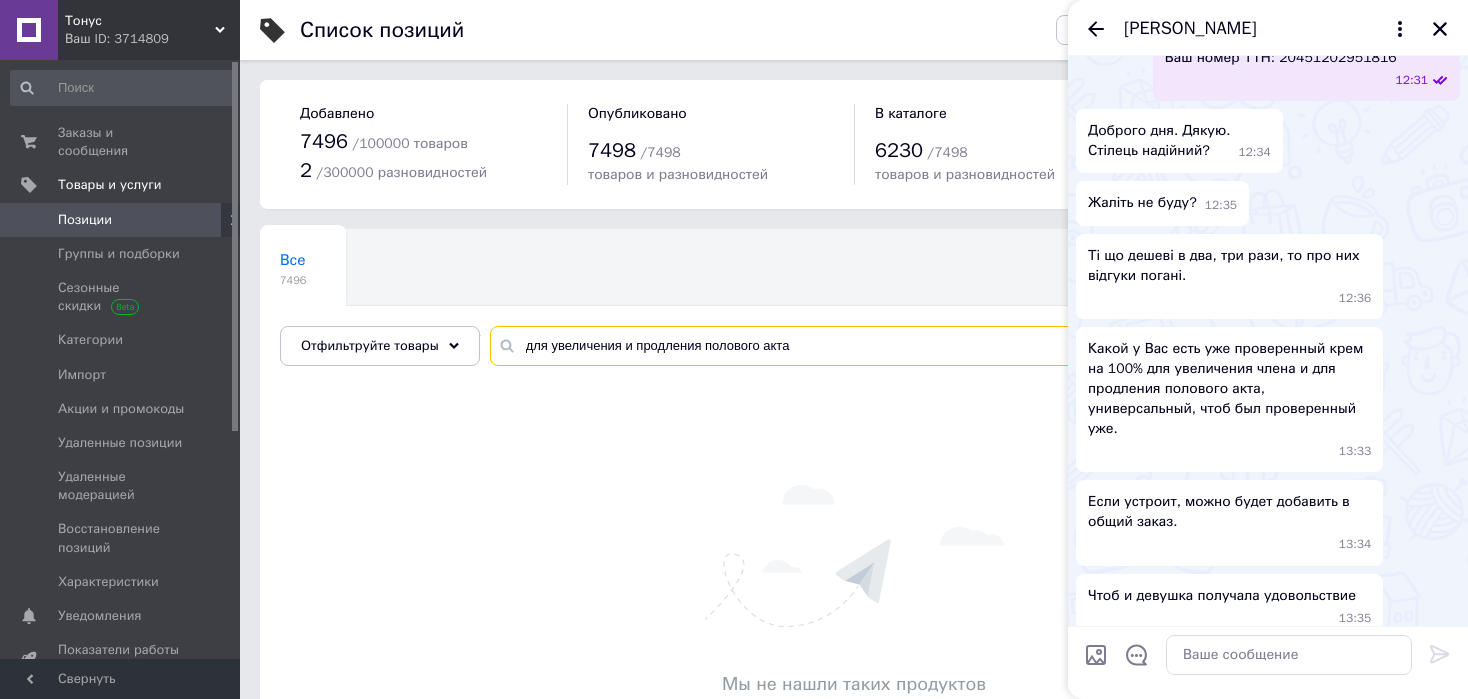 click on "для увеличения и продления полового акта" at bounding box center [959, 346] 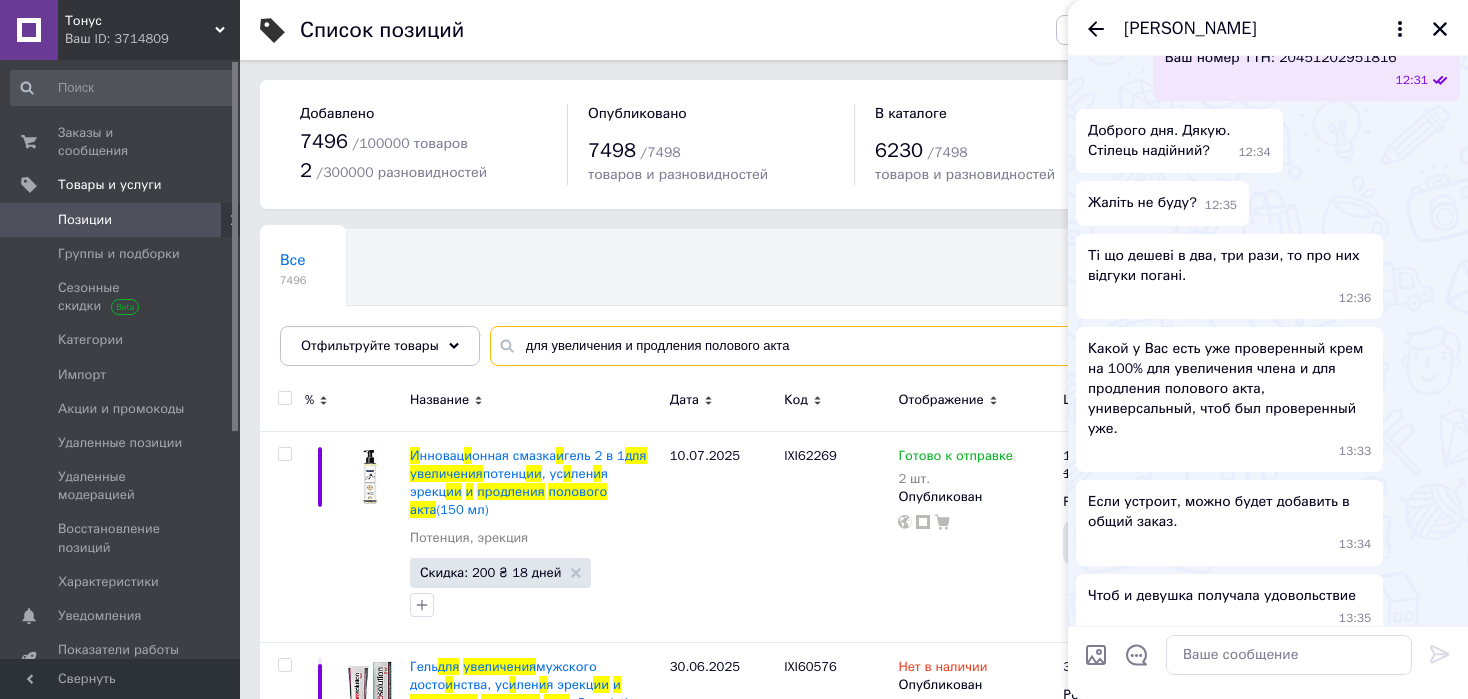 scroll, scrollTop: 100, scrollLeft: 0, axis: vertical 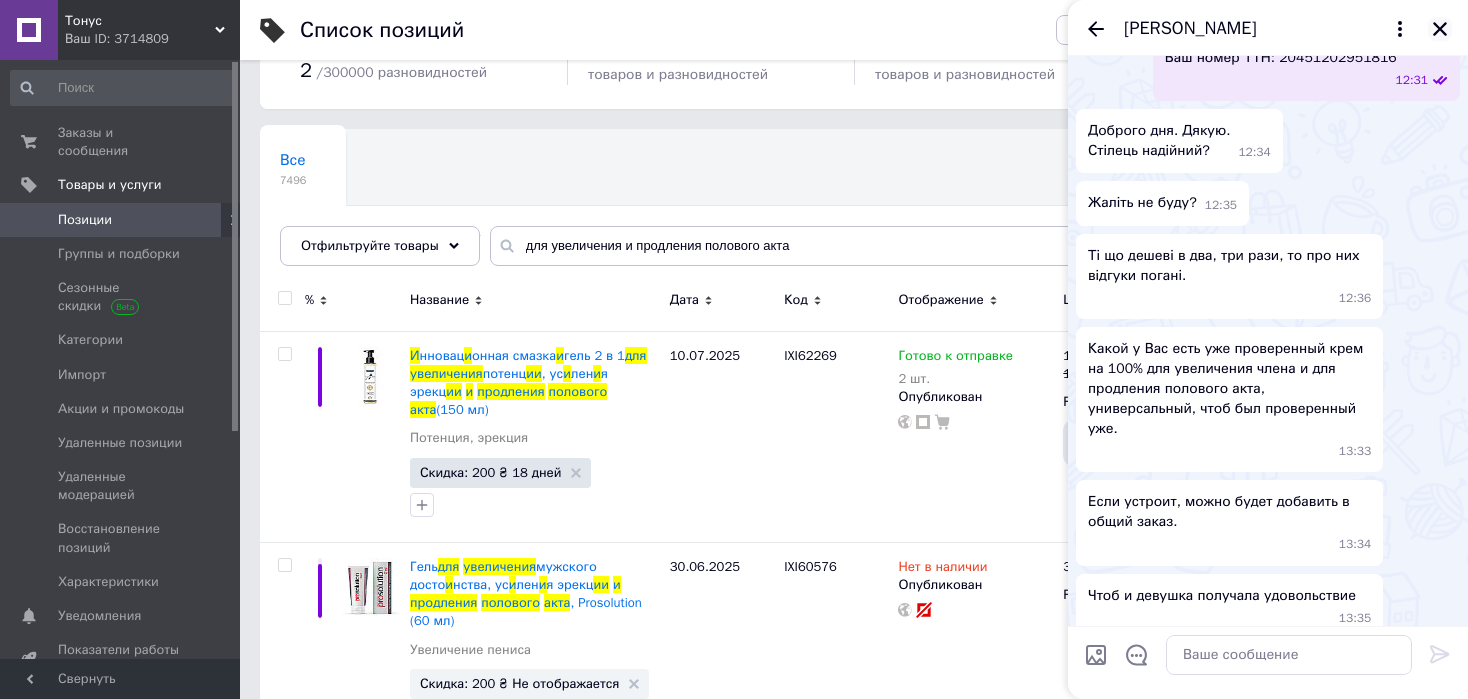 click 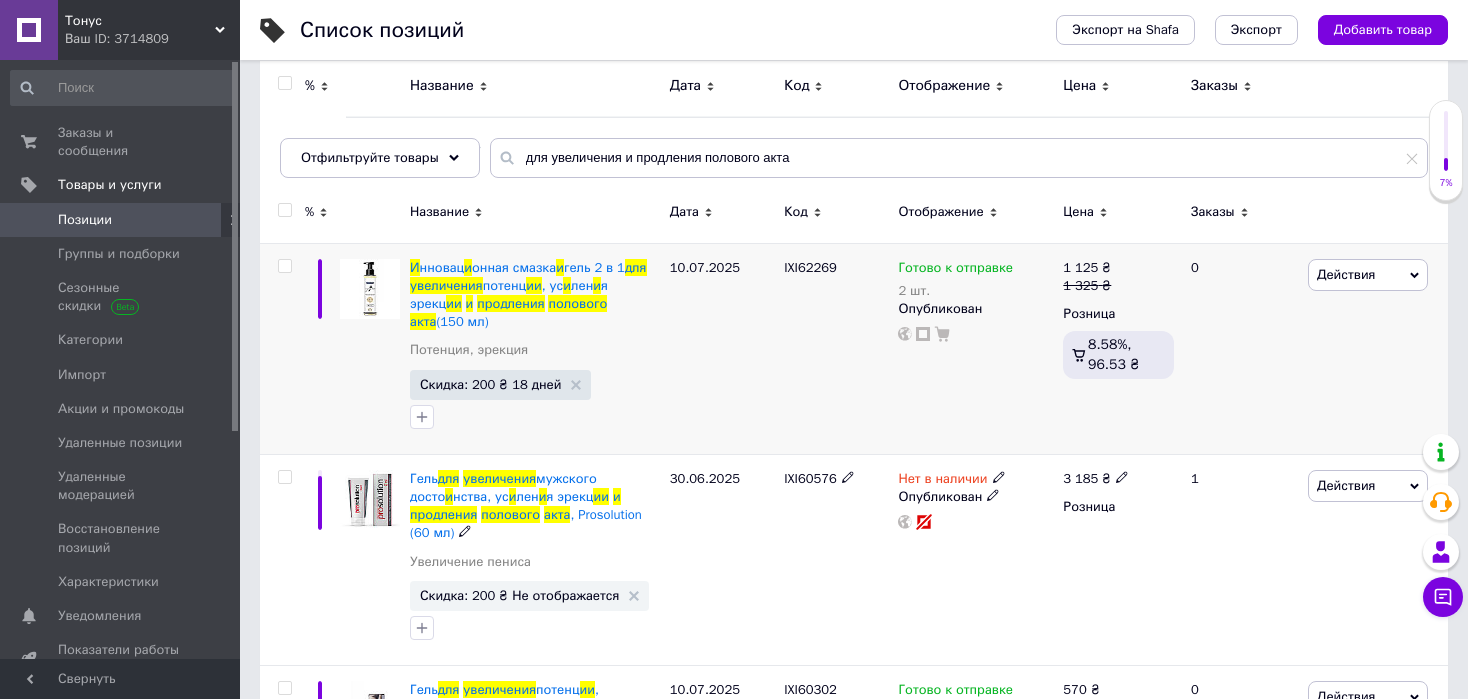scroll, scrollTop: 140, scrollLeft: 0, axis: vertical 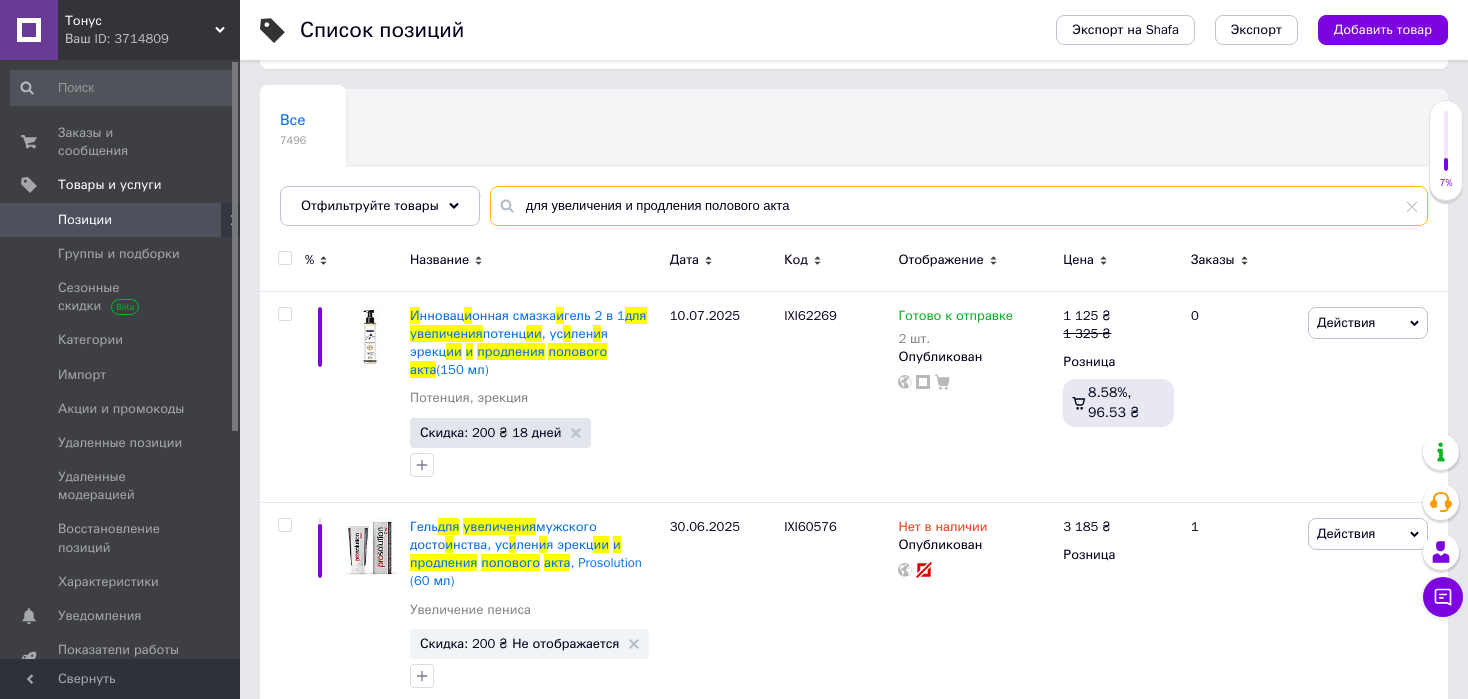 click on "для увеличения и продления полового акта" at bounding box center (959, 206) 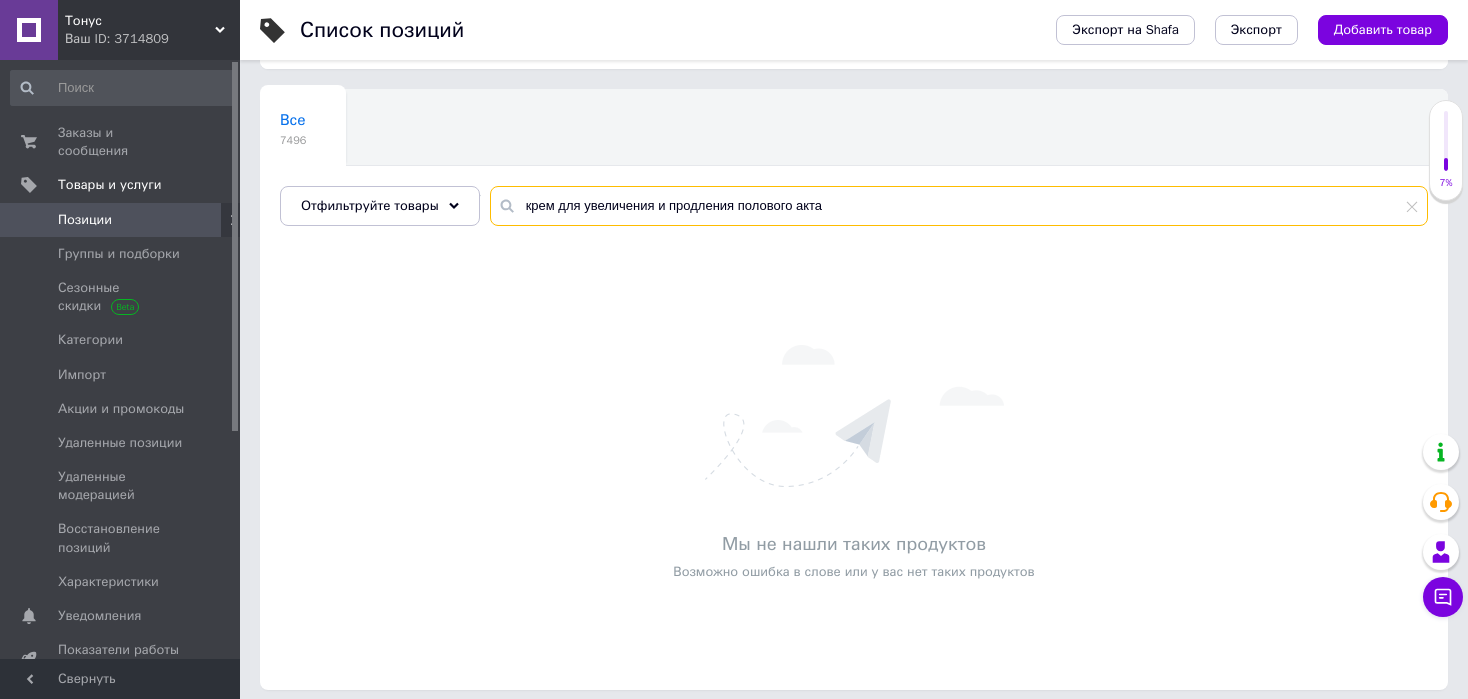 drag, startPoint x: 651, startPoint y: 209, endPoint x: 897, endPoint y: 216, distance: 246.09958 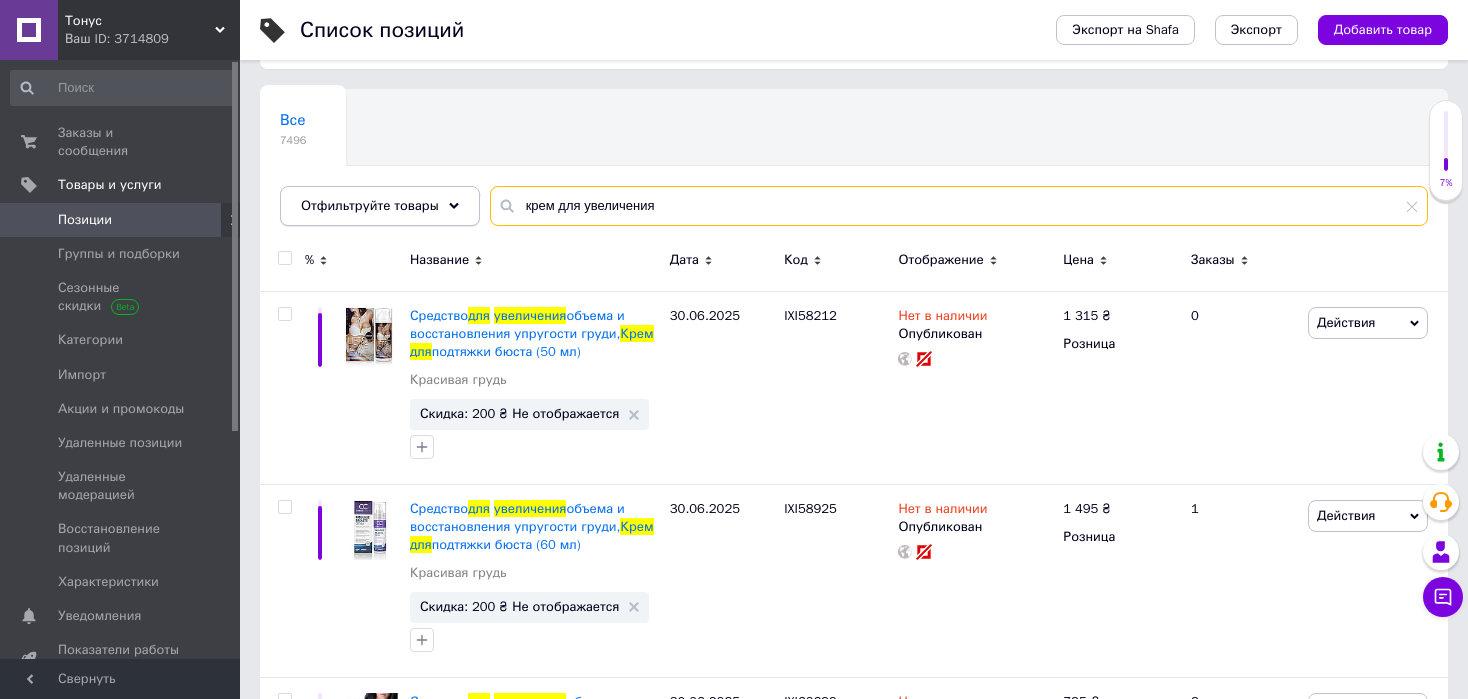 type on "крем для увеличения" 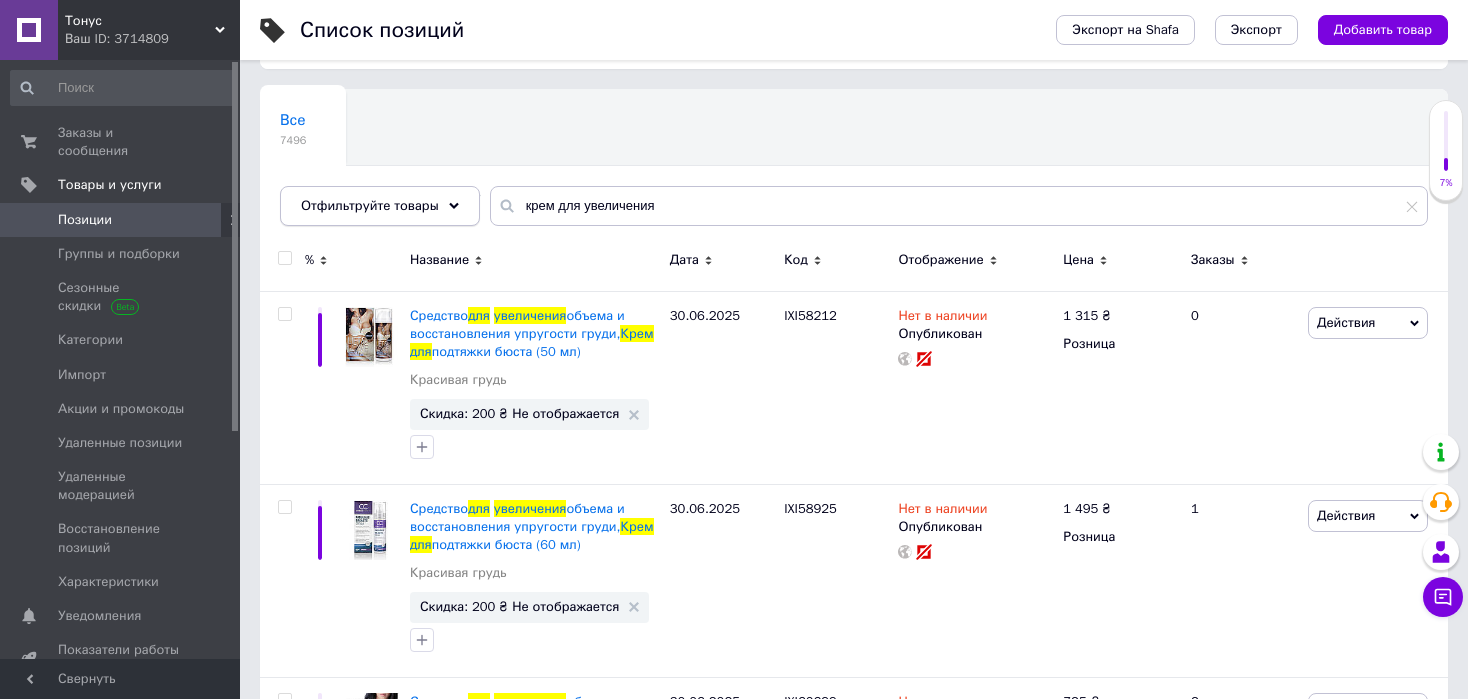 click on "Отфильтруйте товары" at bounding box center (380, 206) 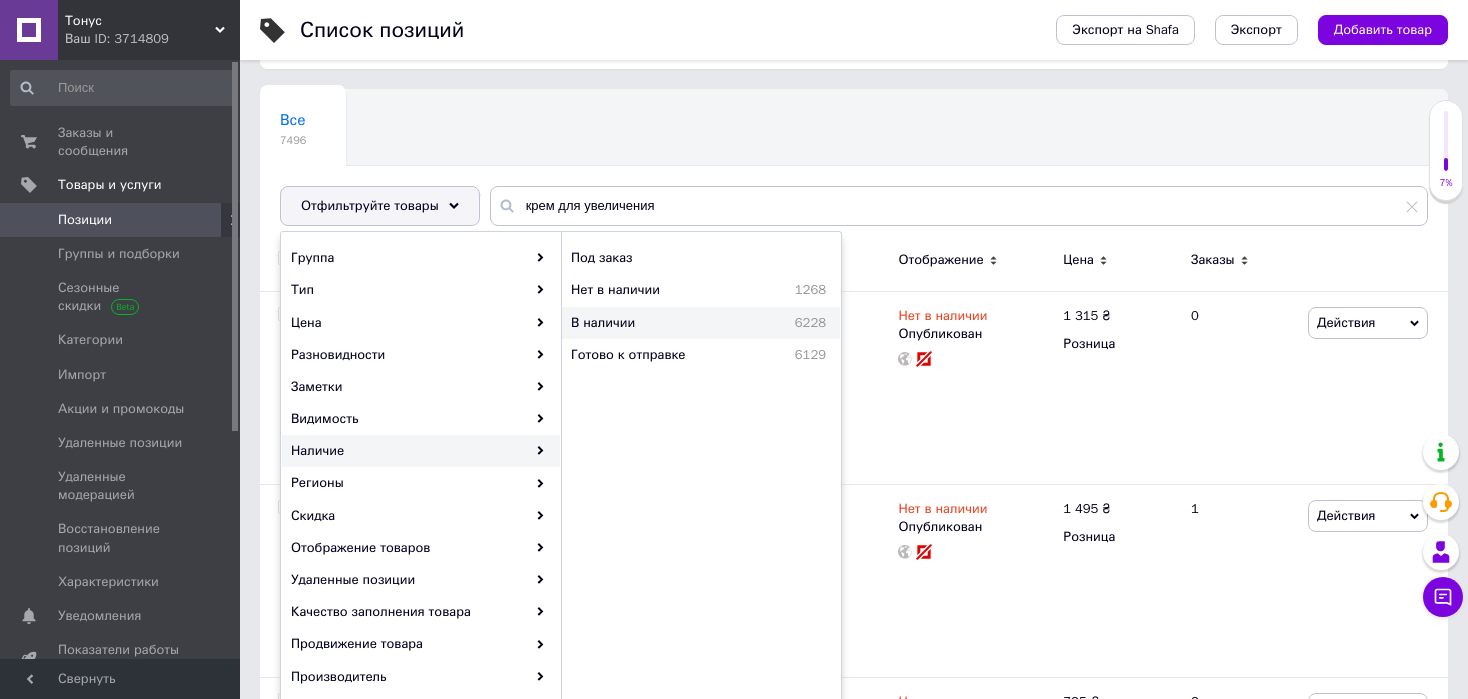 click on "В наличии" at bounding box center (648, 323) 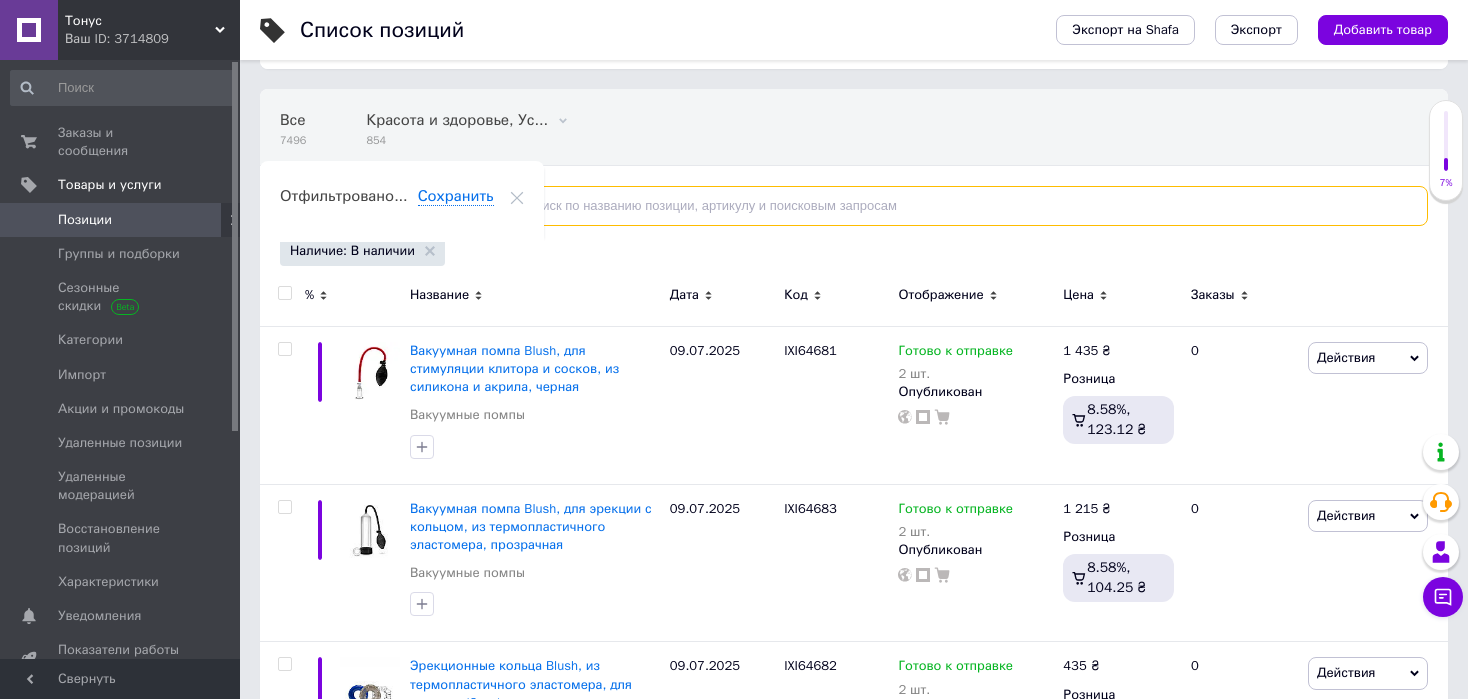 click at bounding box center [959, 206] 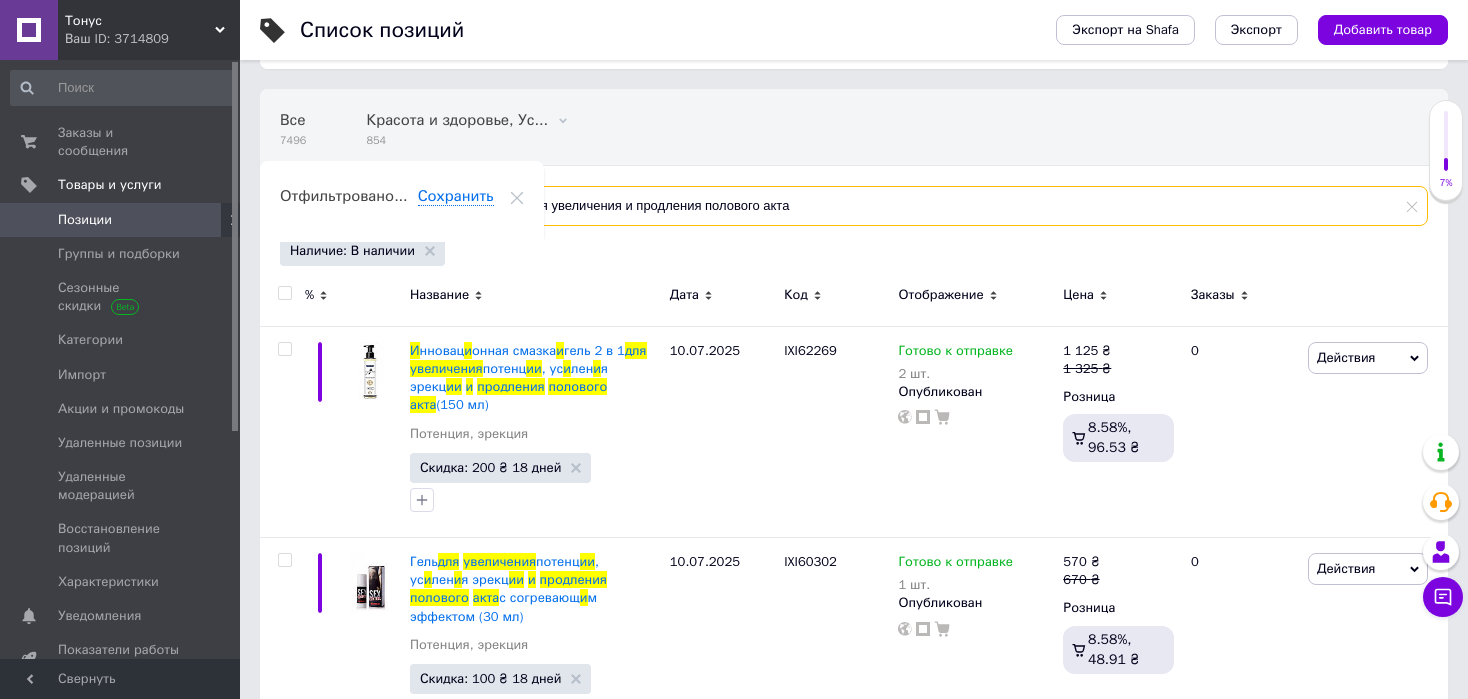 drag, startPoint x: 617, startPoint y: 206, endPoint x: 889, endPoint y: 215, distance: 272.14886 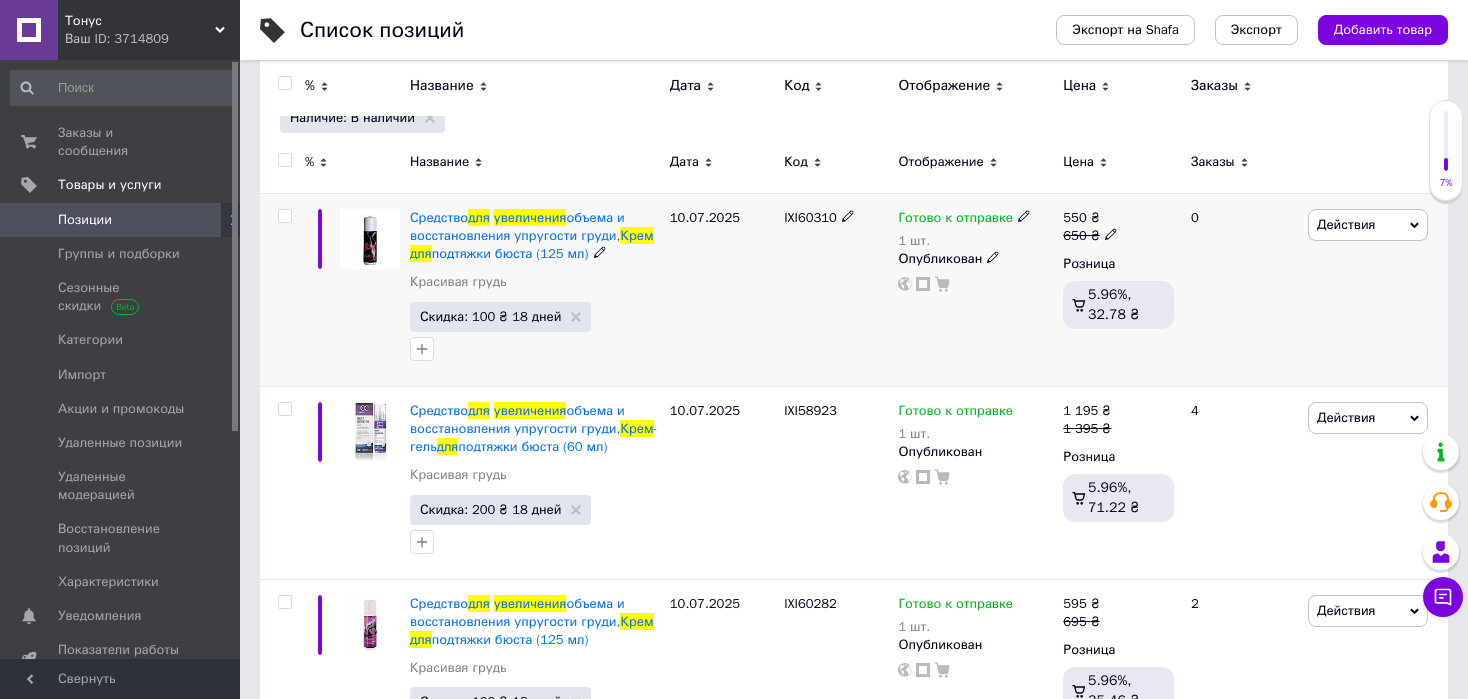 scroll, scrollTop: 240, scrollLeft: 0, axis: vertical 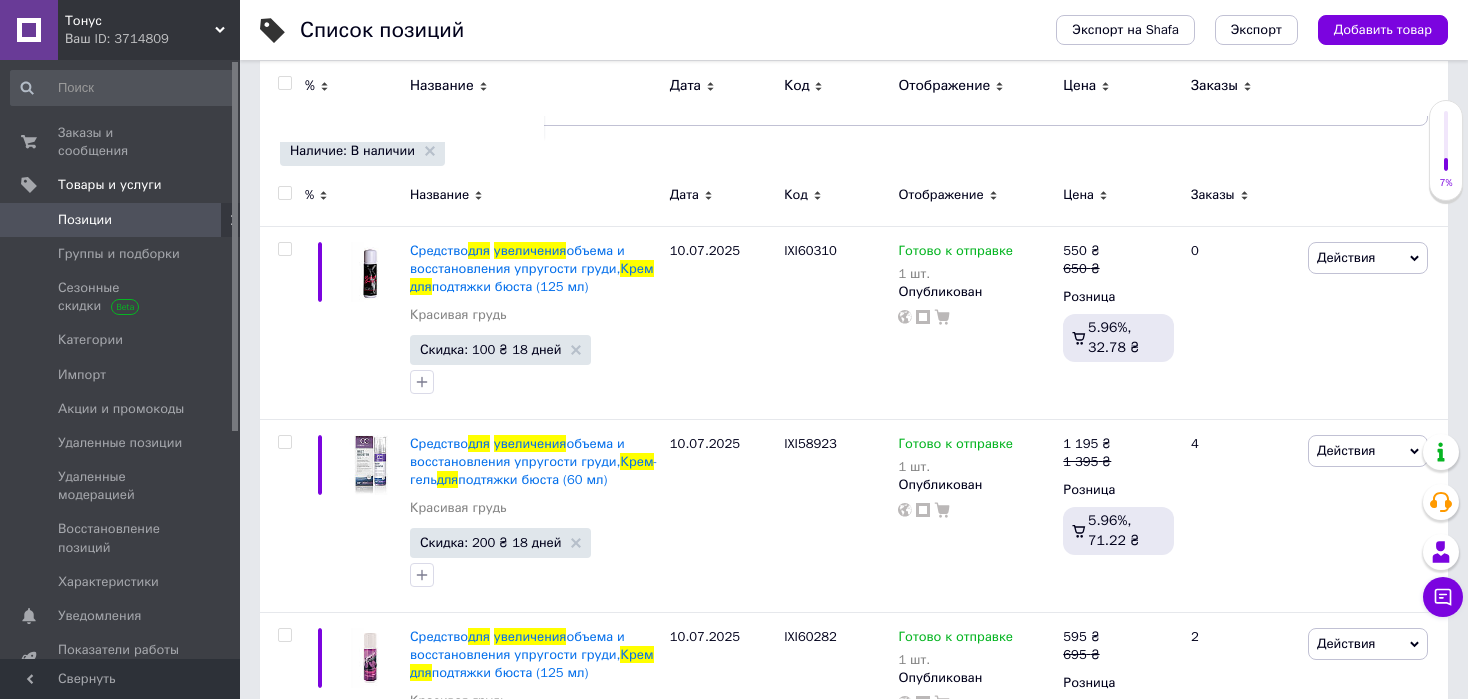click 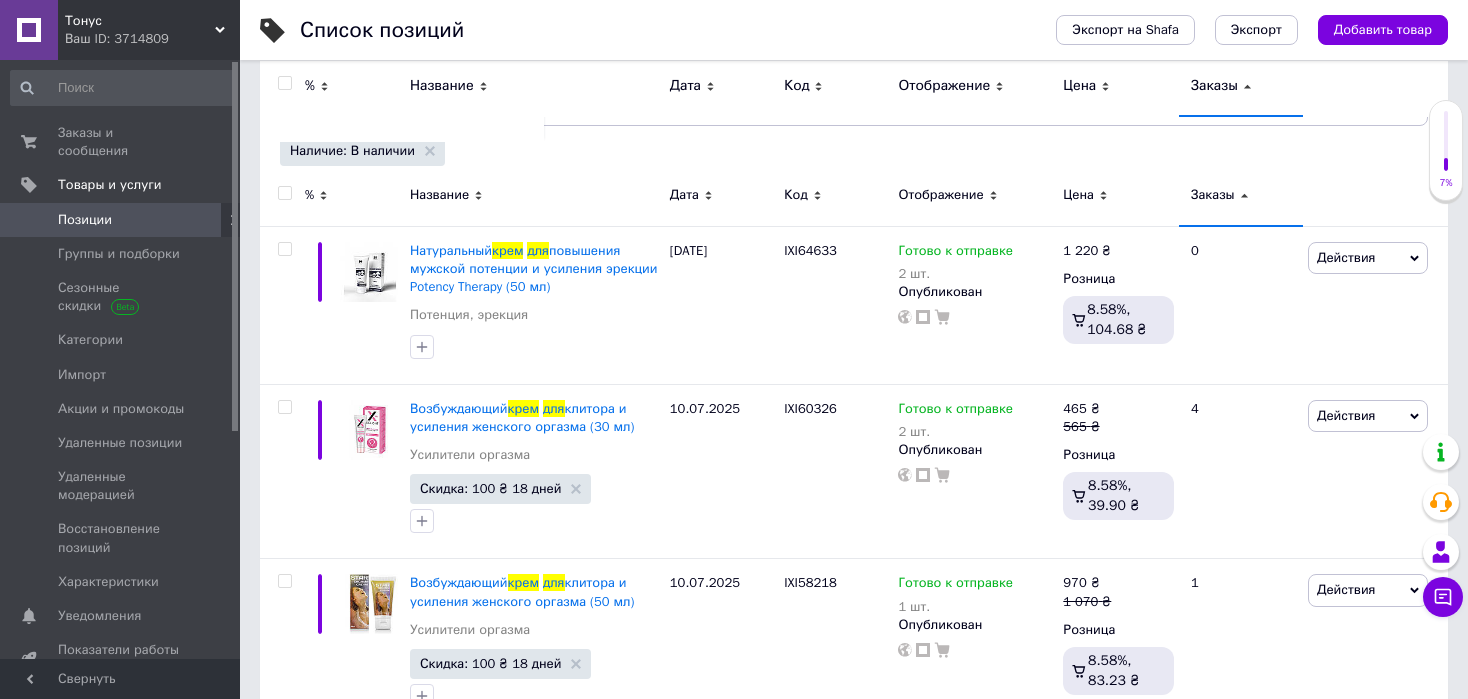 click on "Заказы" at bounding box center (1241, 195) 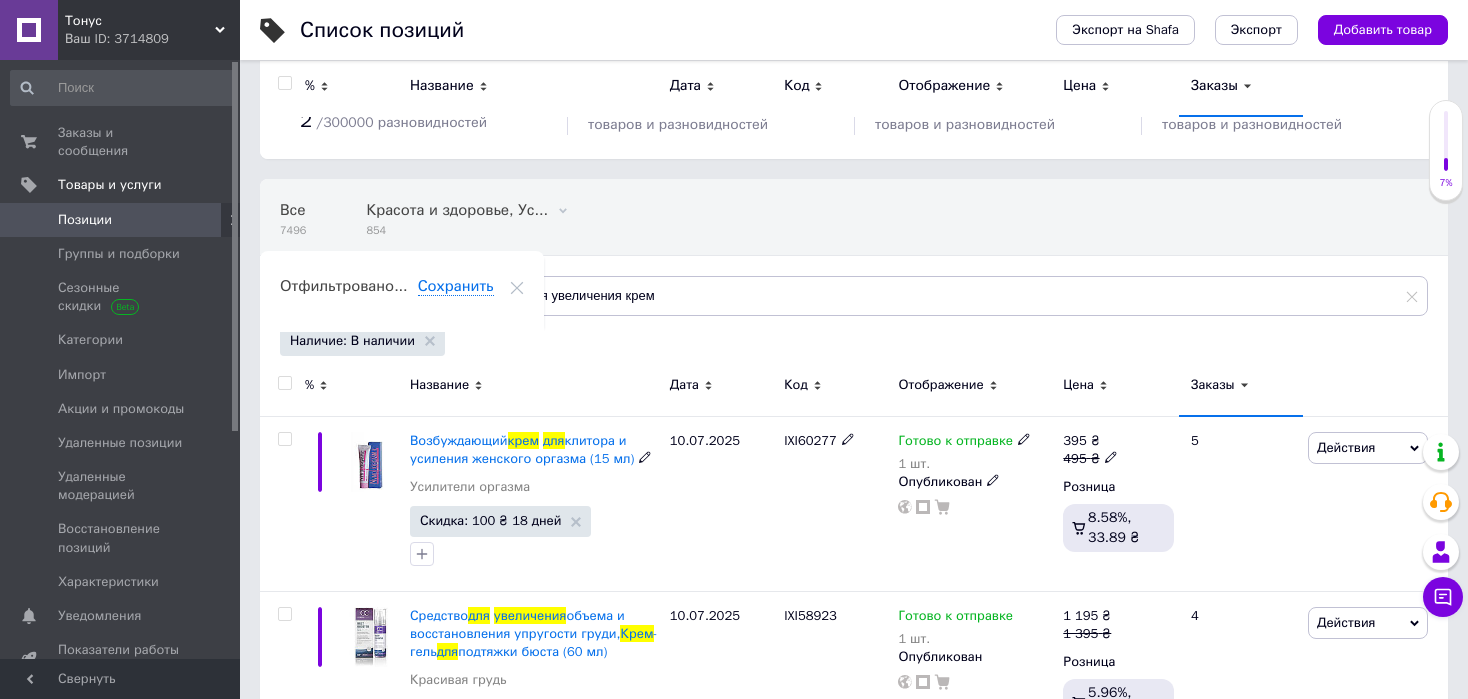 scroll, scrollTop: 40, scrollLeft: 0, axis: vertical 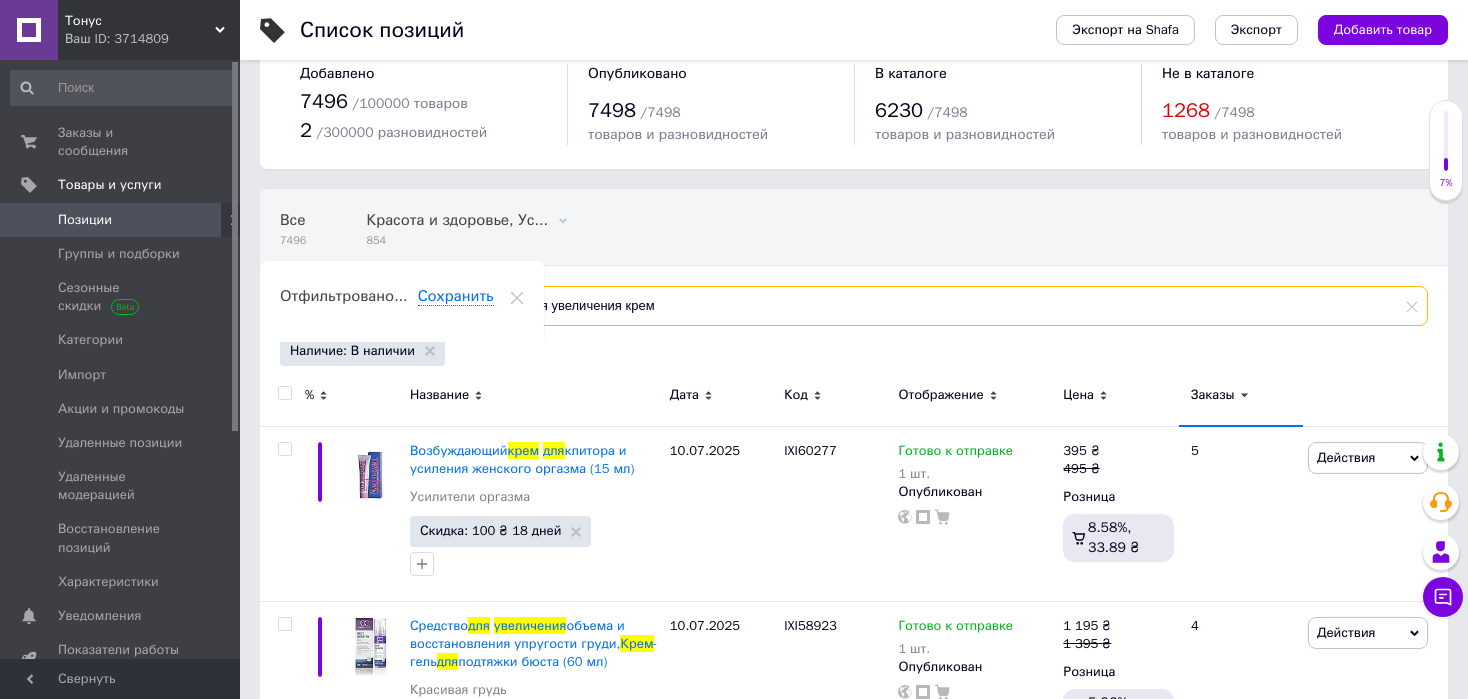 click on "для увеличения крем" at bounding box center [959, 306] 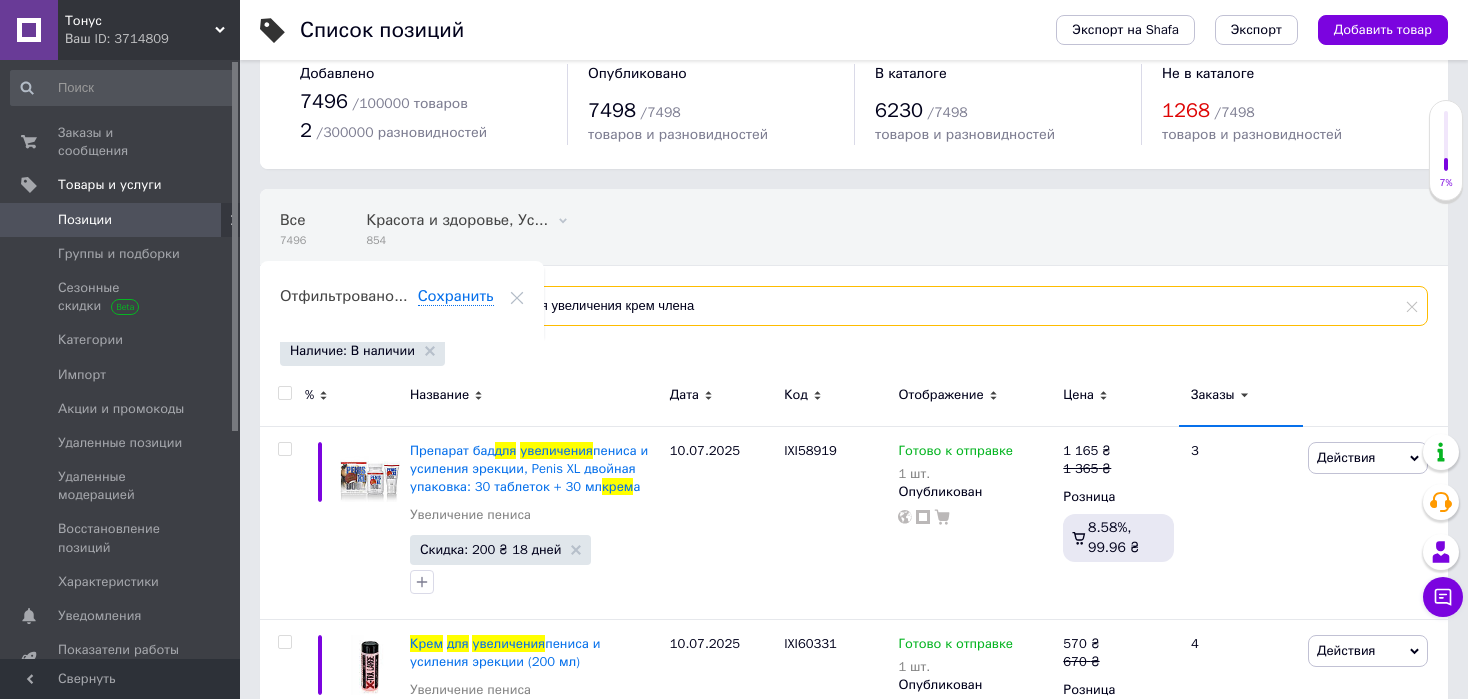 drag, startPoint x: 649, startPoint y: 308, endPoint x: 614, endPoint y: 303, distance: 35.35534 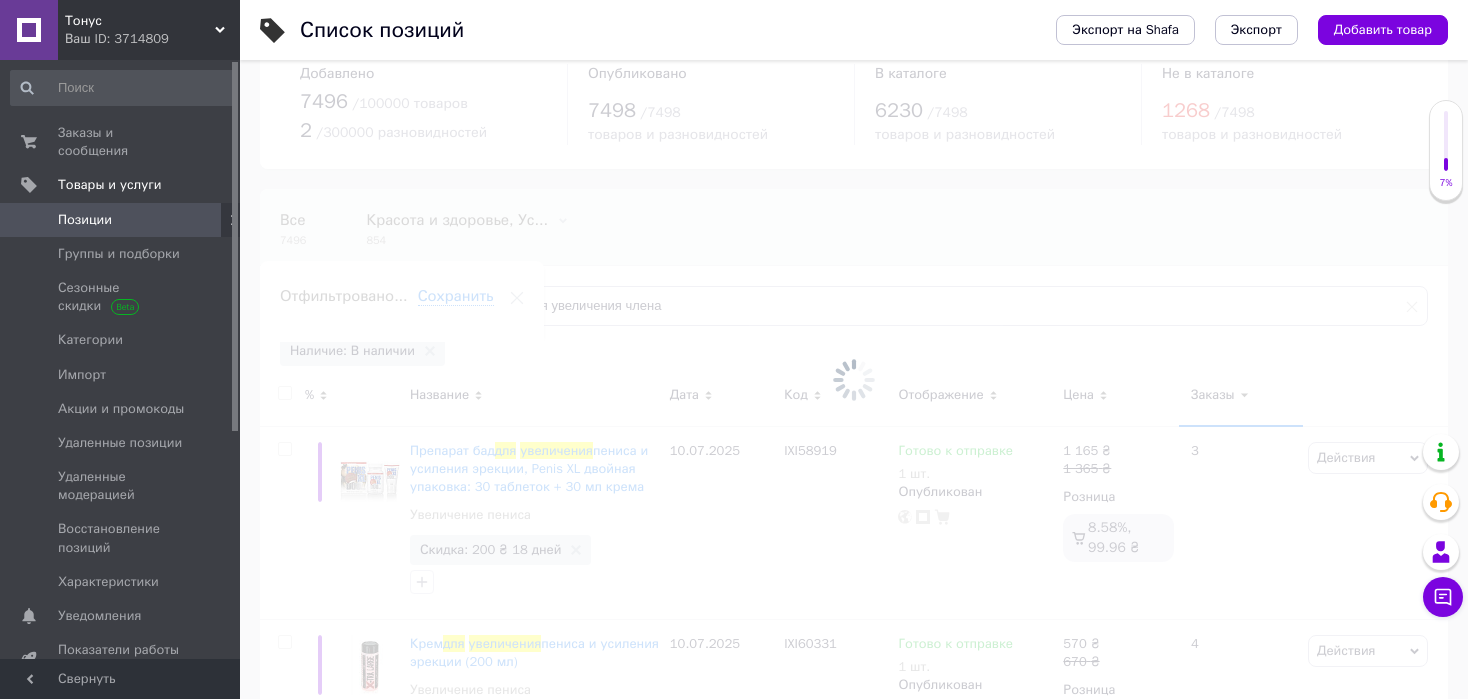 click at bounding box center [854, 379] 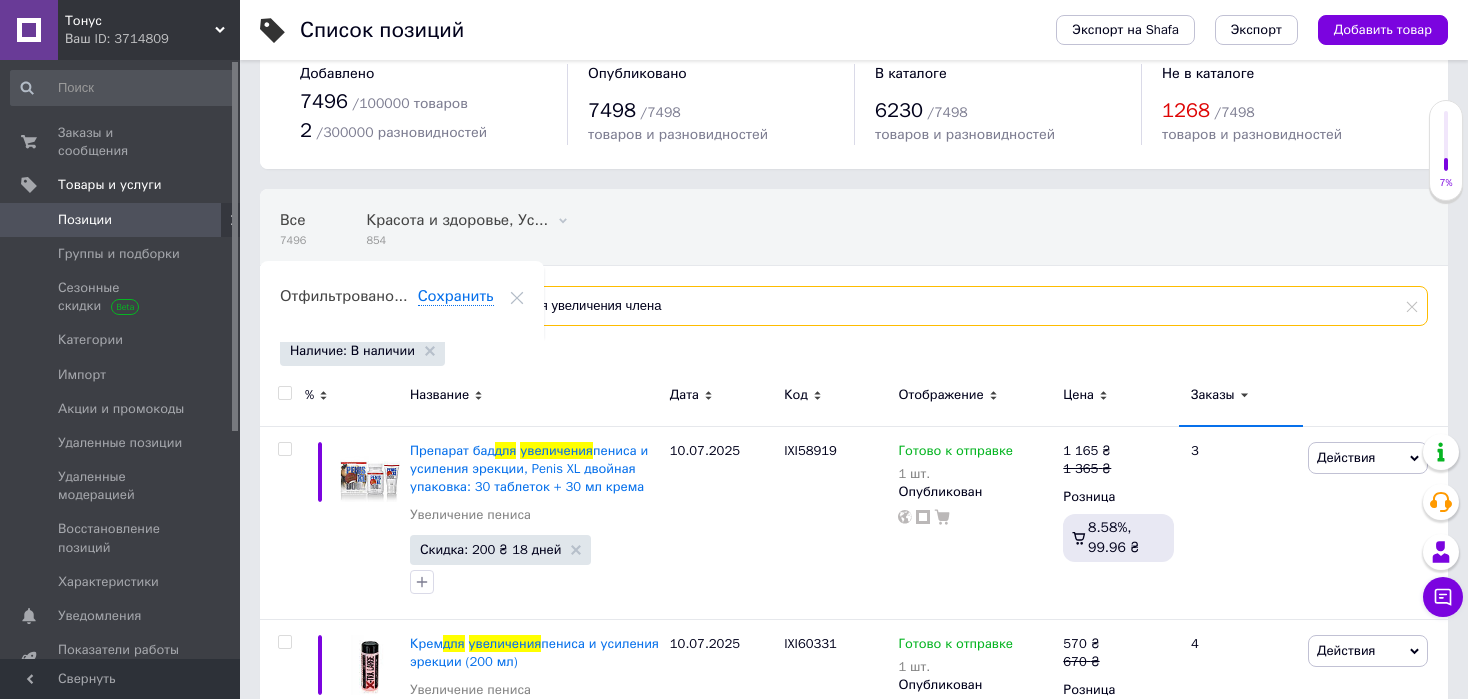click on "для увеличения члена" at bounding box center [959, 306] 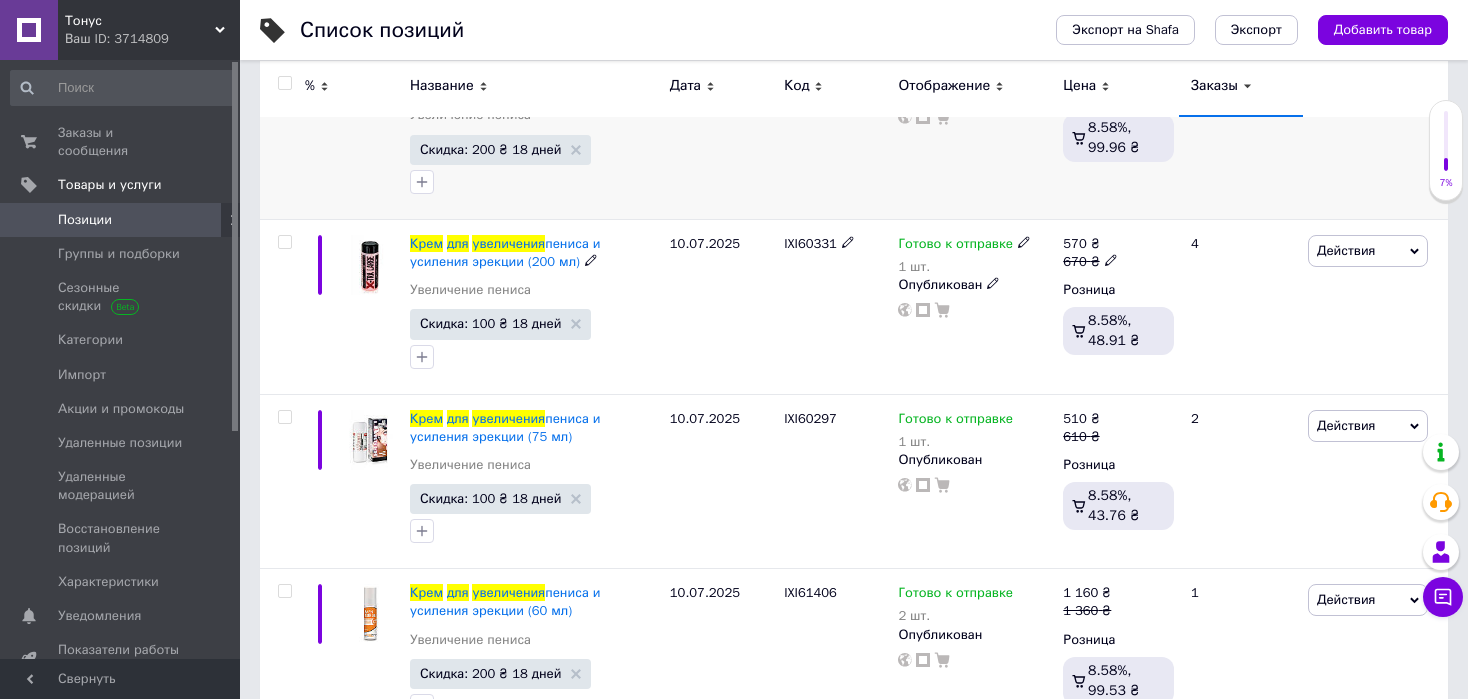 scroll, scrollTop: 140, scrollLeft: 0, axis: vertical 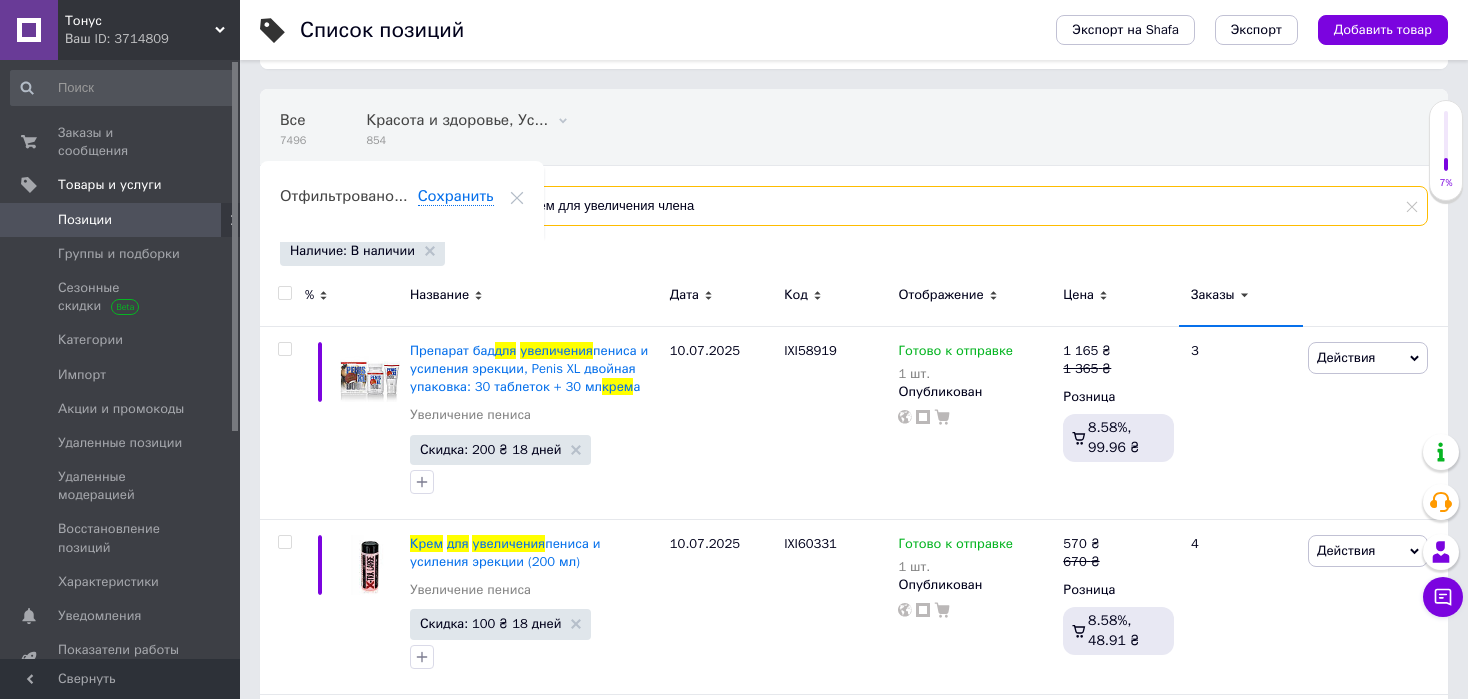 type on "крем для увеличения члена" 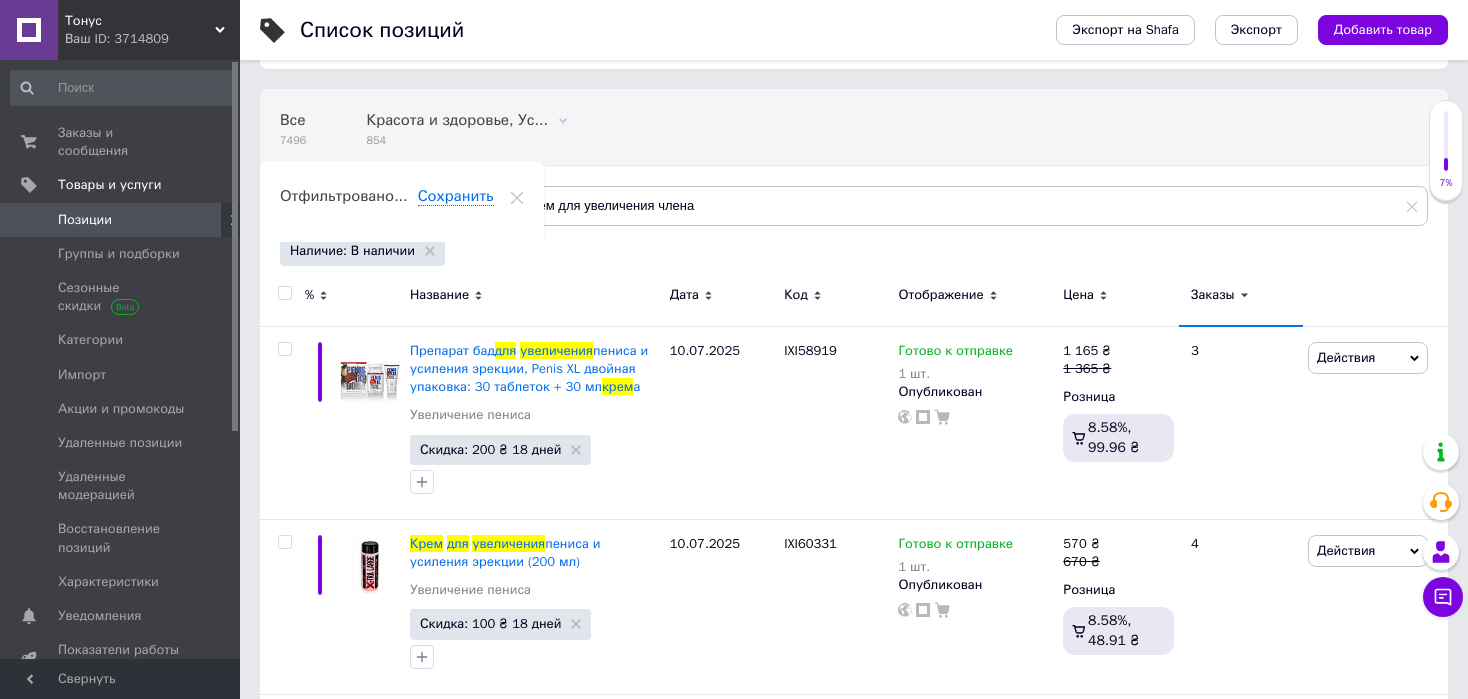 click on "Цена" at bounding box center (1118, 295) 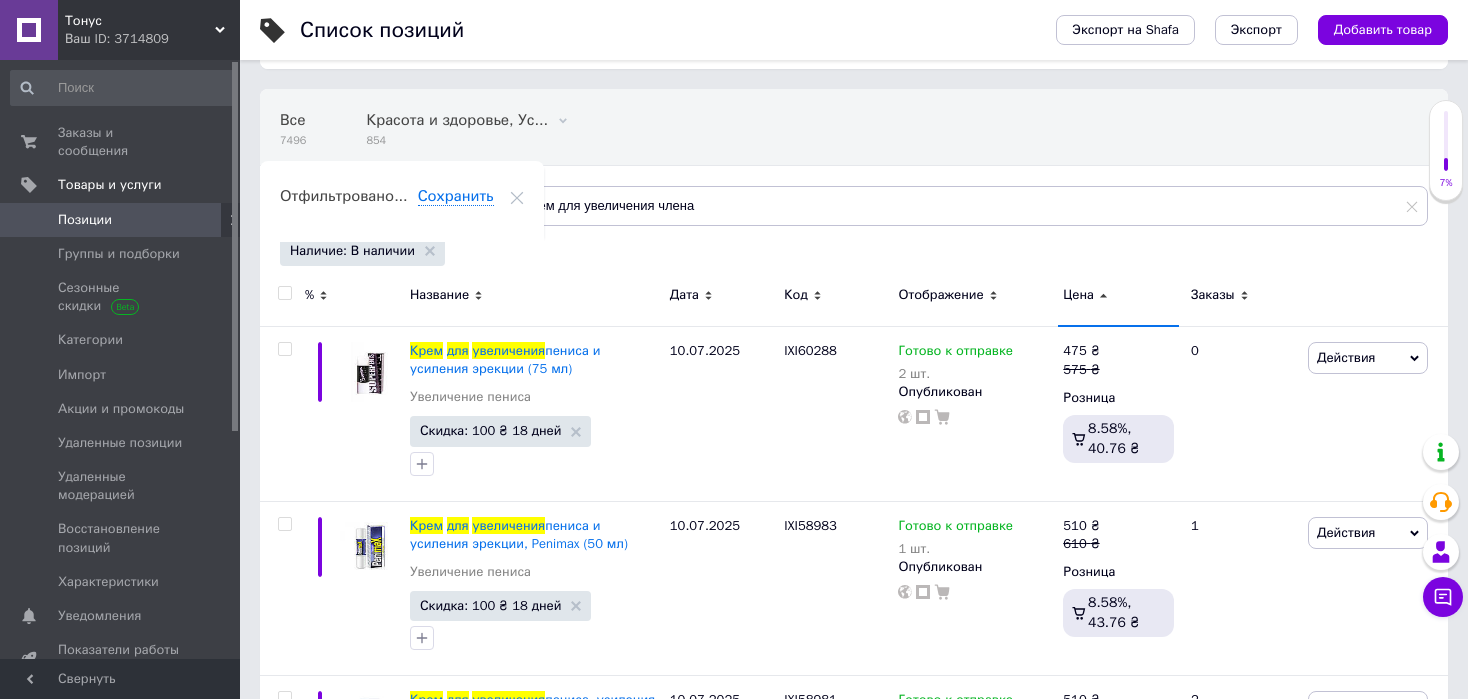 click 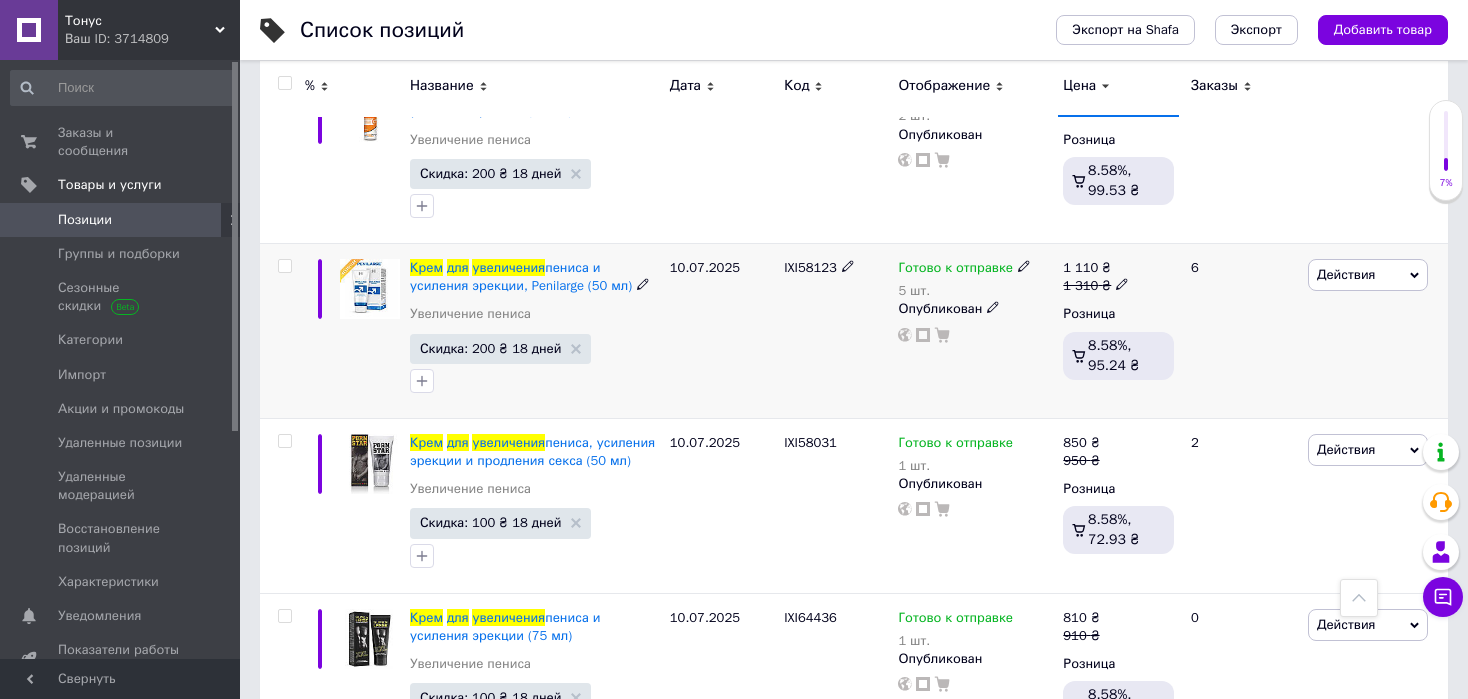 scroll, scrollTop: 1040, scrollLeft: 0, axis: vertical 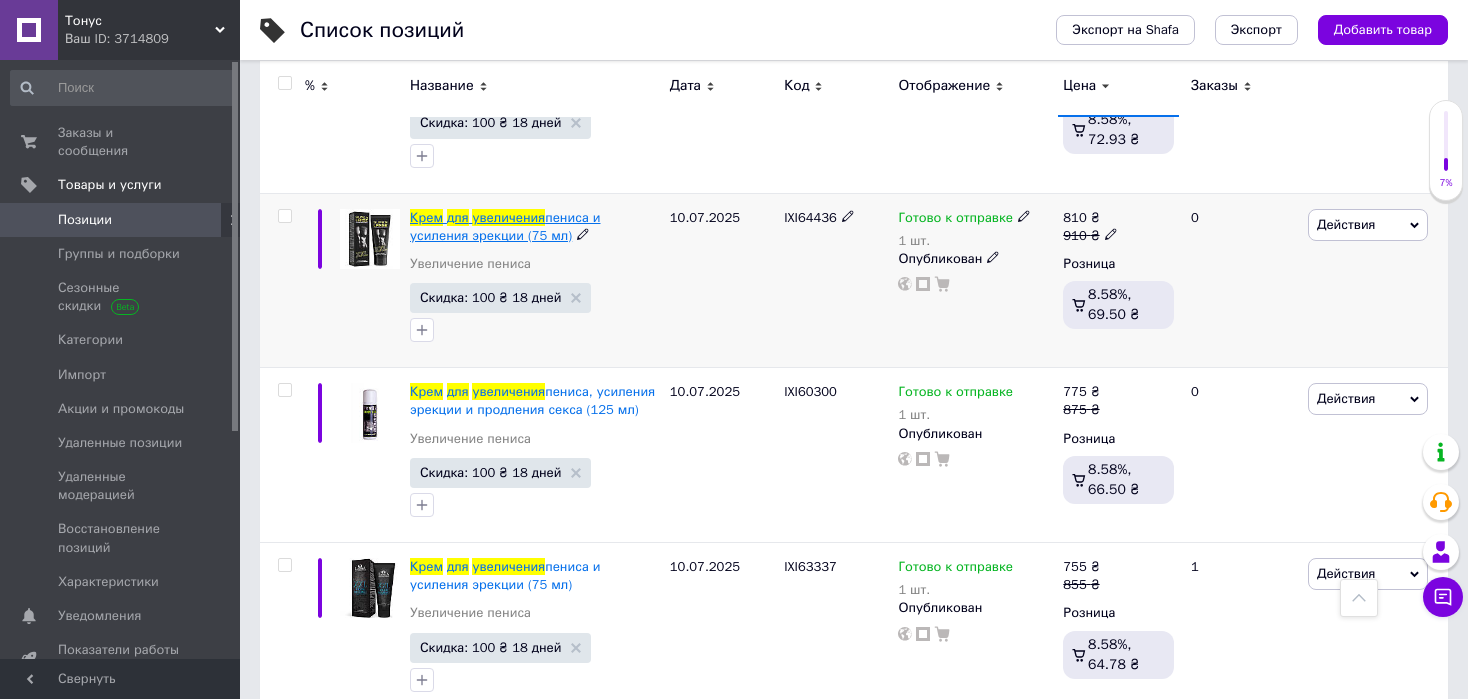 click on "пениса и усиления эрекции (75 мл)" at bounding box center [505, 226] 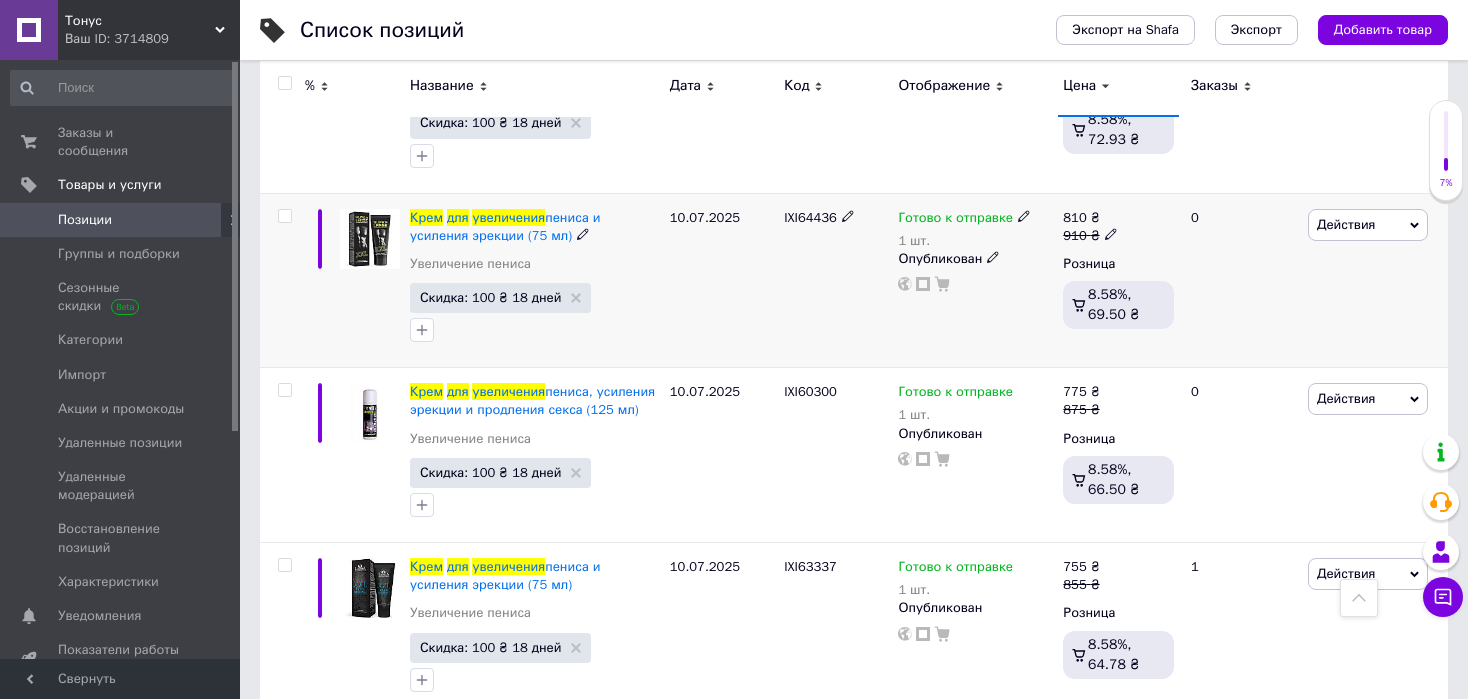 drag, startPoint x: 924, startPoint y: 289, endPoint x: 921, endPoint y: 279, distance: 10.440307 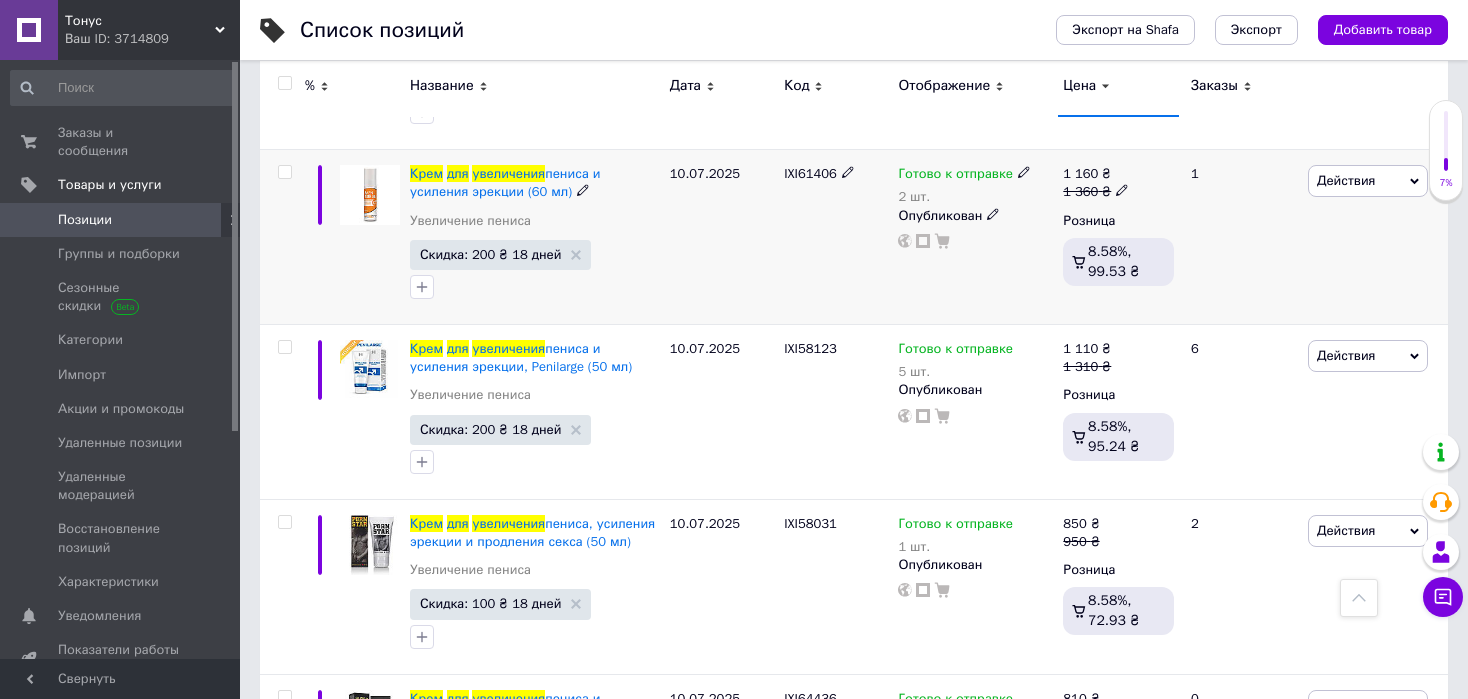 scroll, scrollTop: 860, scrollLeft: 0, axis: vertical 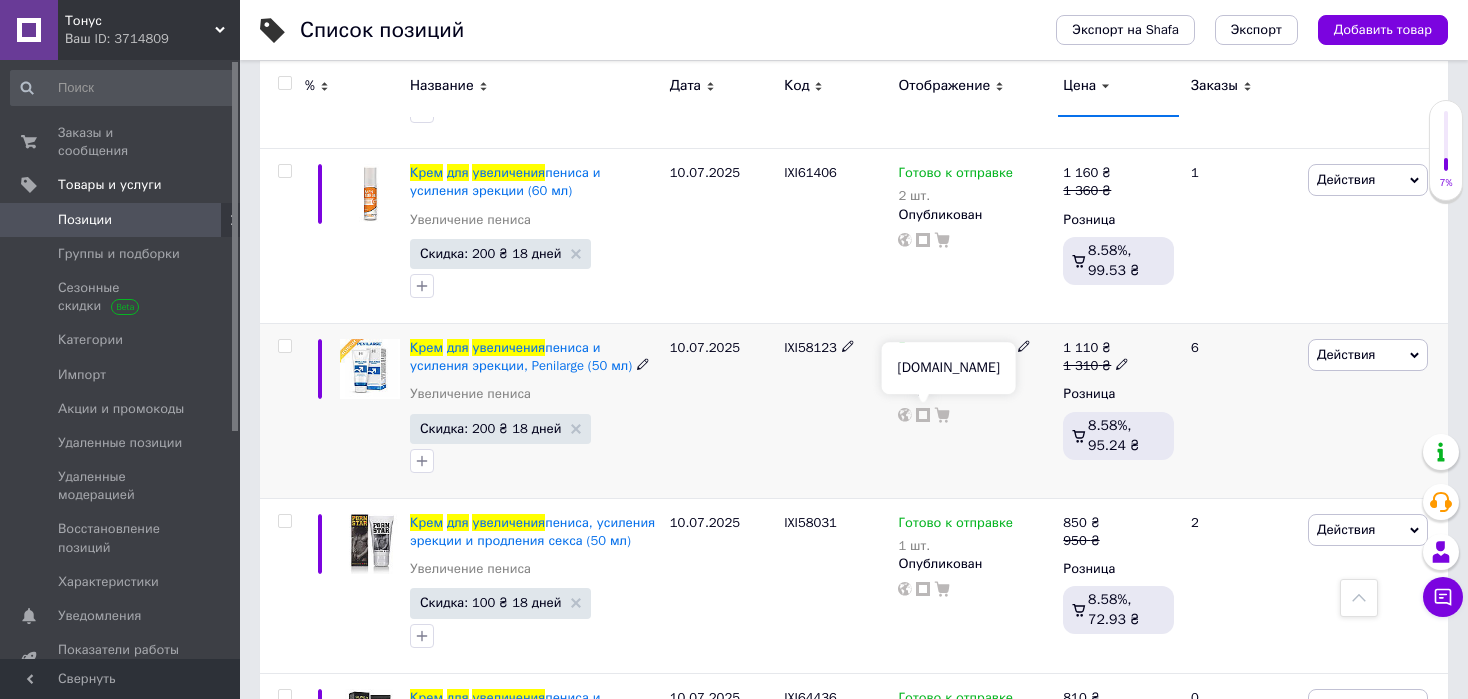 click 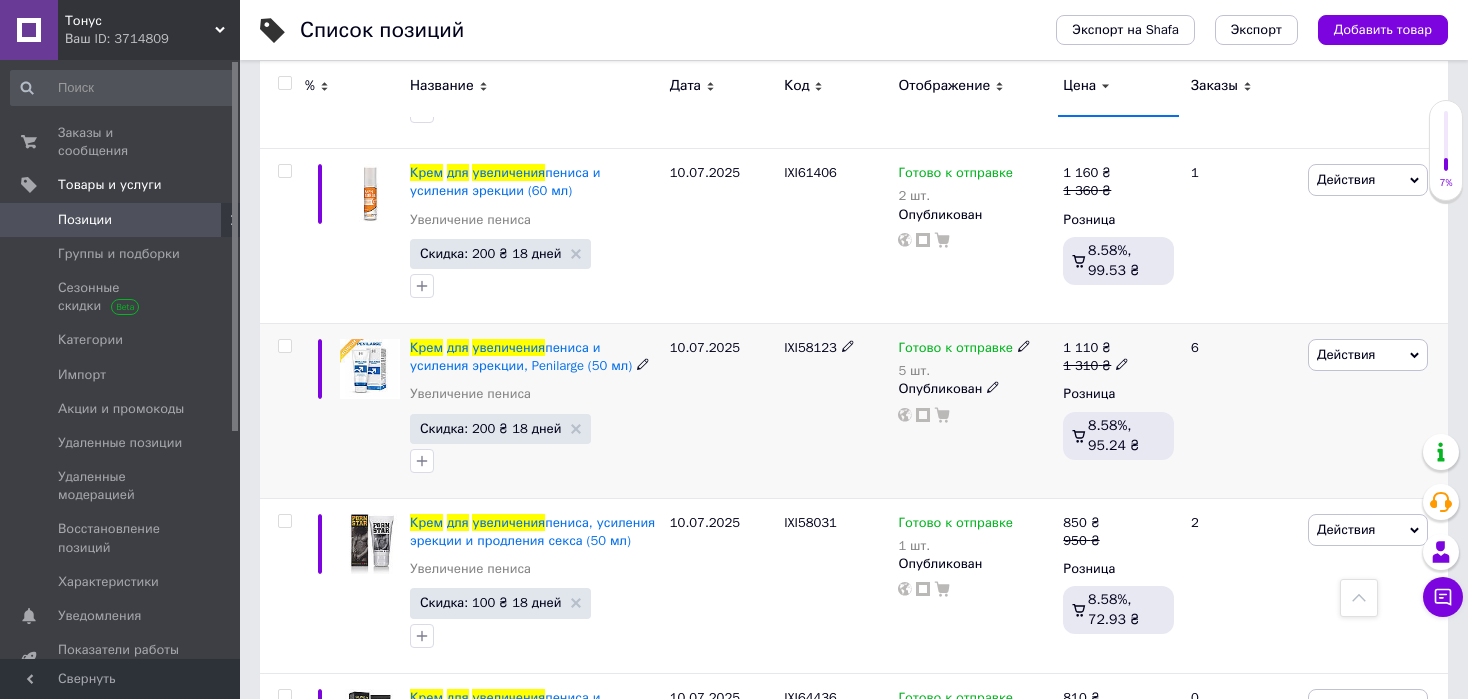 scroll, scrollTop: 960, scrollLeft: 0, axis: vertical 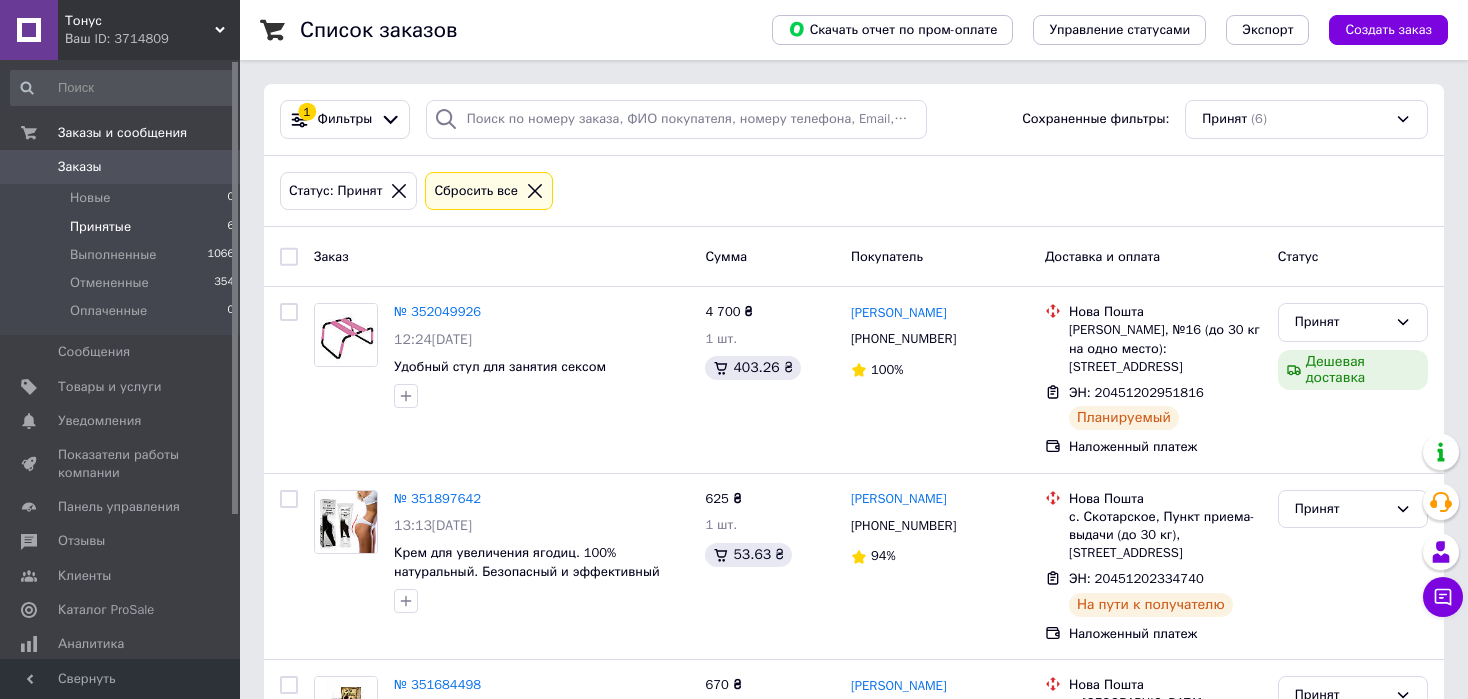 click 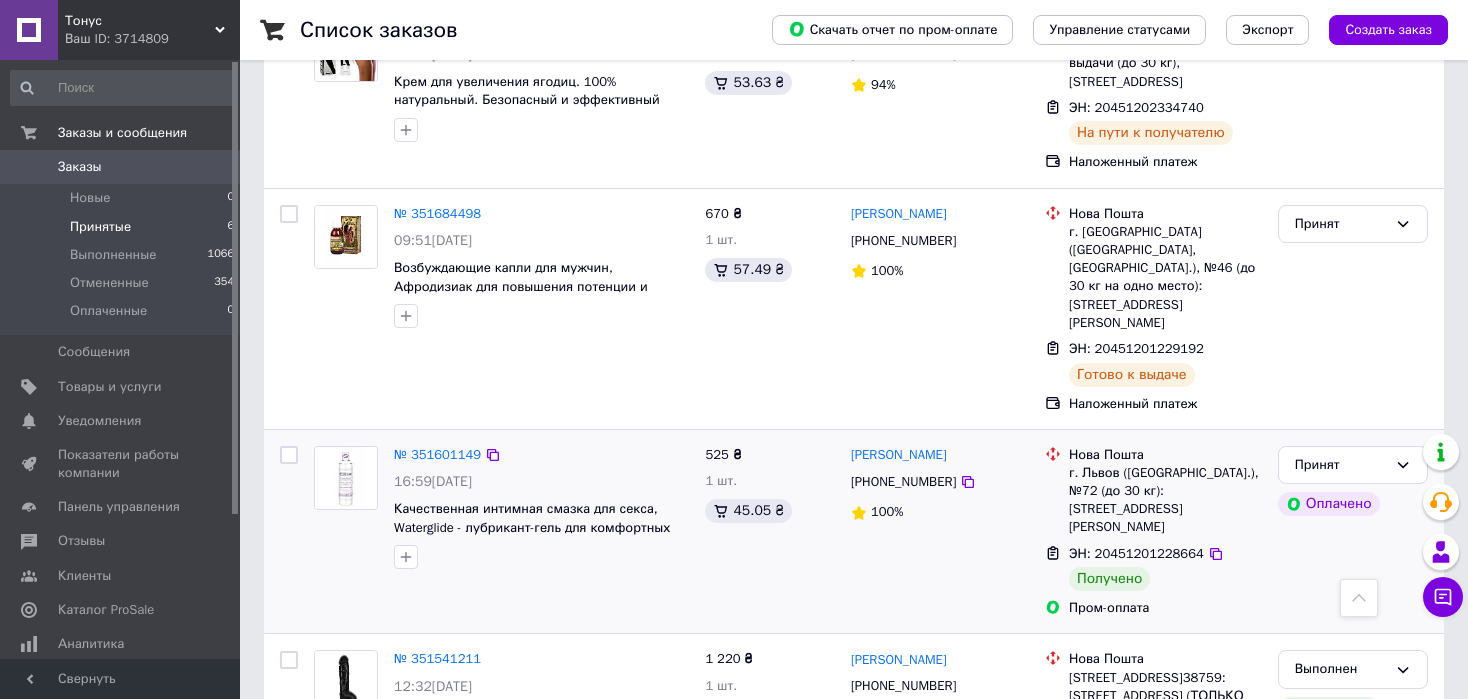 scroll, scrollTop: 600, scrollLeft: 0, axis: vertical 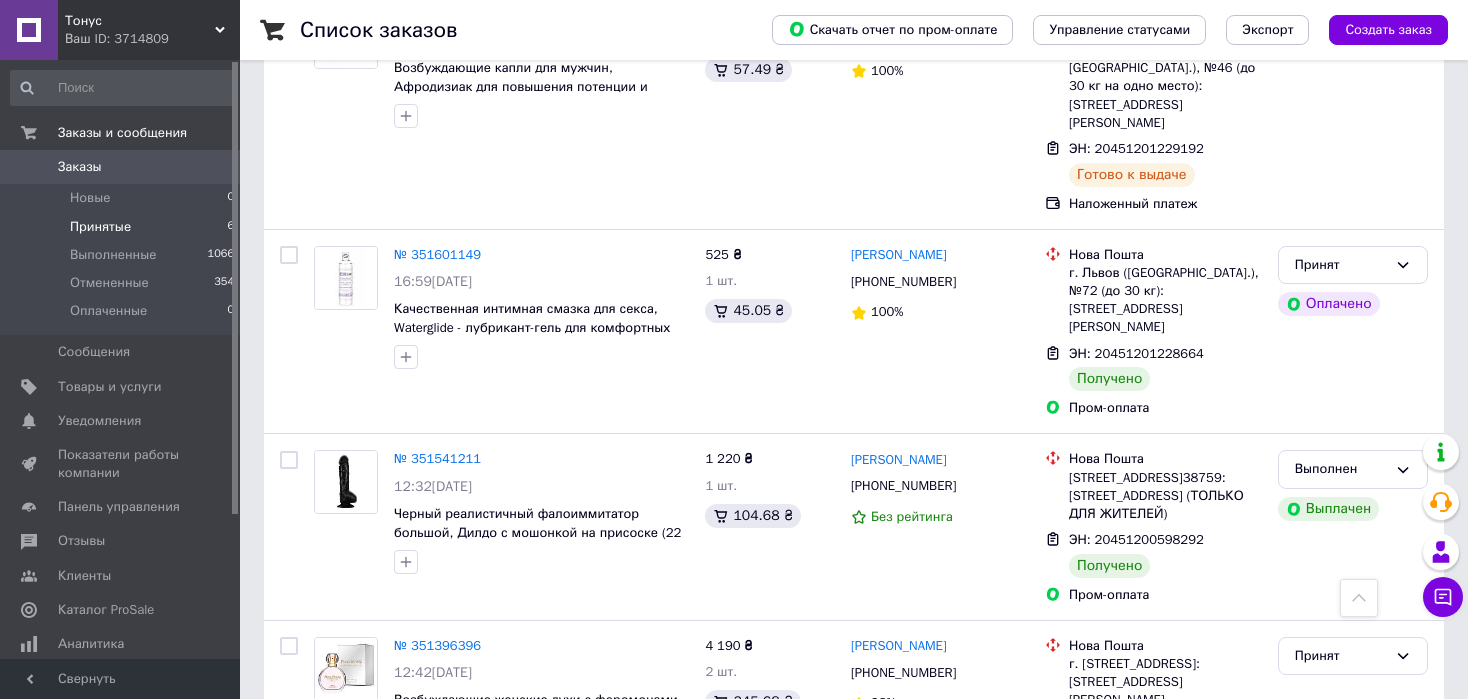click on "Принятые 6" at bounding box center [123, 227] 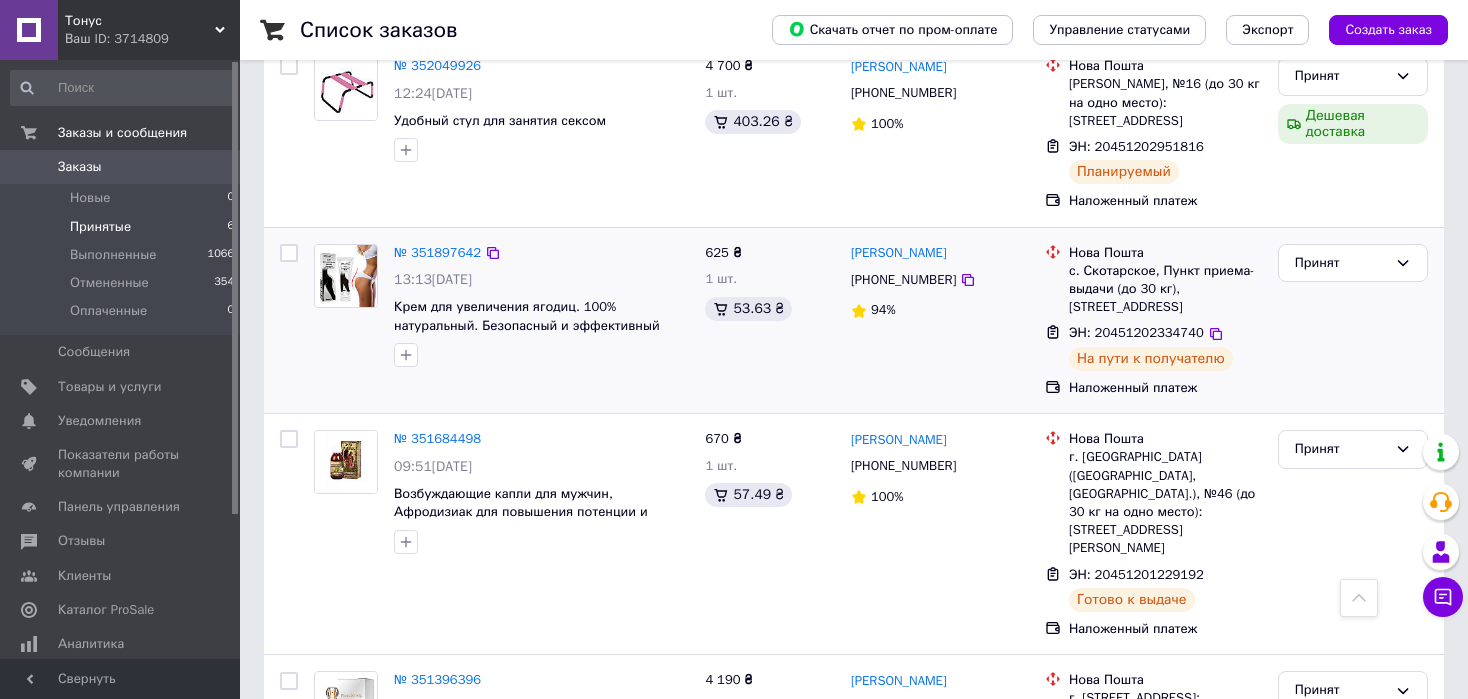 scroll, scrollTop: 44, scrollLeft: 0, axis: vertical 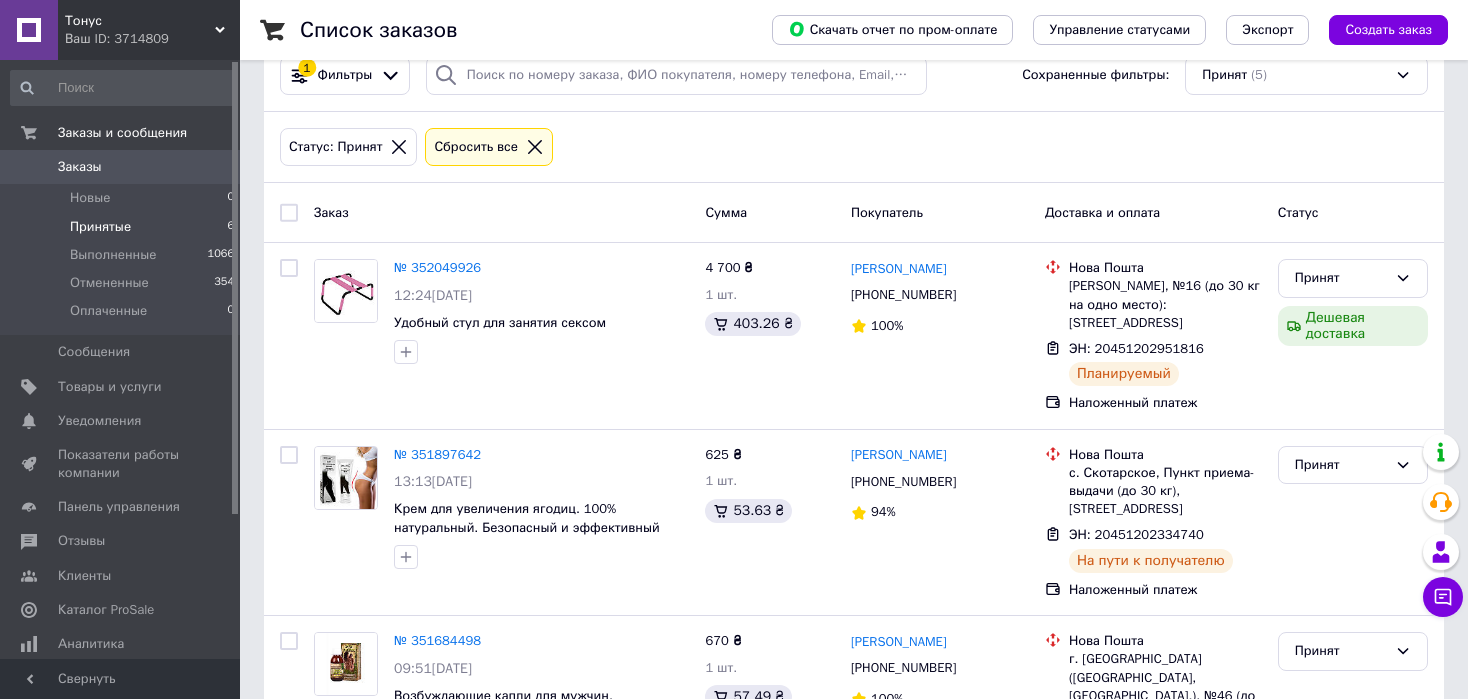 click on "Заказы" at bounding box center (121, 167) 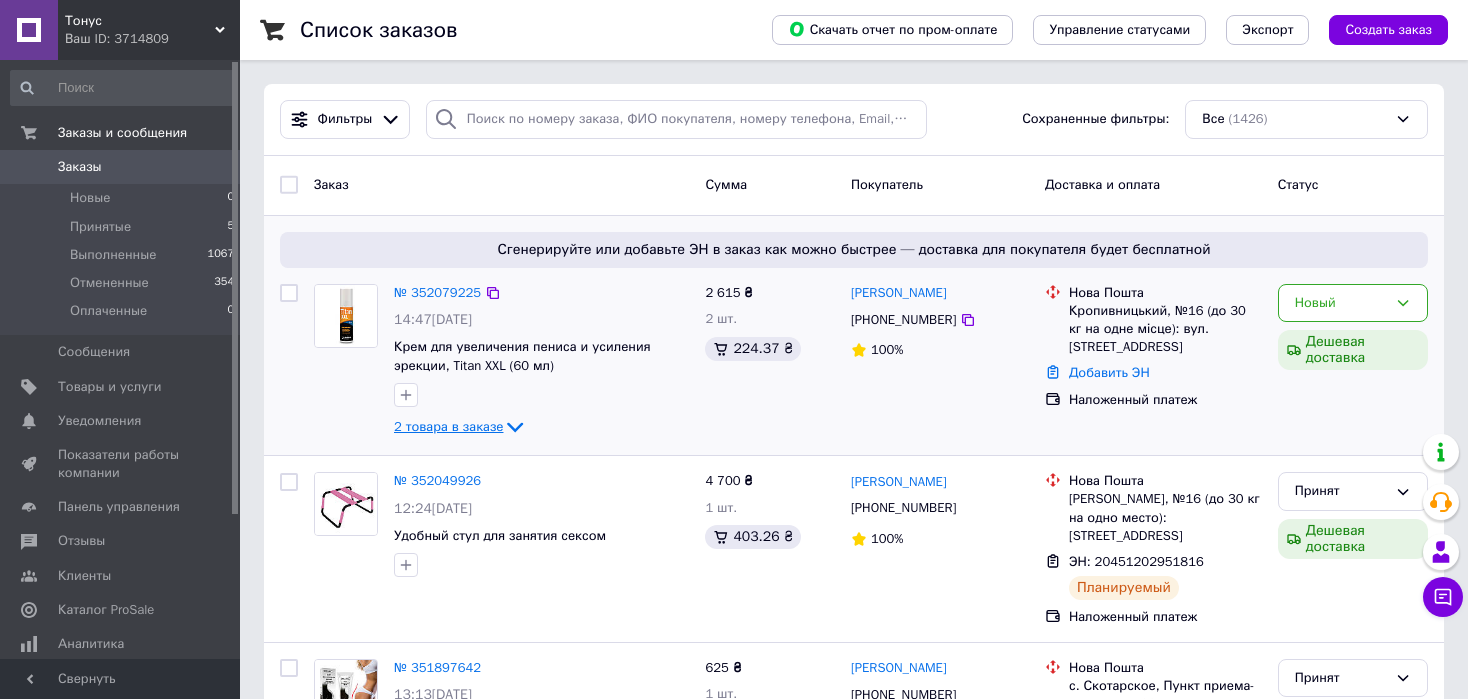 click 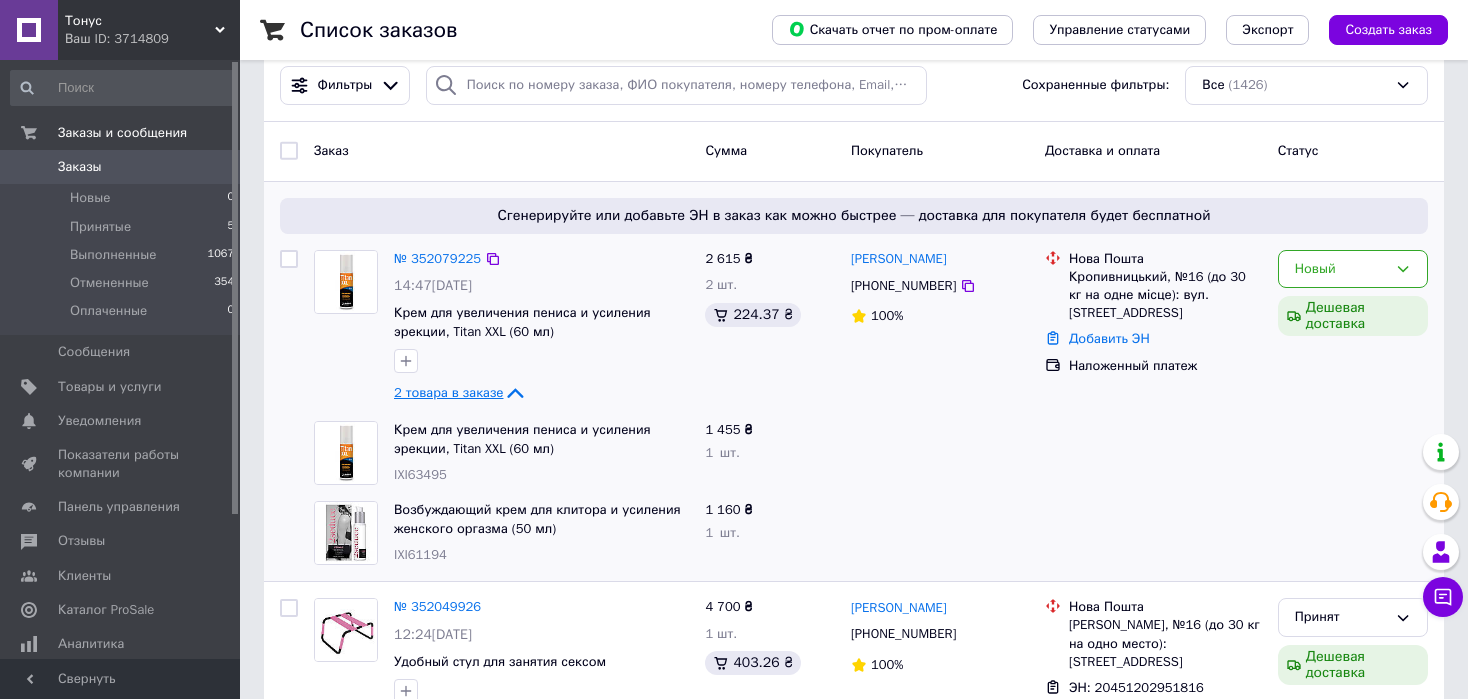 scroll, scrollTop: 0, scrollLeft: 0, axis: both 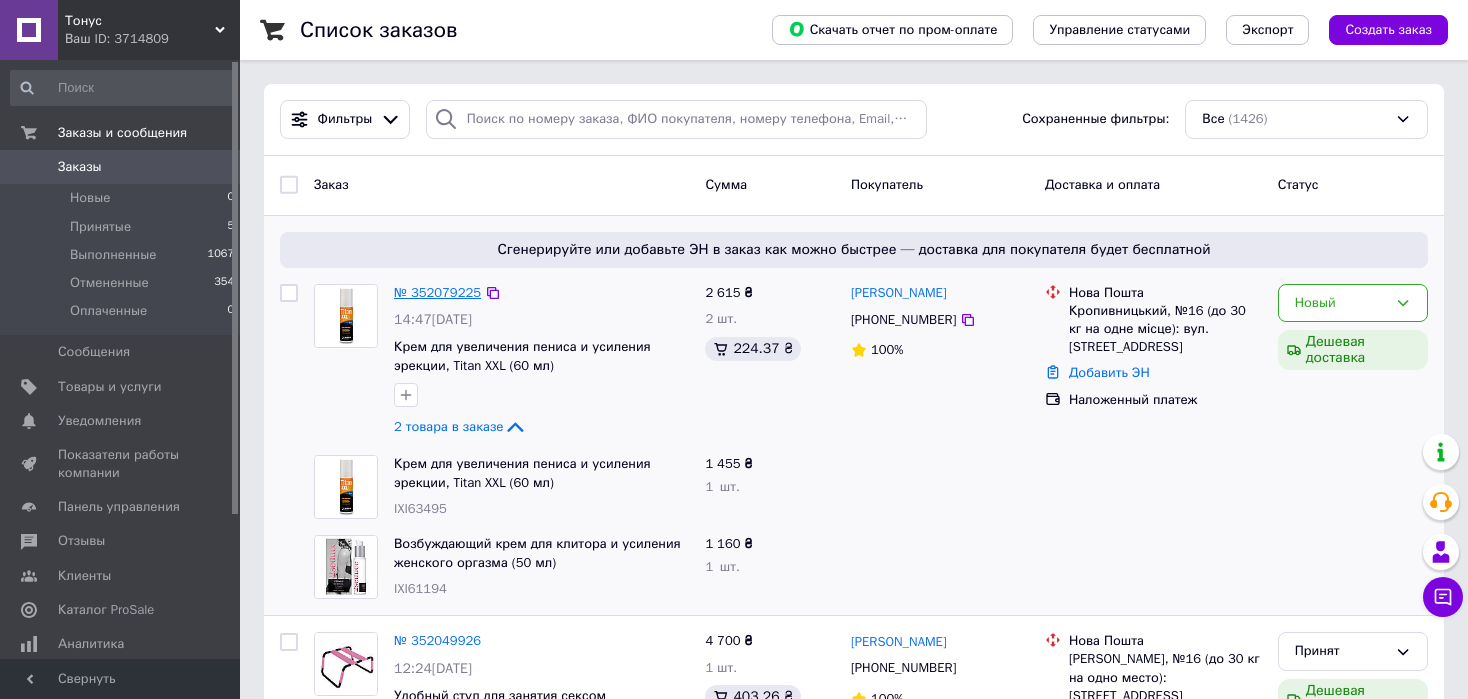 click on "№ 352079225" at bounding box center (437, 292) 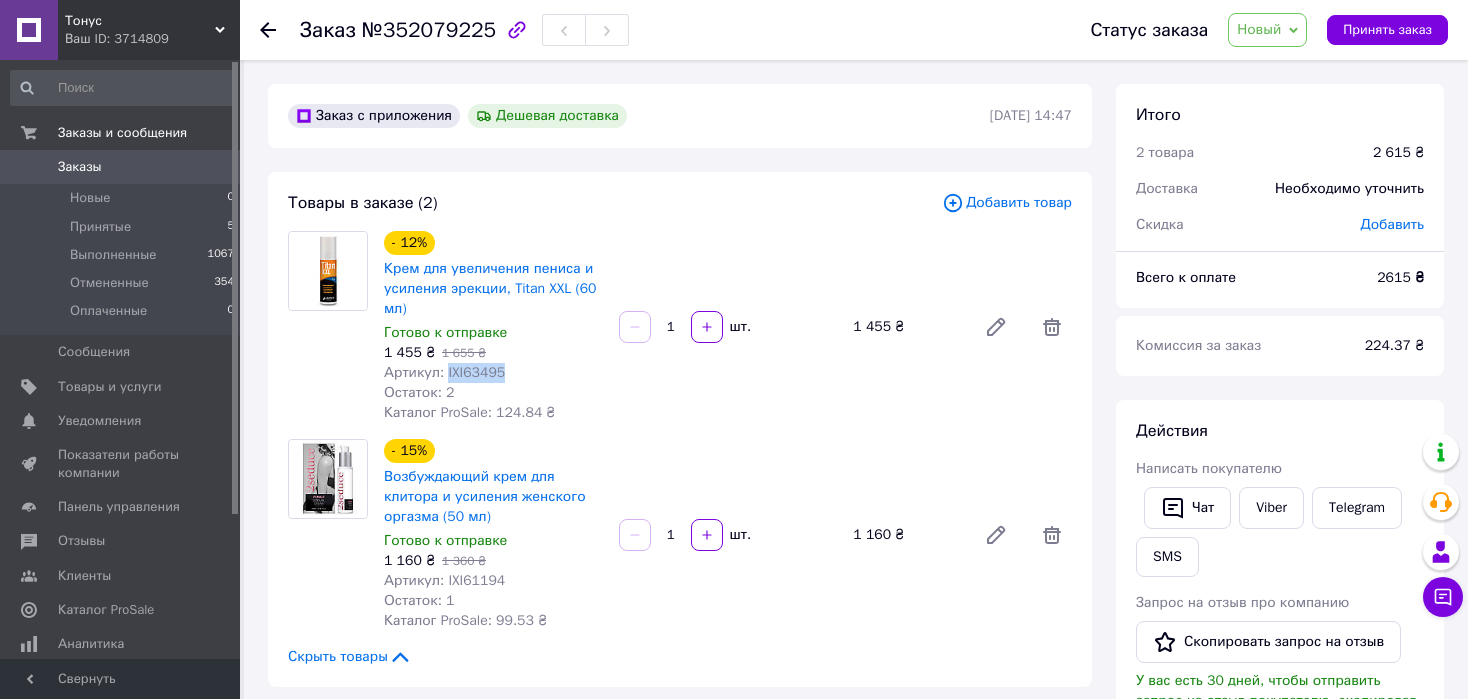 copy on "IXI63495" 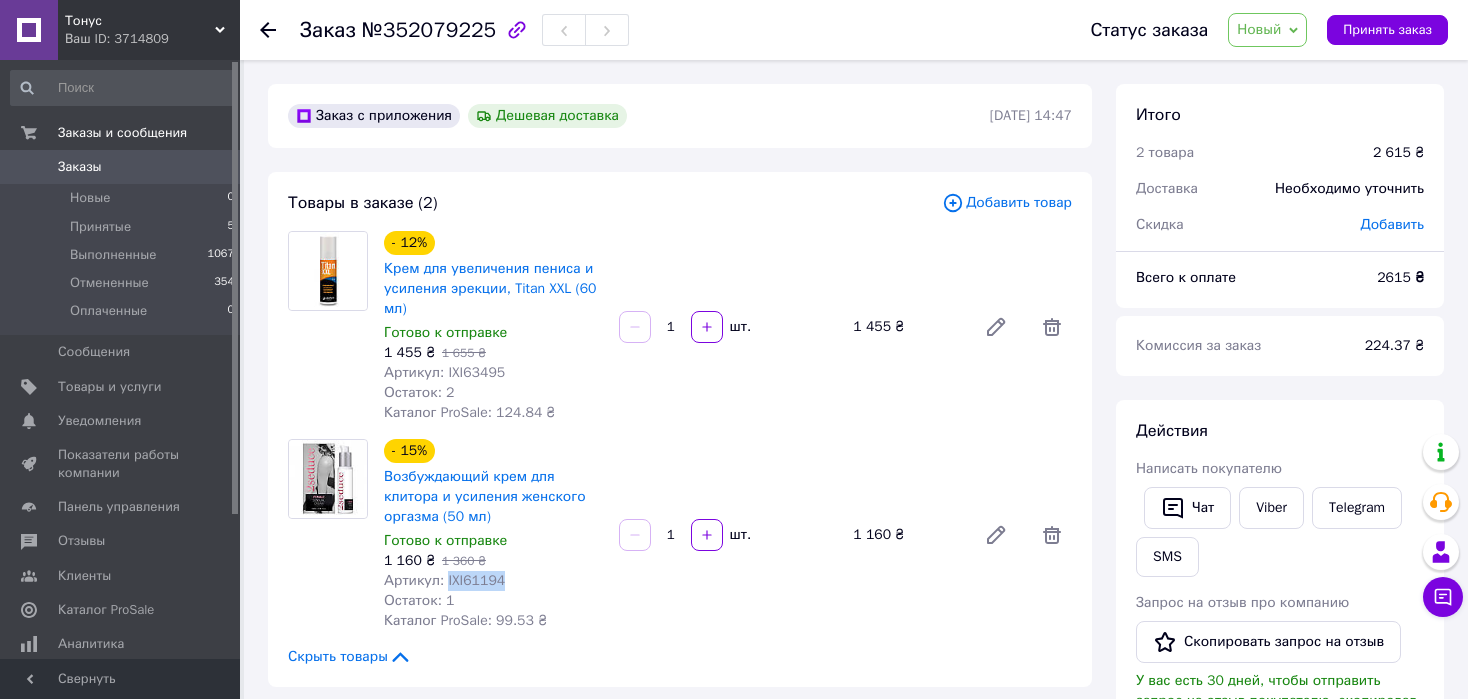copy on "IXI61194" 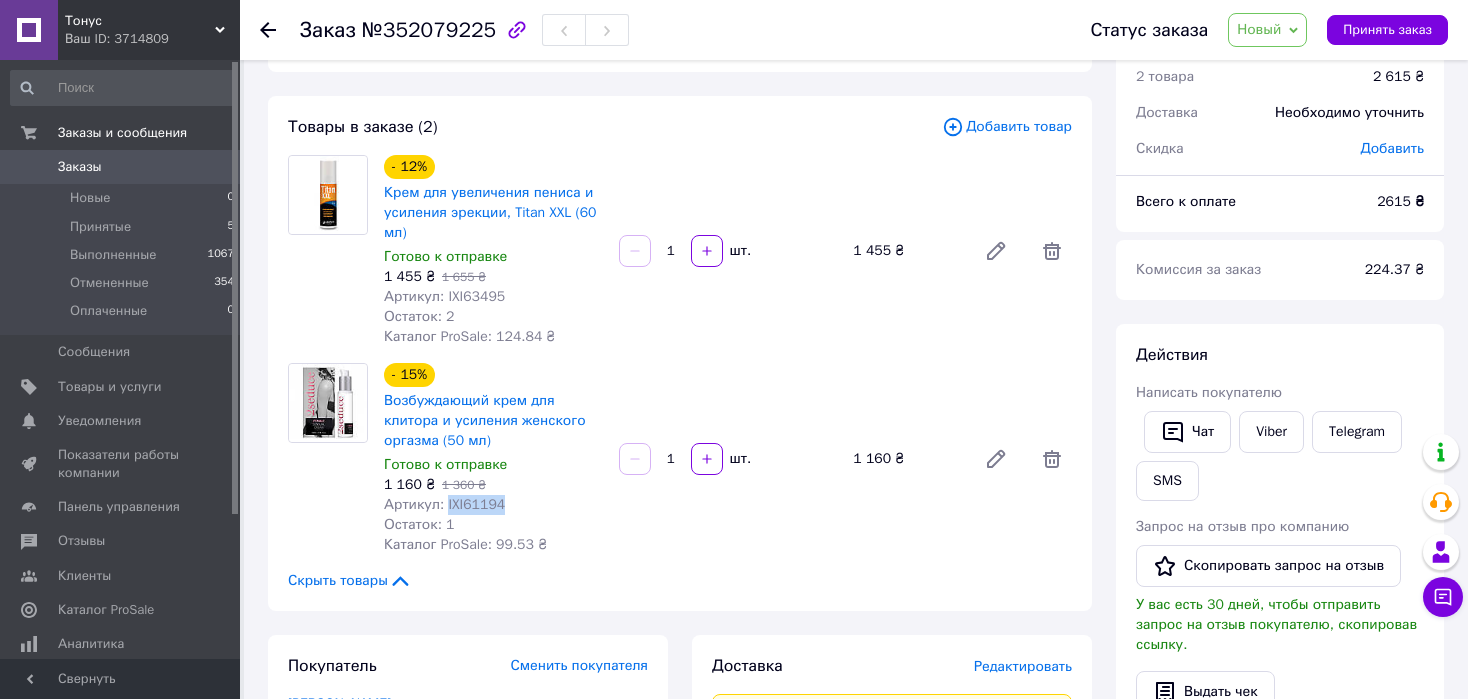 scroll, scrollTop: 0, scrollLeft: 0, axis: both 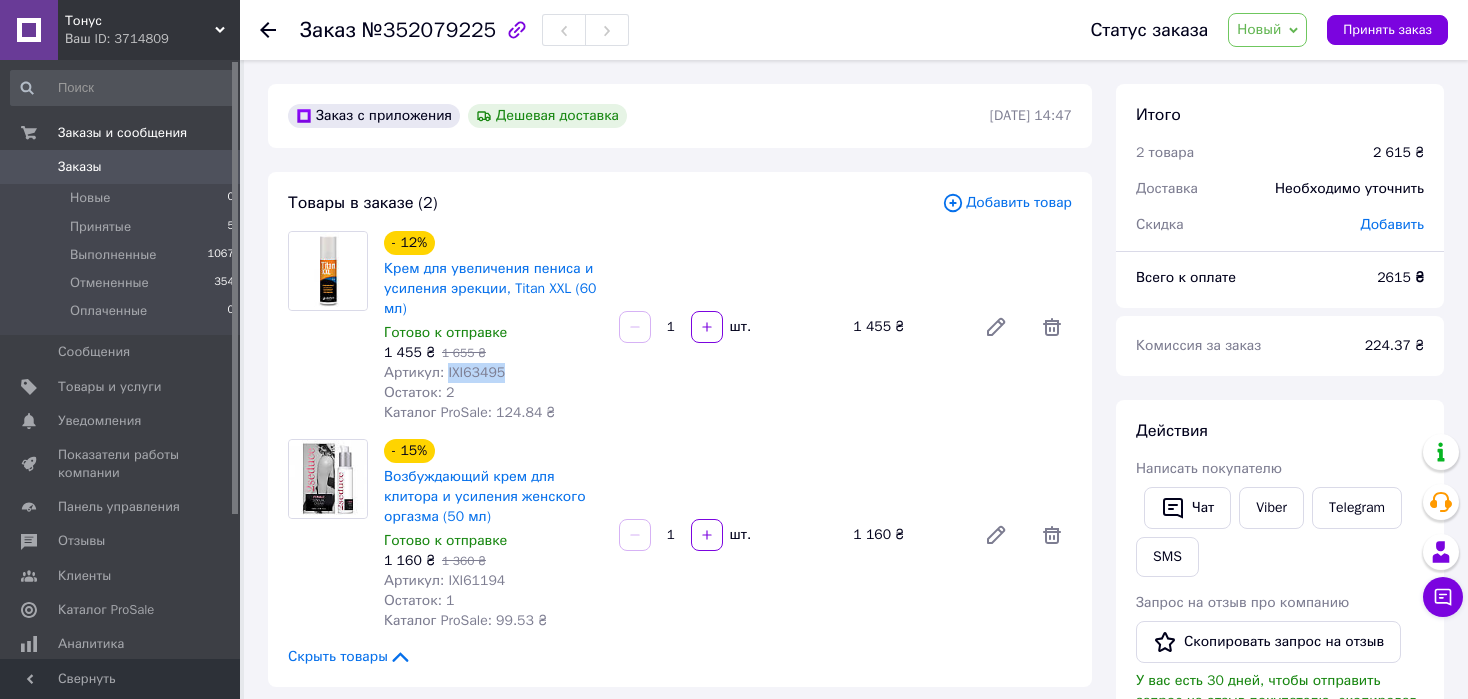 copy on "IXI63495" 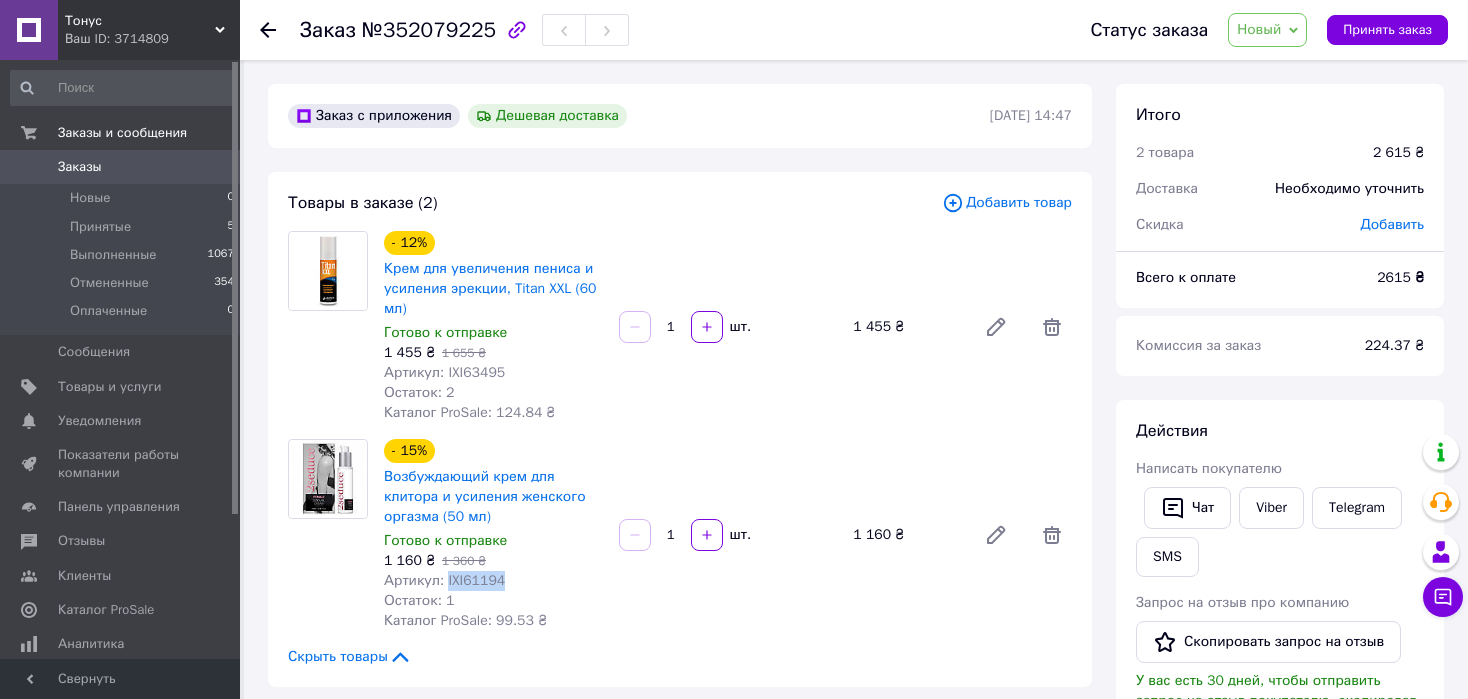 copy on "IXI61194" 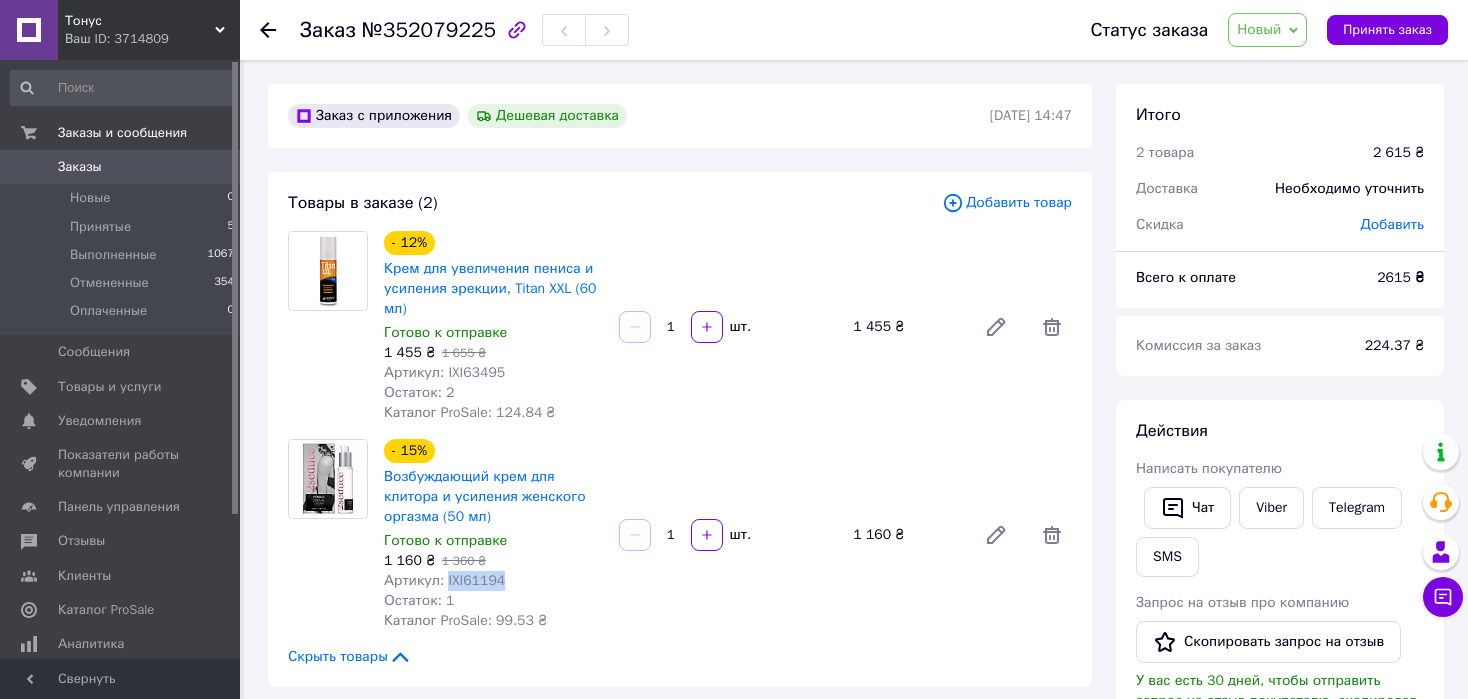 click on "Новый" at bounding box center [1259, 29] 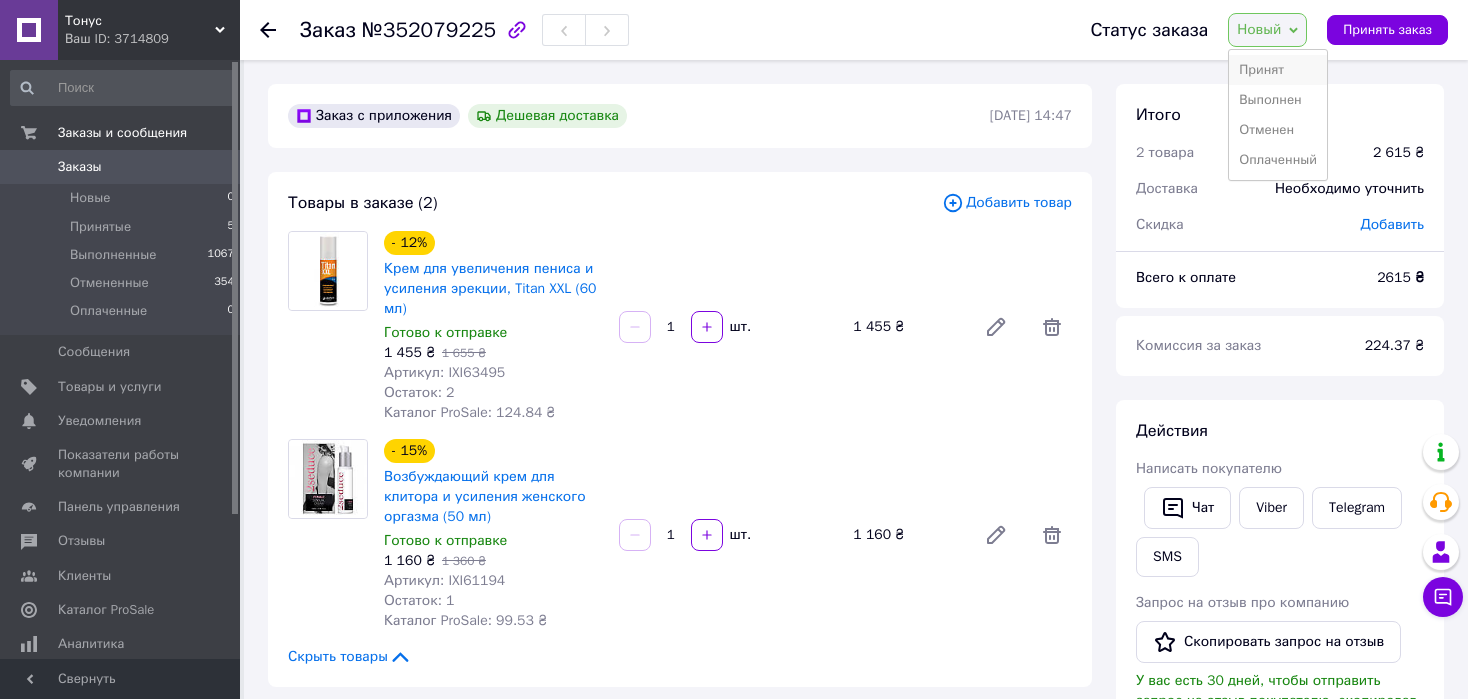 click on "Принят" at bounding box center (1278, 70) 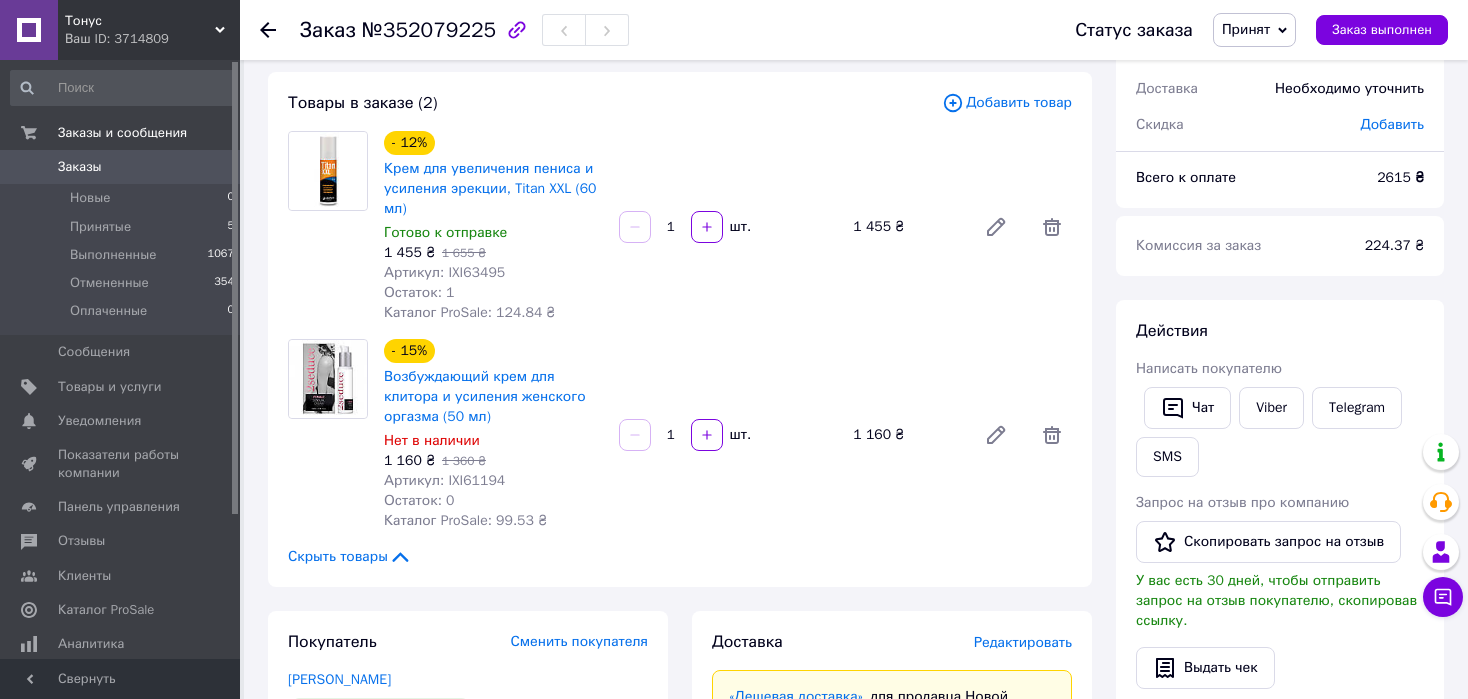 scroll, scrollTop: 0, scrollLeft: 0, axis: both 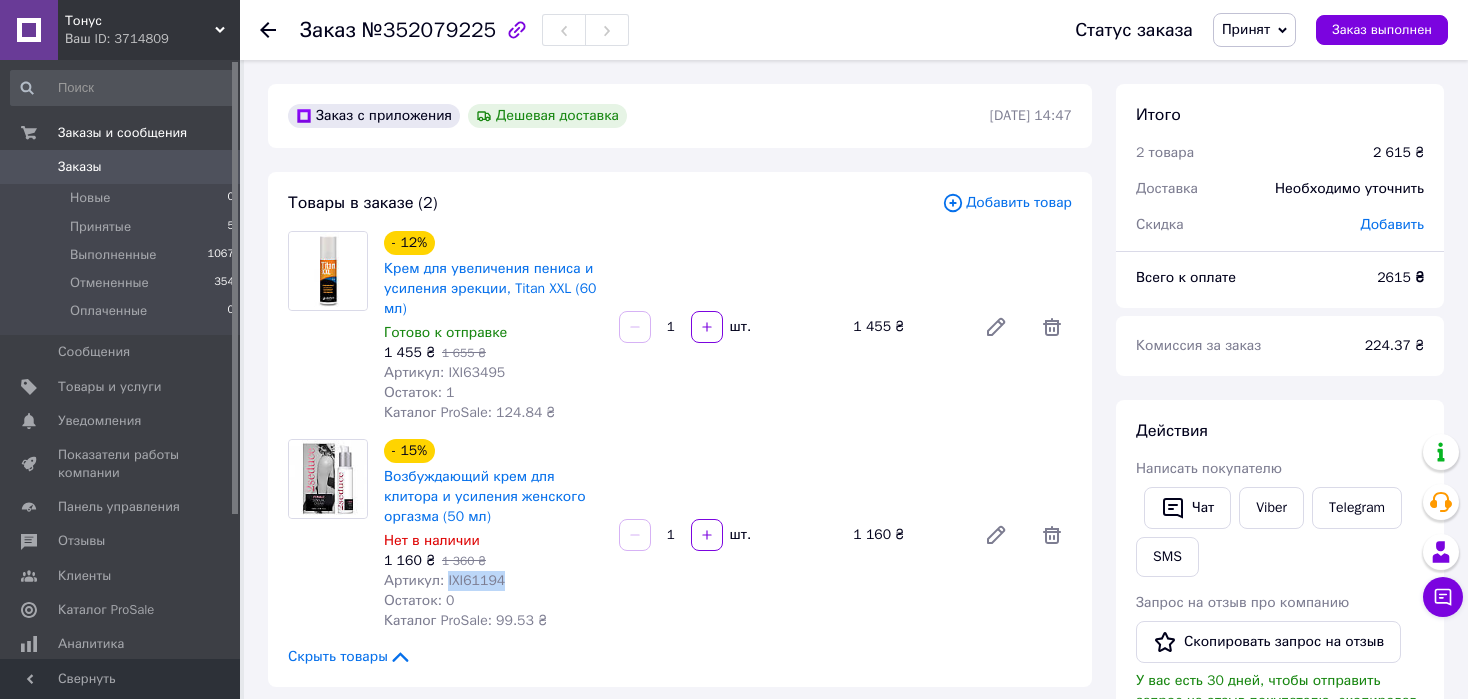 copy on "IXI61194" 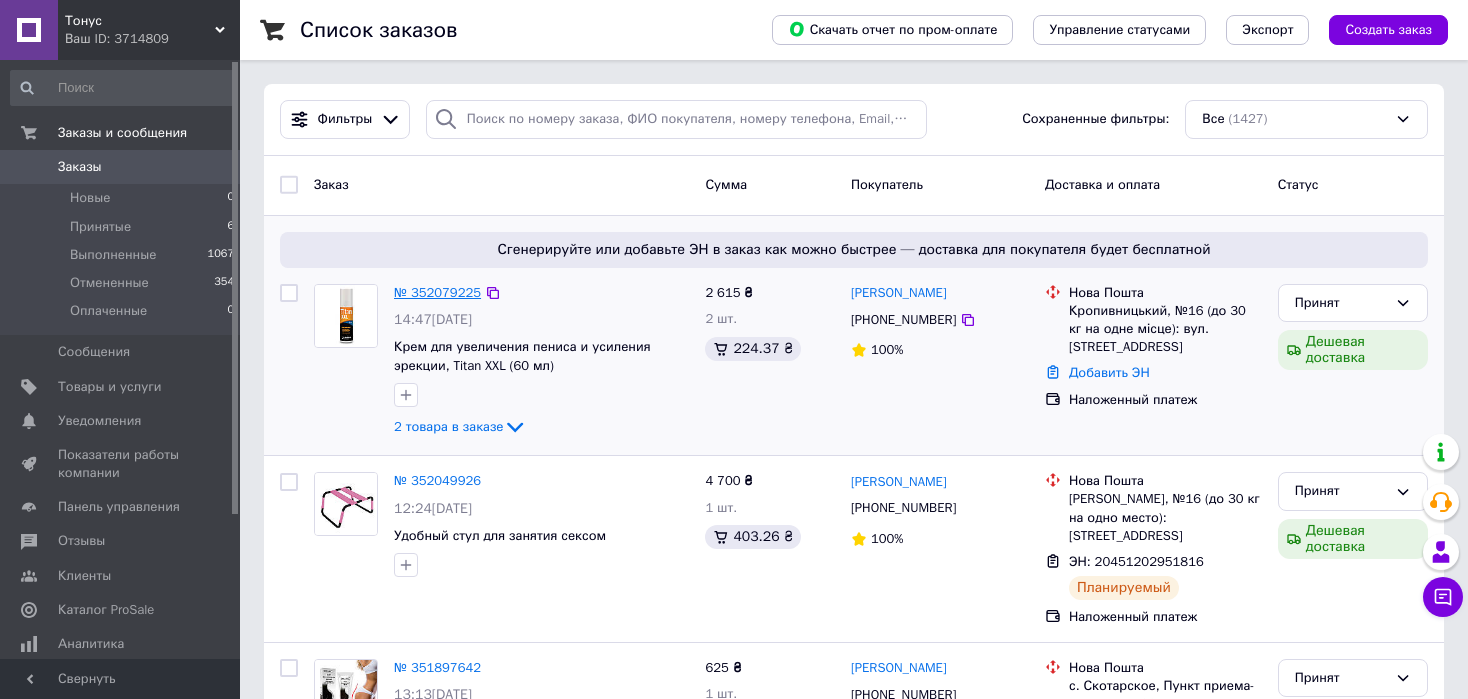 click on "№ 352079225" at bounding box center [437, 292] 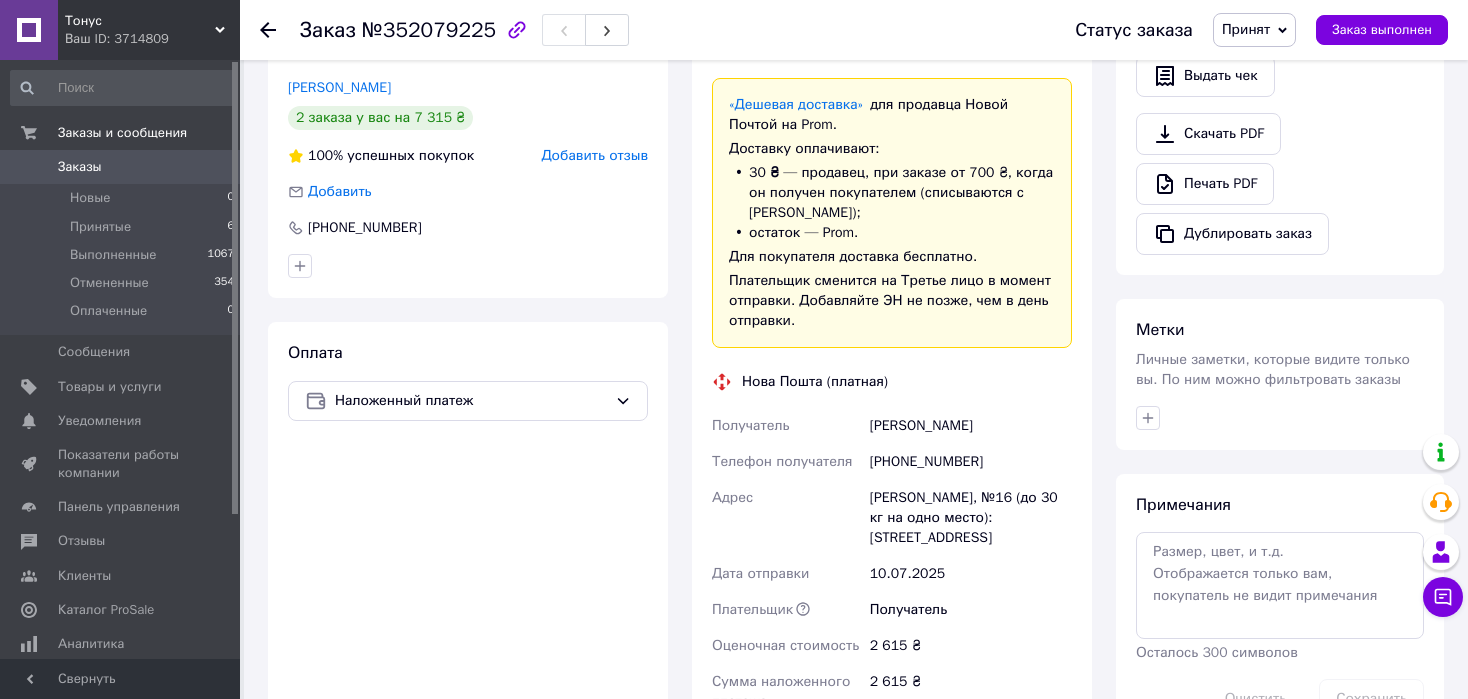 scroll, scrollTop: 700, scrollLeft: 0, axis: vertical 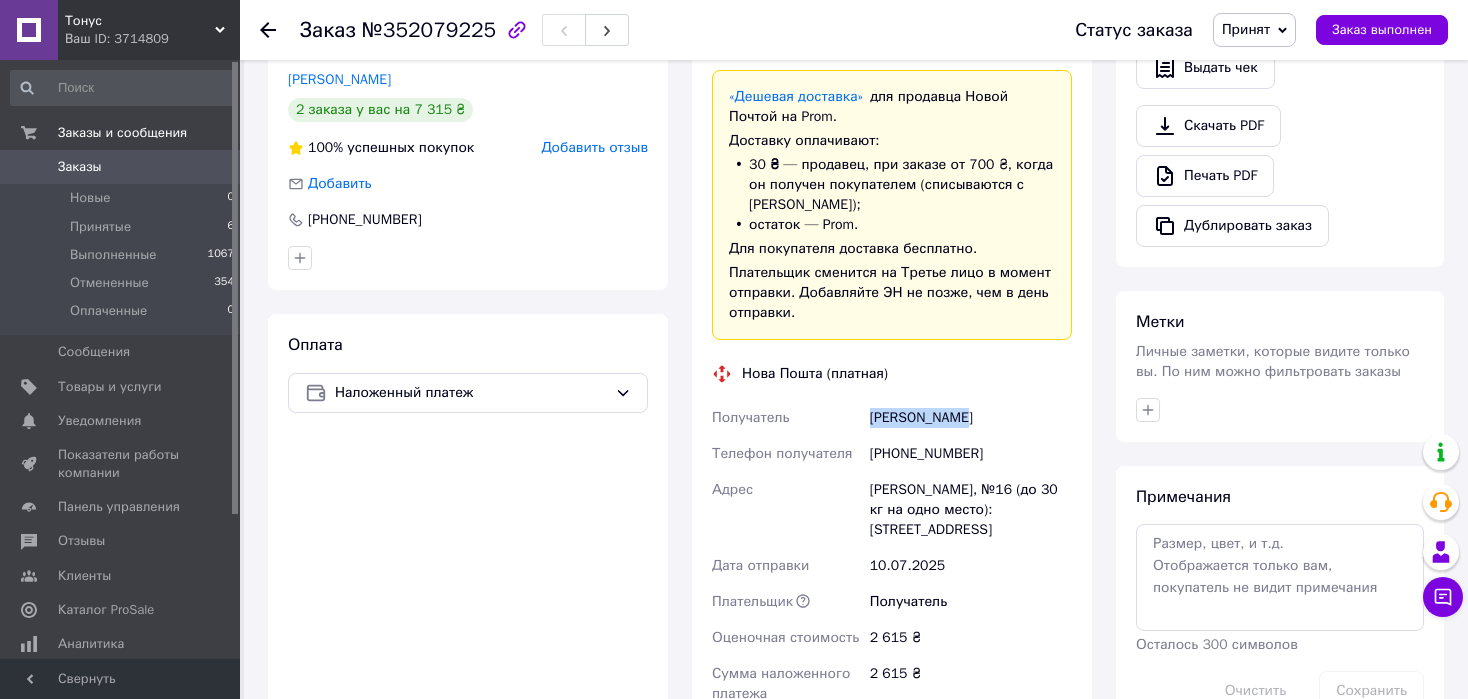 copy on "Получатель Юрін Андріан" 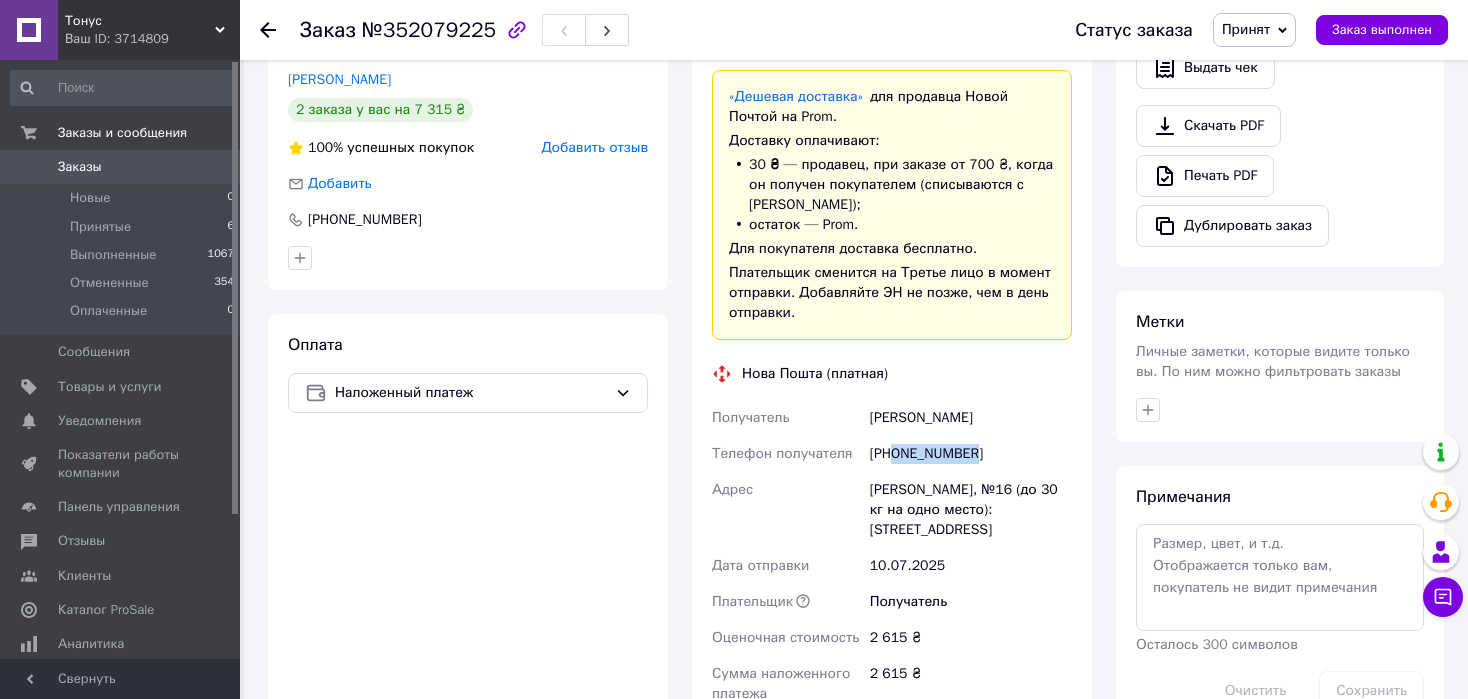 copy on "0990459427" 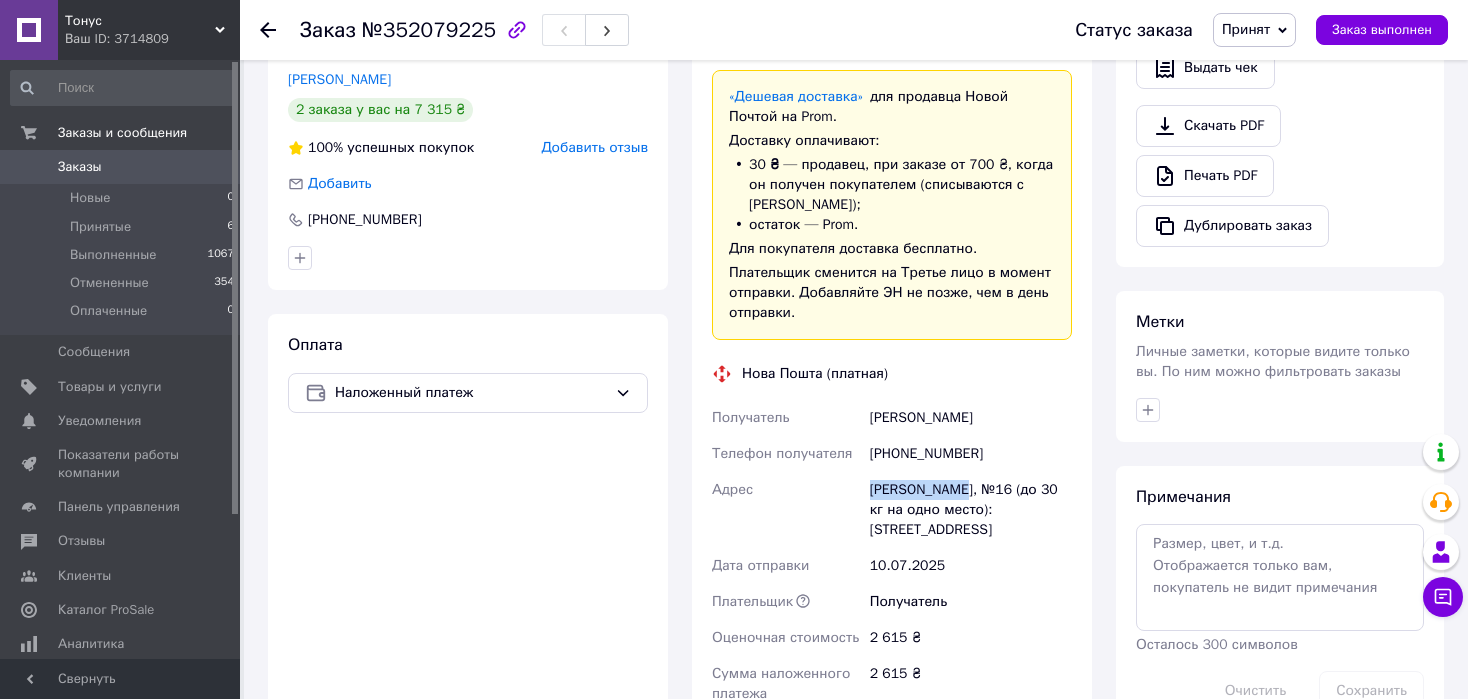 drag, startPoint x: 864, startPoint y: 497, endPoint x: 966, endPoint y: 484, distance: 102.825096 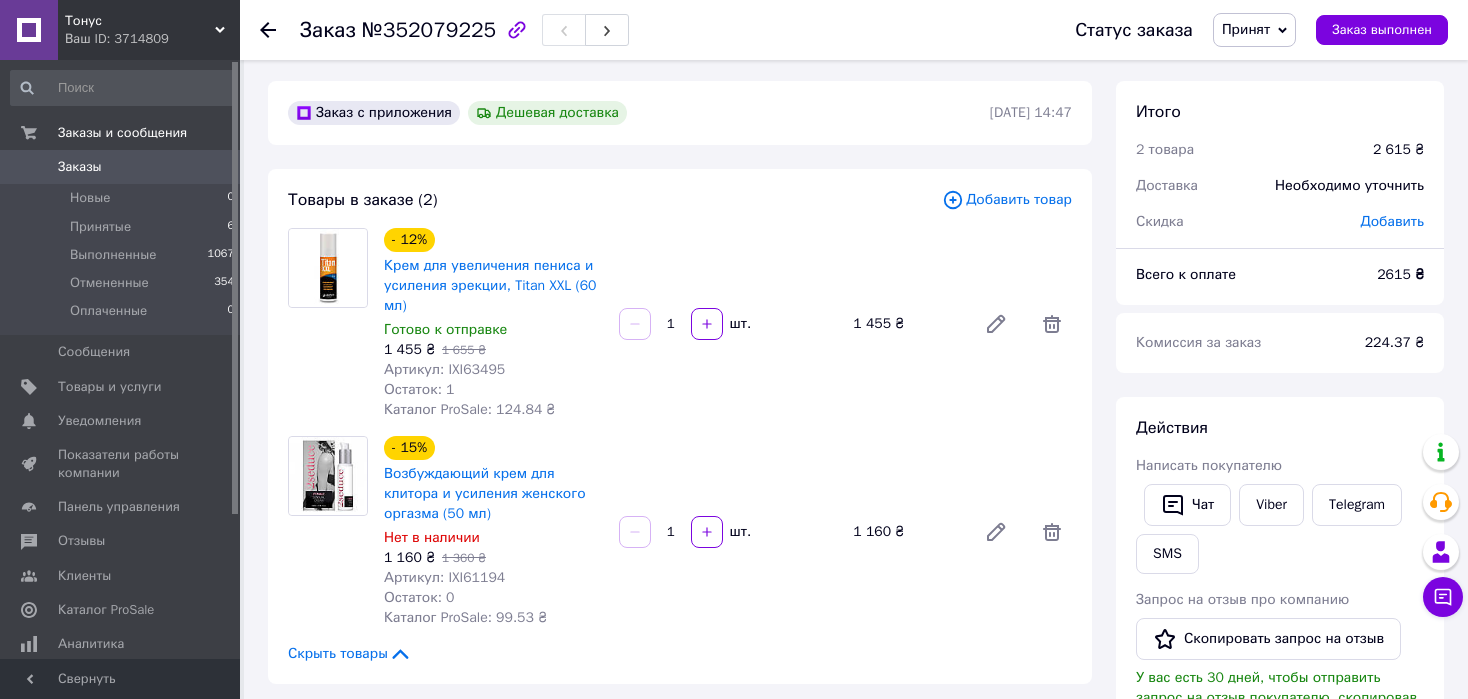 scroll, scrollTop: 0, scrollLeft: 0, axis: both 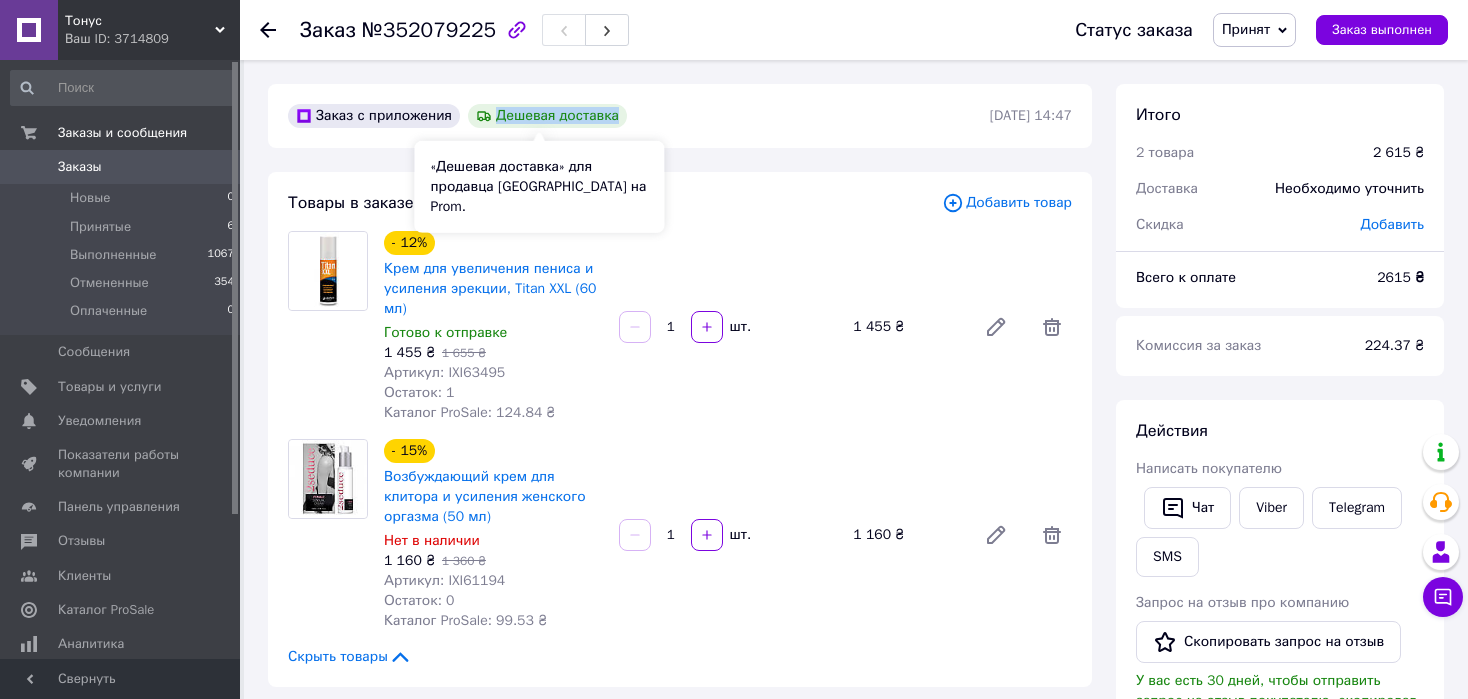 copy on "Дешевая доставка" 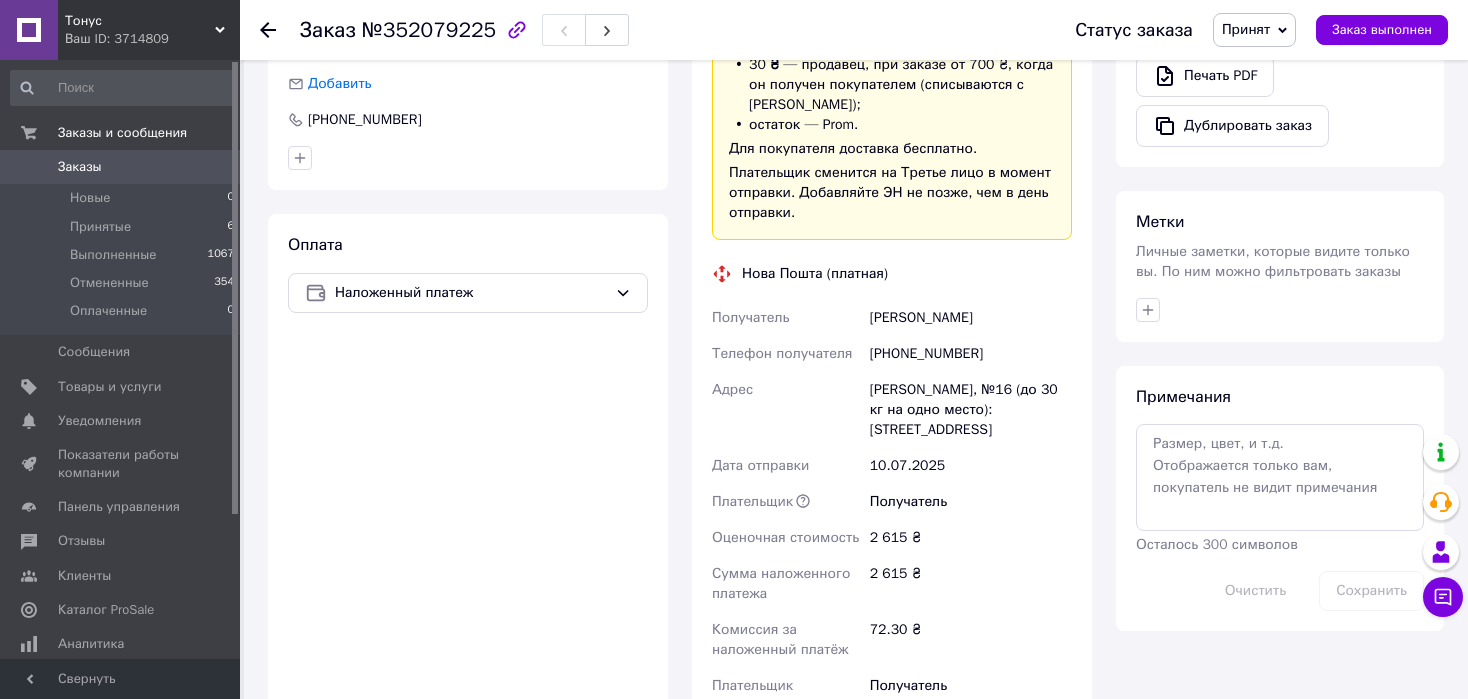 scroll, scrollTop: 1100, scrollLeft: 0, axis: vertical 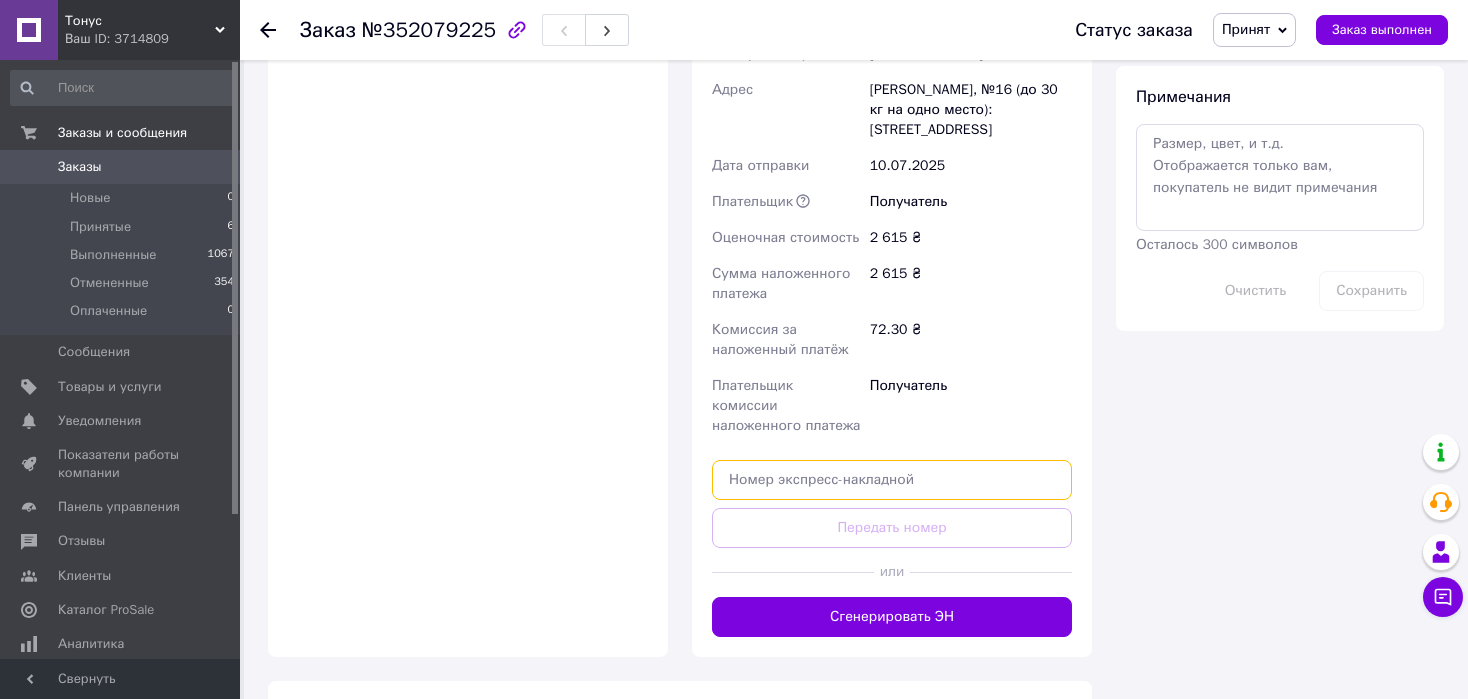click at bounding box center (892, 480) 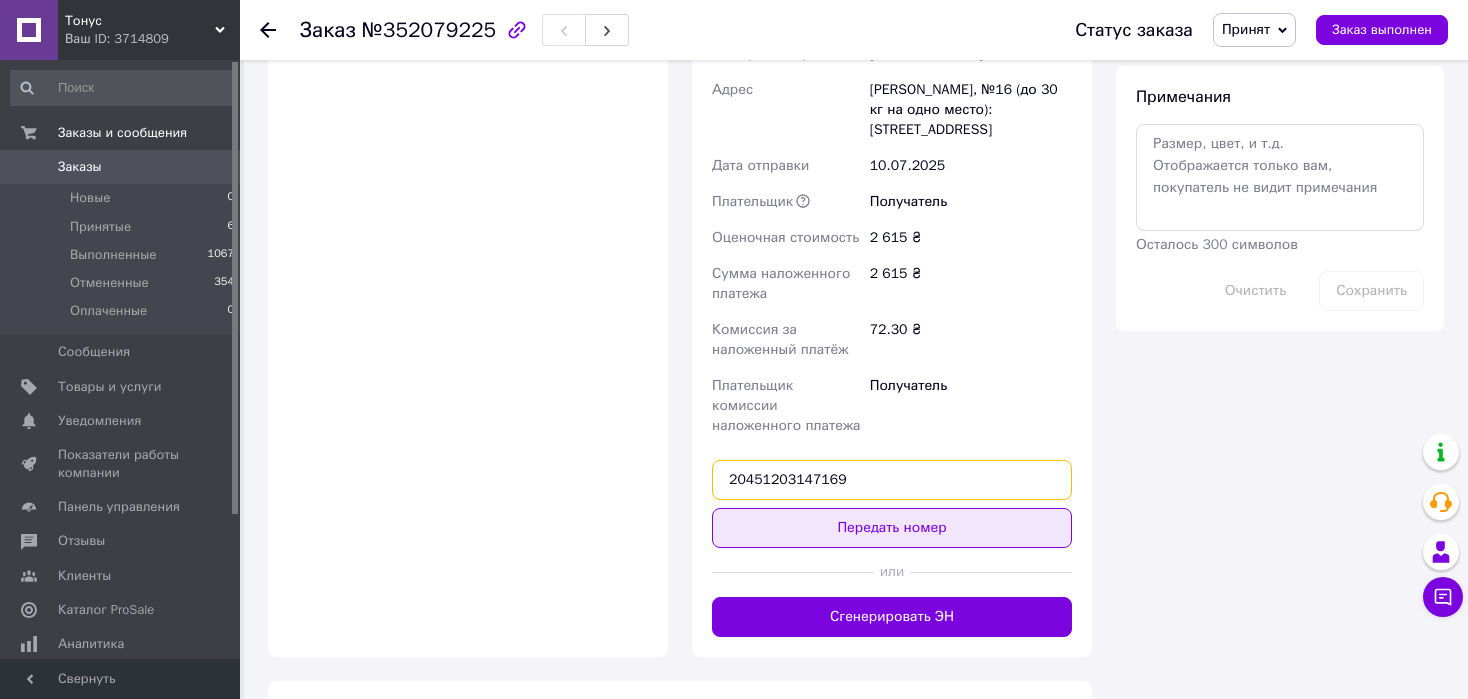 type on "20451203147169" 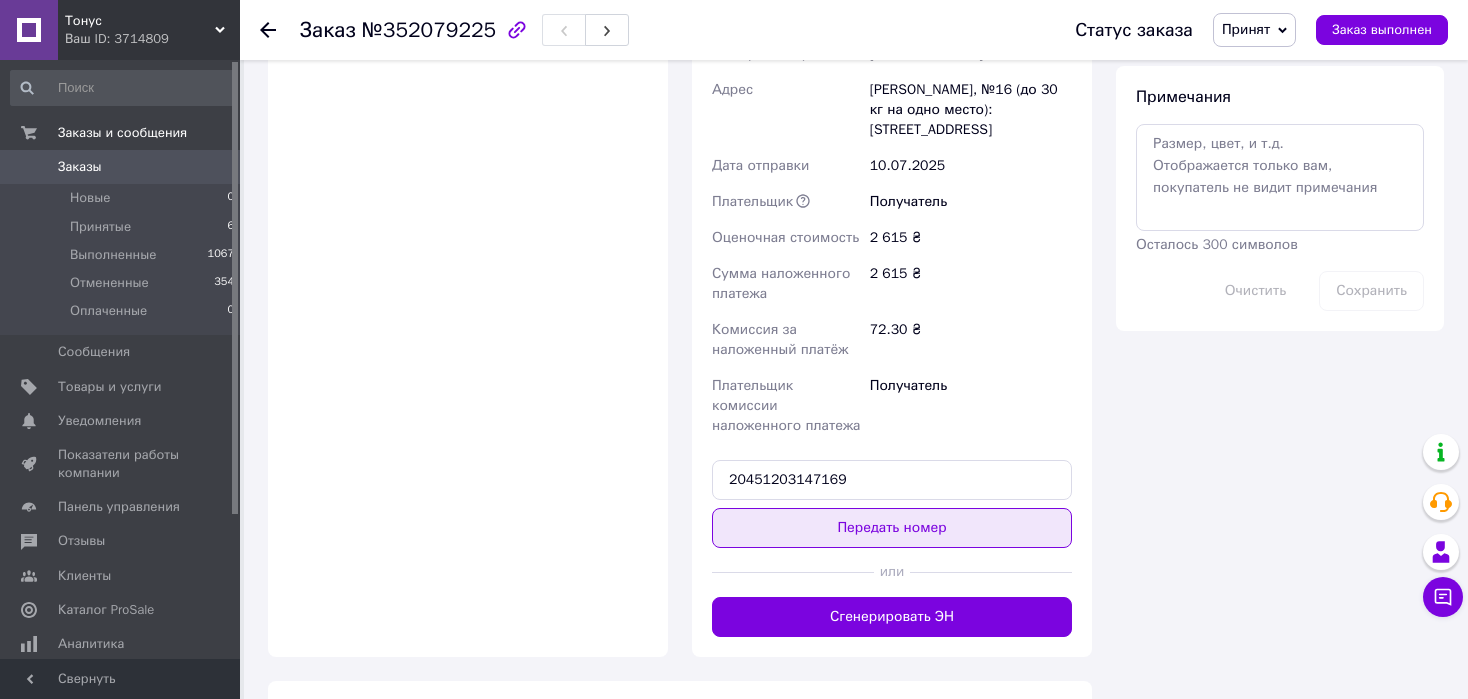 click on "Передать номер" at bounding box center (892, 528) 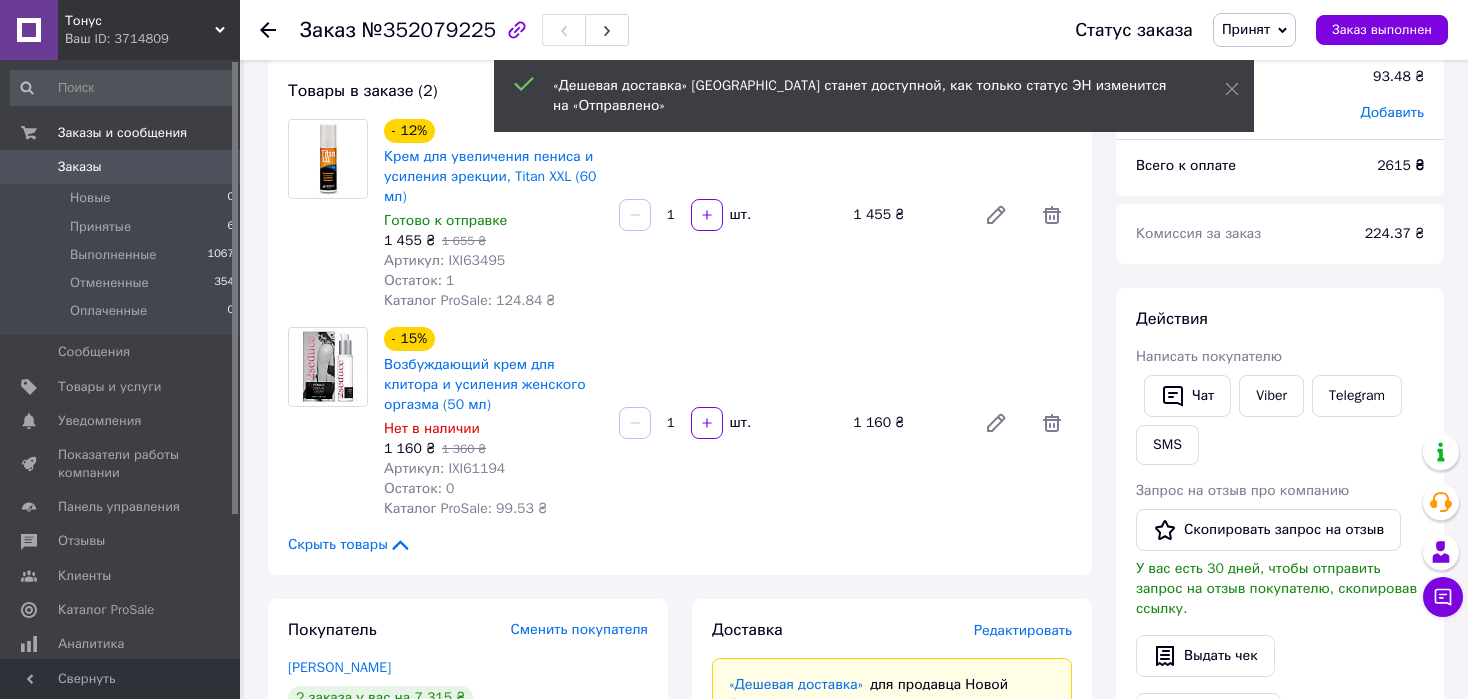 scroll, scrollTop: 100, scrollLeft: 0, axis: vertical 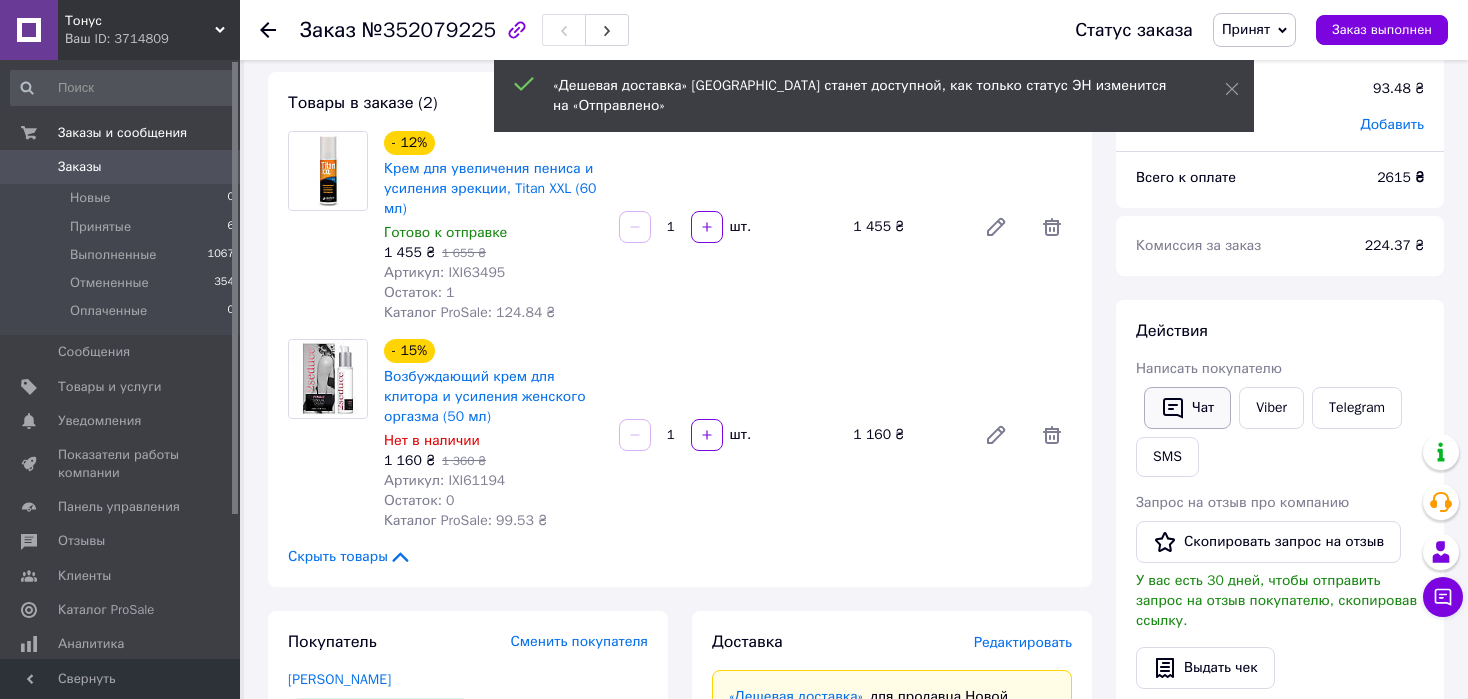 click on "Чат" at bounding box center (1187, 408) 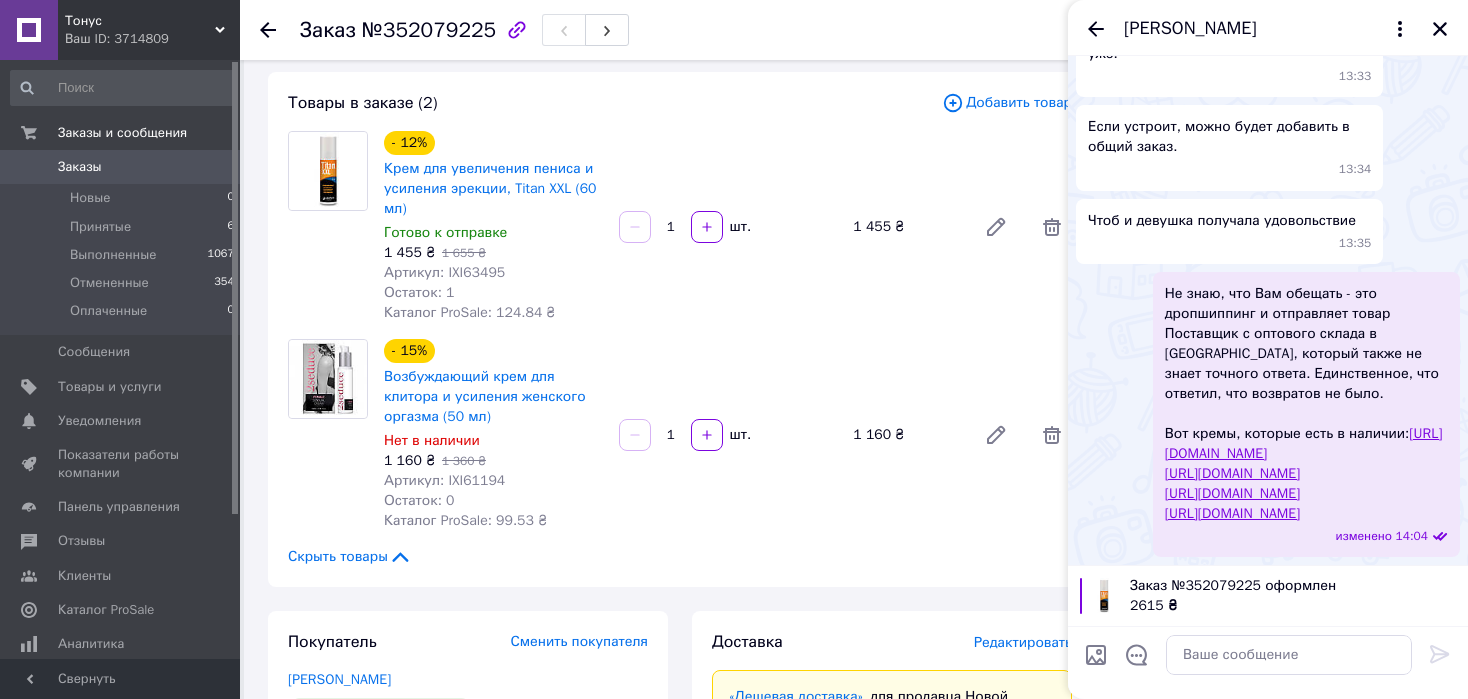 scroll, scrollTop: 869, scrollLeft: 0, axis: vertical 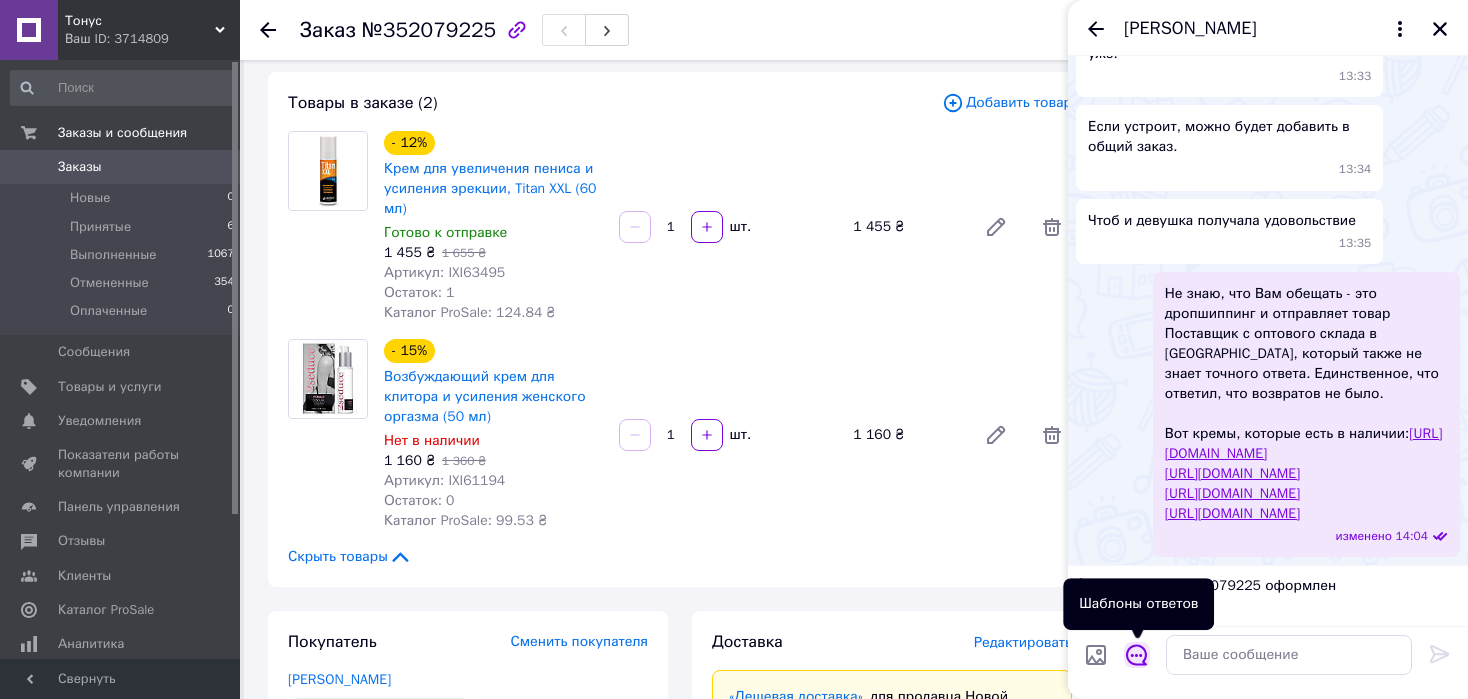 click 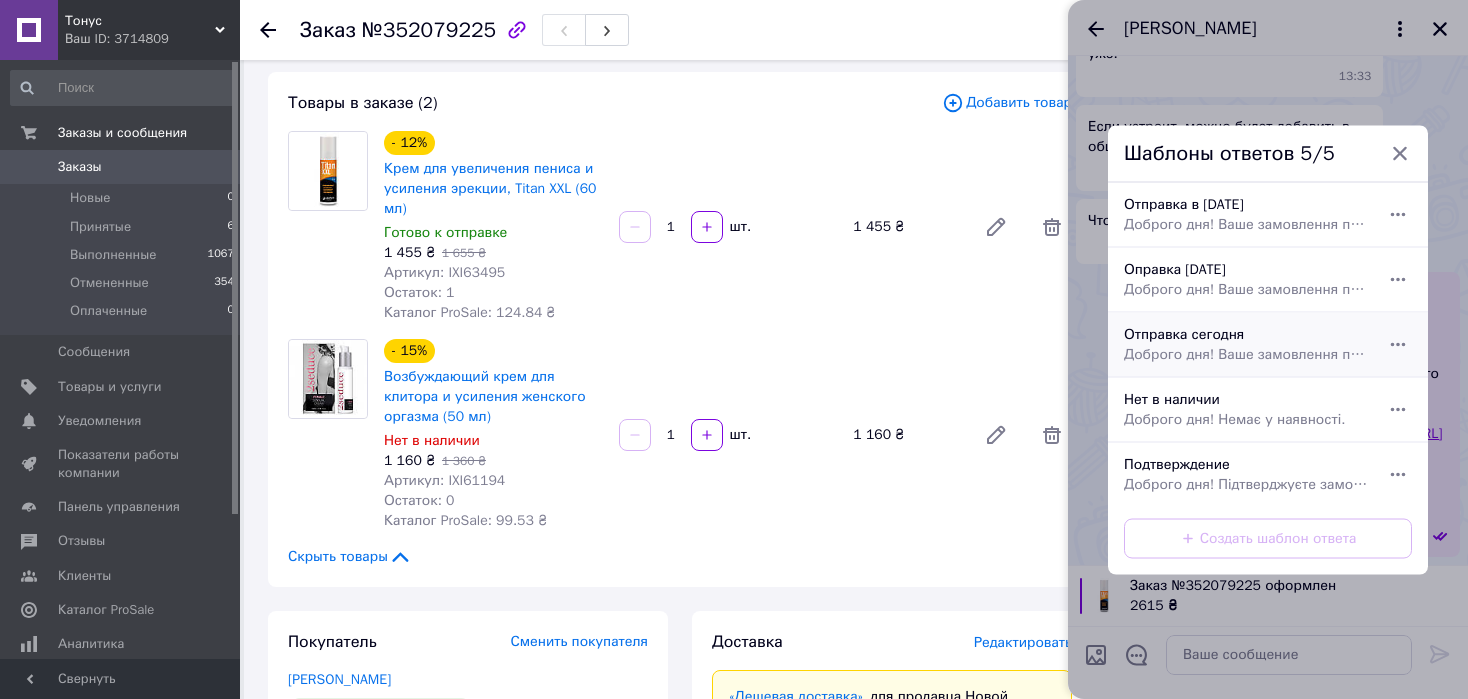 click on "Отправка сегодня Доброго дня!
Ваше замовлення прийняте і буде відправлено сьогодні після 16.00
Ваш номер ТТН:" at bounding box center (1246, 344) 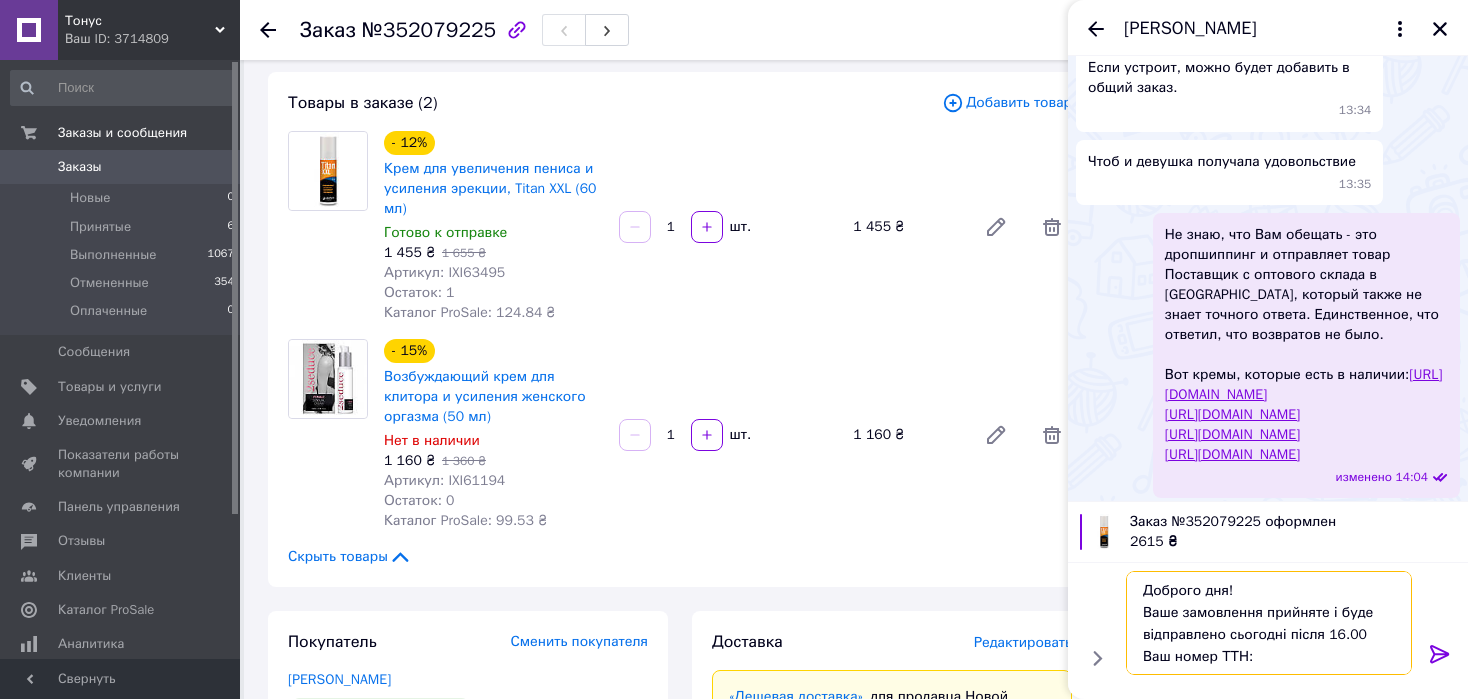 click on "Доброго дня!
Ваше замовлення прийняте і буде відправлено сьогодні після 16.00
Ваш номер ТТН:" at bounding box center (1269, 623) 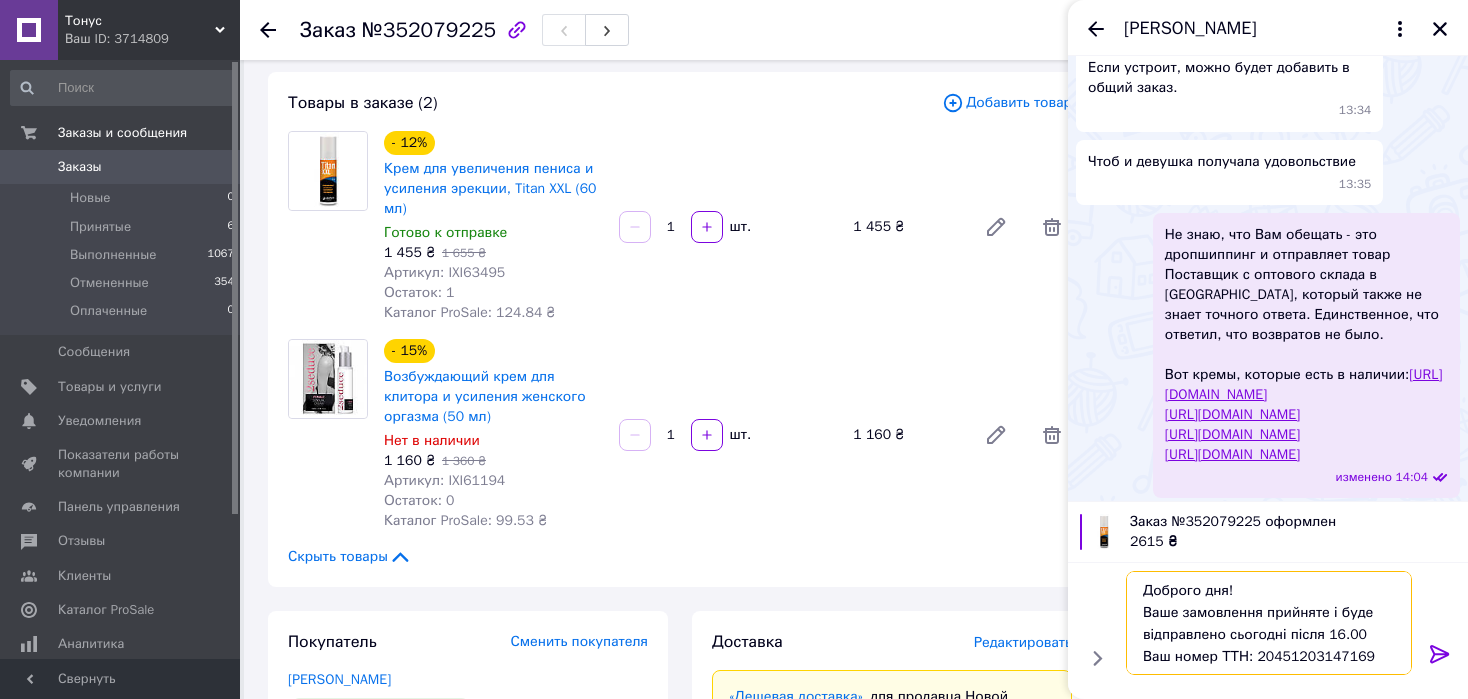 drag, startPoint x: 1142, startPoint y: 614, endPoint x: 1138, endPoint y: 596, distance: 18.439089 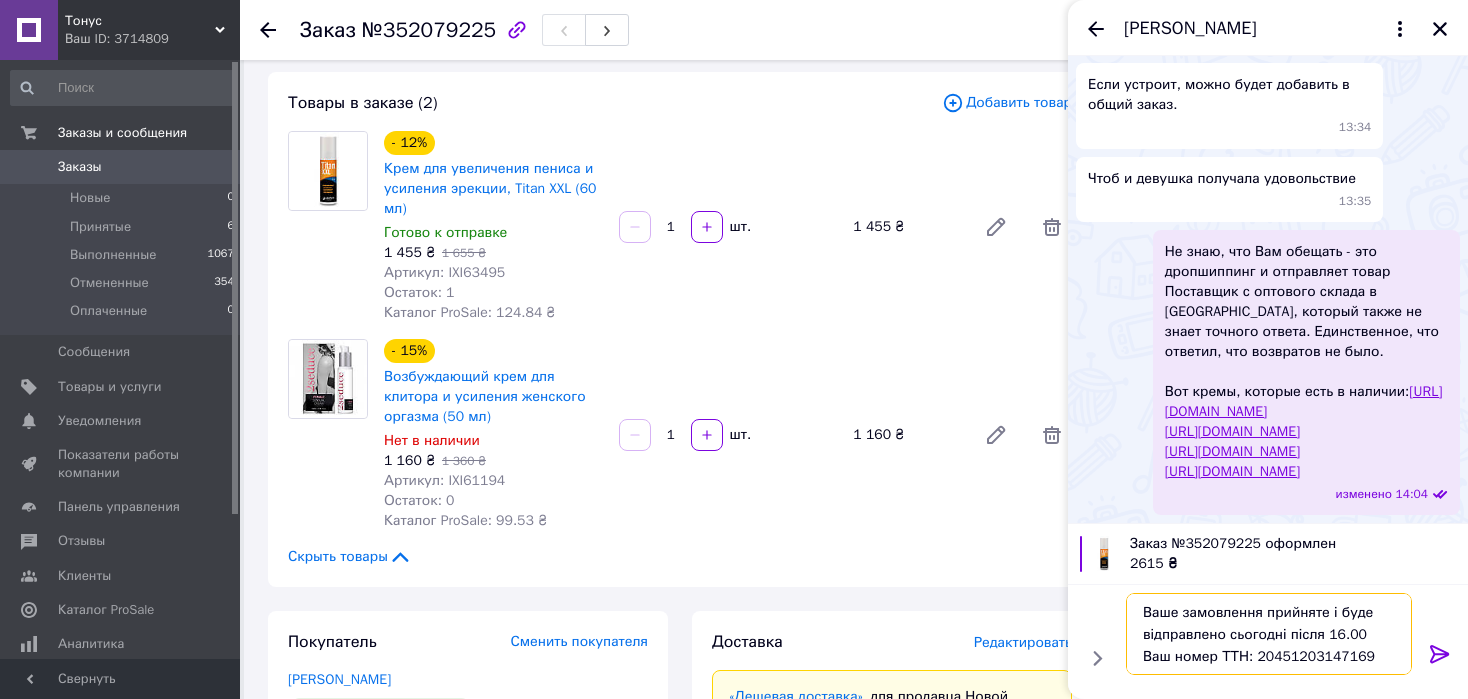 type on "Ваше замовлення прийняте і буде відправлено сьогодні після 16.00
Ваш номер ТТН: 20451203147169" 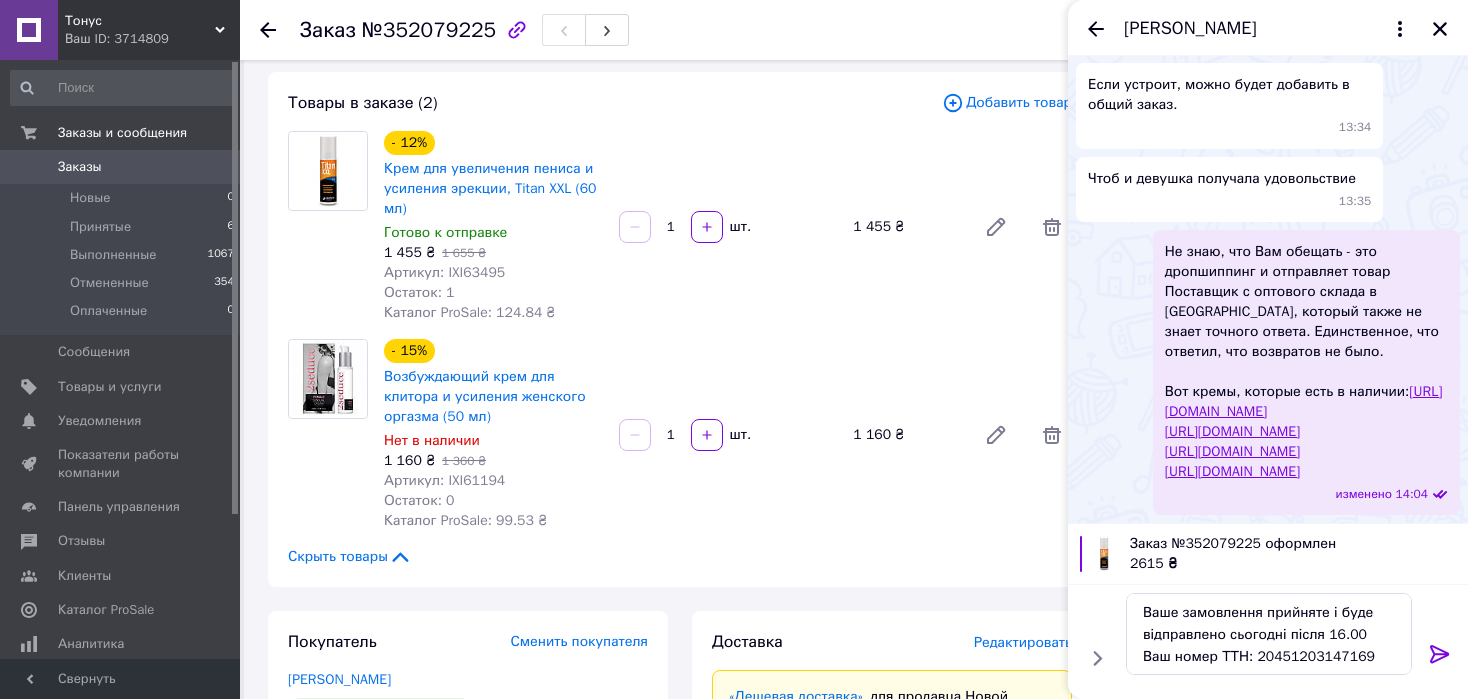 click 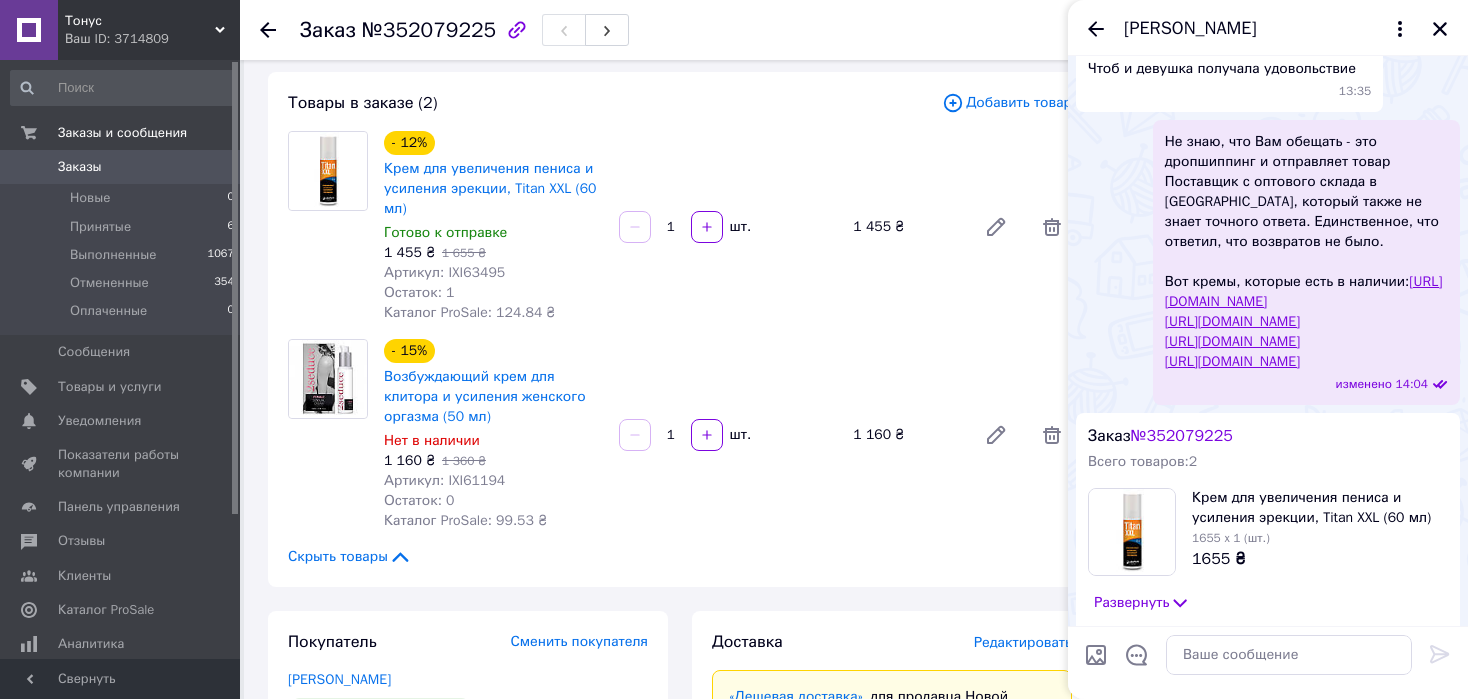 scroll, scrollTop: 1262, scrollLeft: 0, axis: vertical 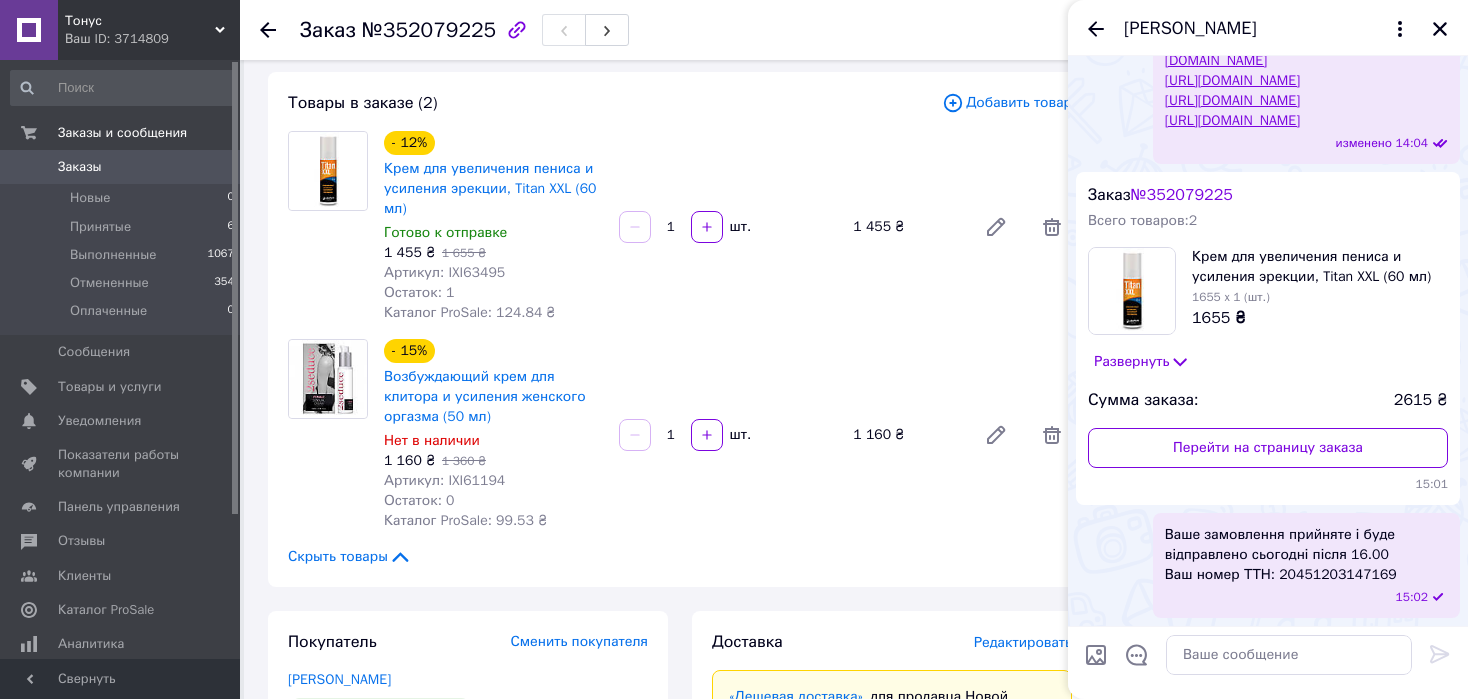 click 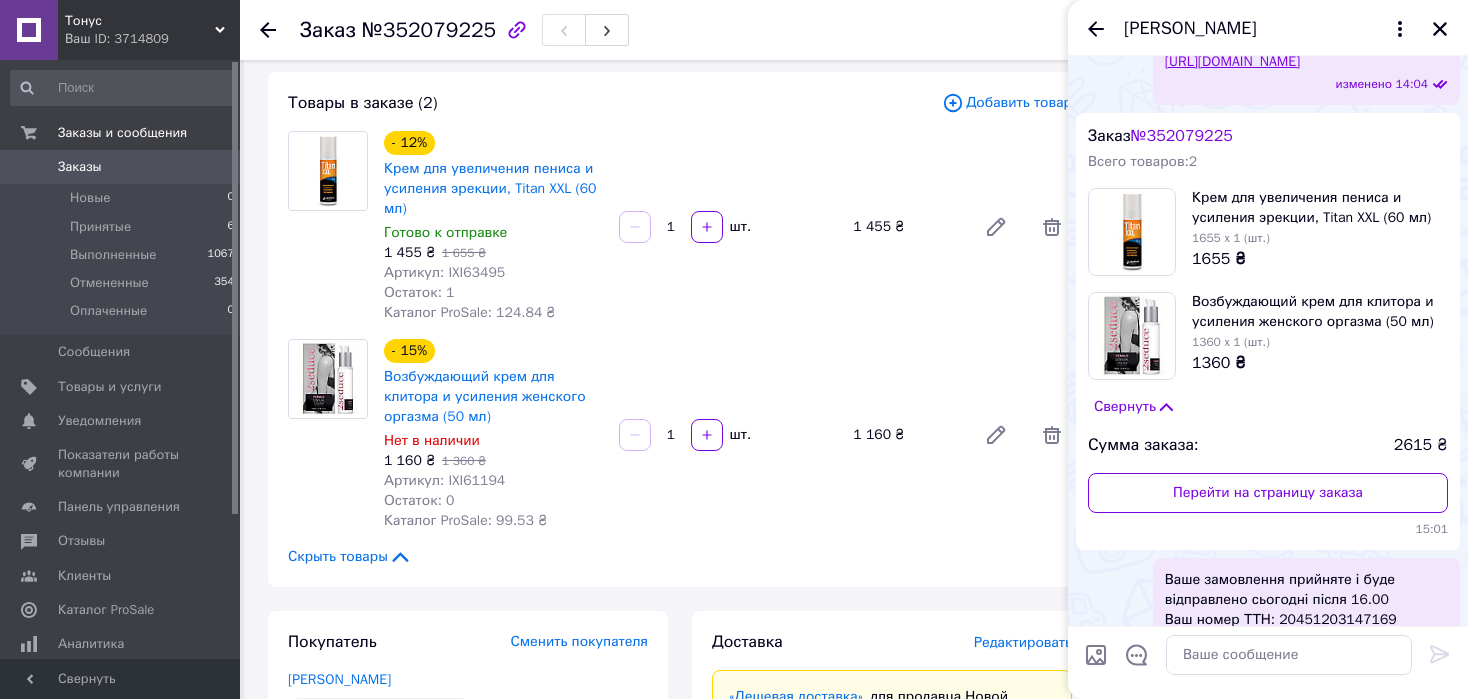 click on "Заказ  № 352079225 Всего товаров:  2 Крем для увеличения пениса и усиления эрекции, Titan XXL (60 мл) 1655 x 1 (шт.) 1655 ₴ Возбуждающий крем для клитора и усиления женского оргазма (50 мл) 1360 x 1 (шт.) 1360 ₴ Свернуть Сумма заказа: 2615 ₴ Перейти на страницу заказа 15:01" at bounding box center [1268, 331] 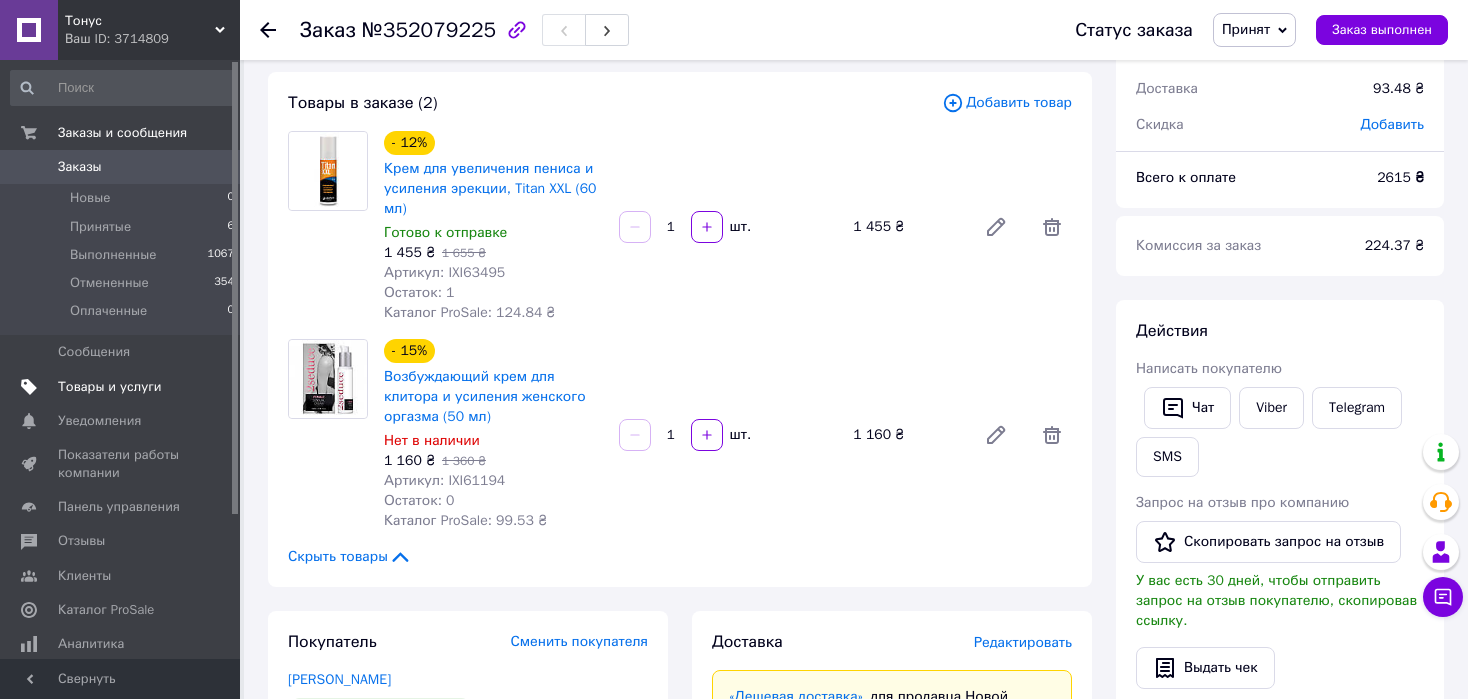 click on "Товары и услуги" at bounding box center [110, 387] 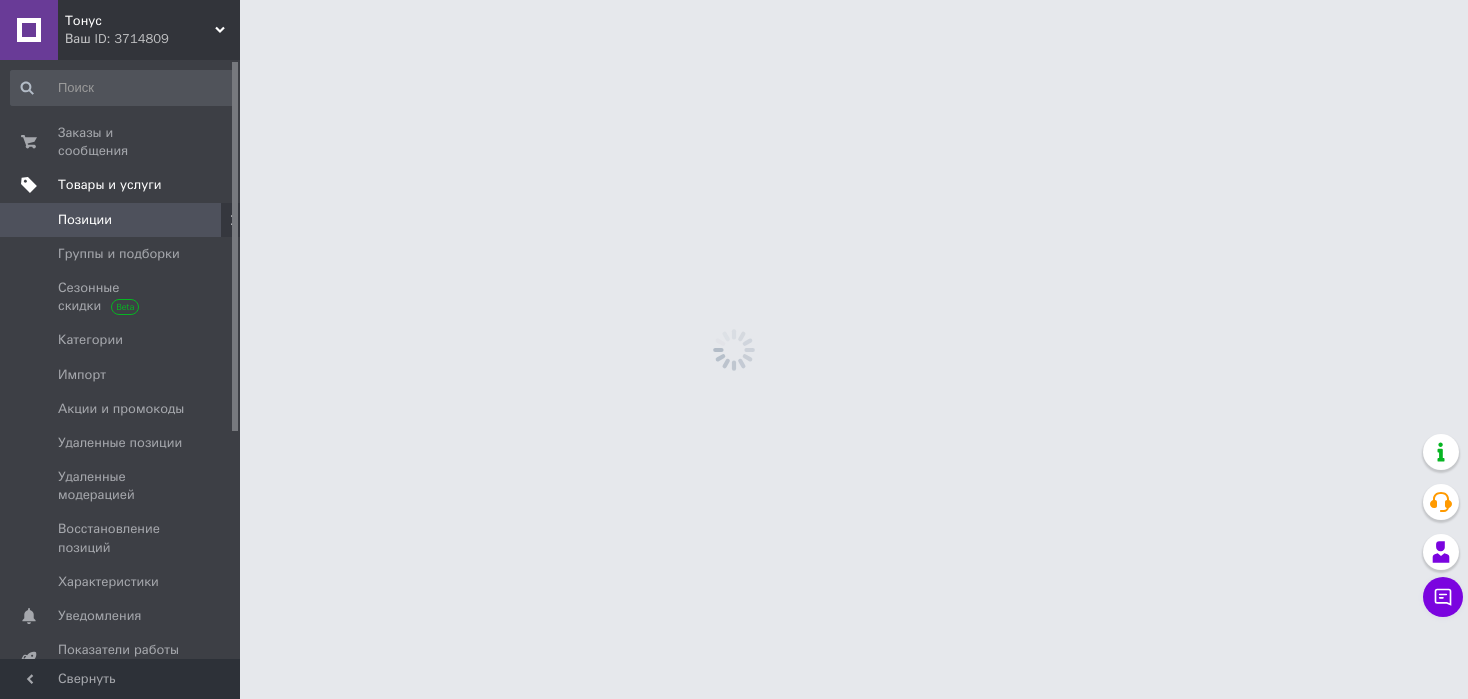 scroll, scrollTop: 0, scrollLeft: 0, axis: both 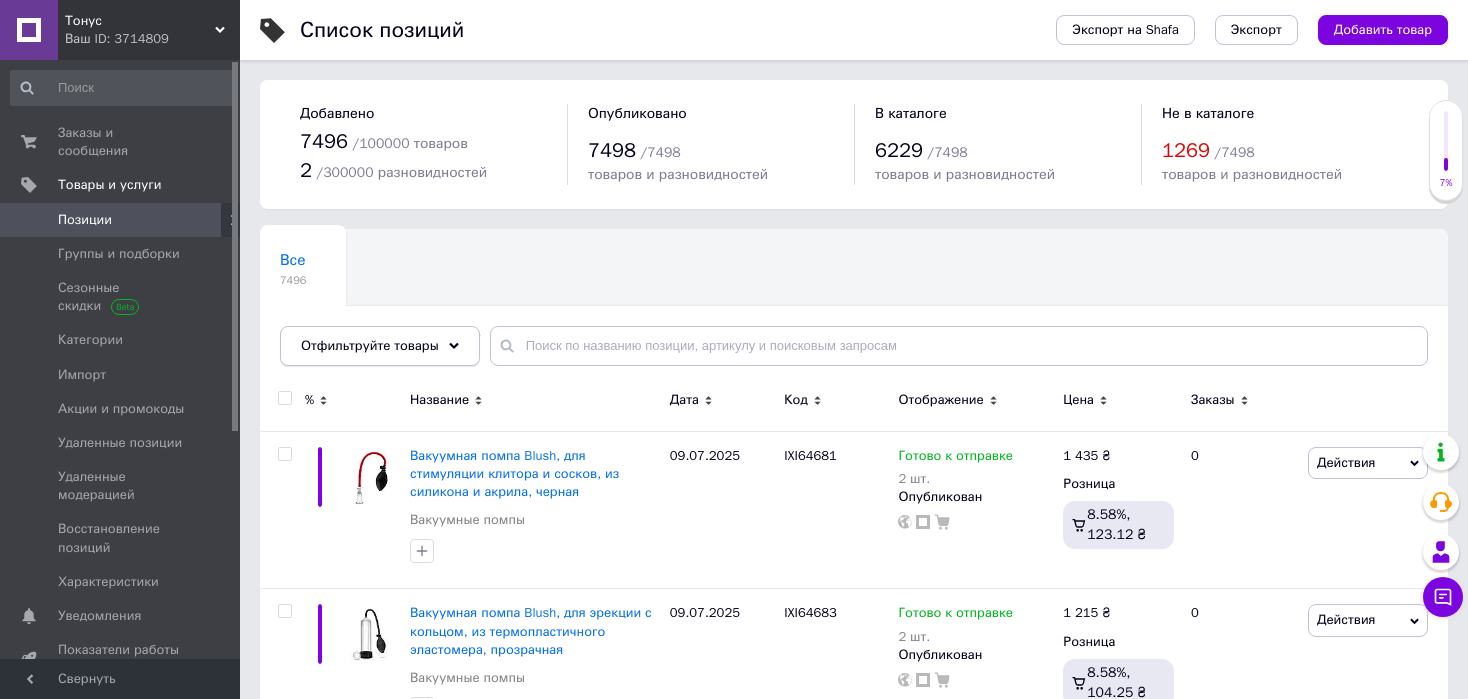 click on "Отфильтруйте товары" at bounding box center [380, 346] 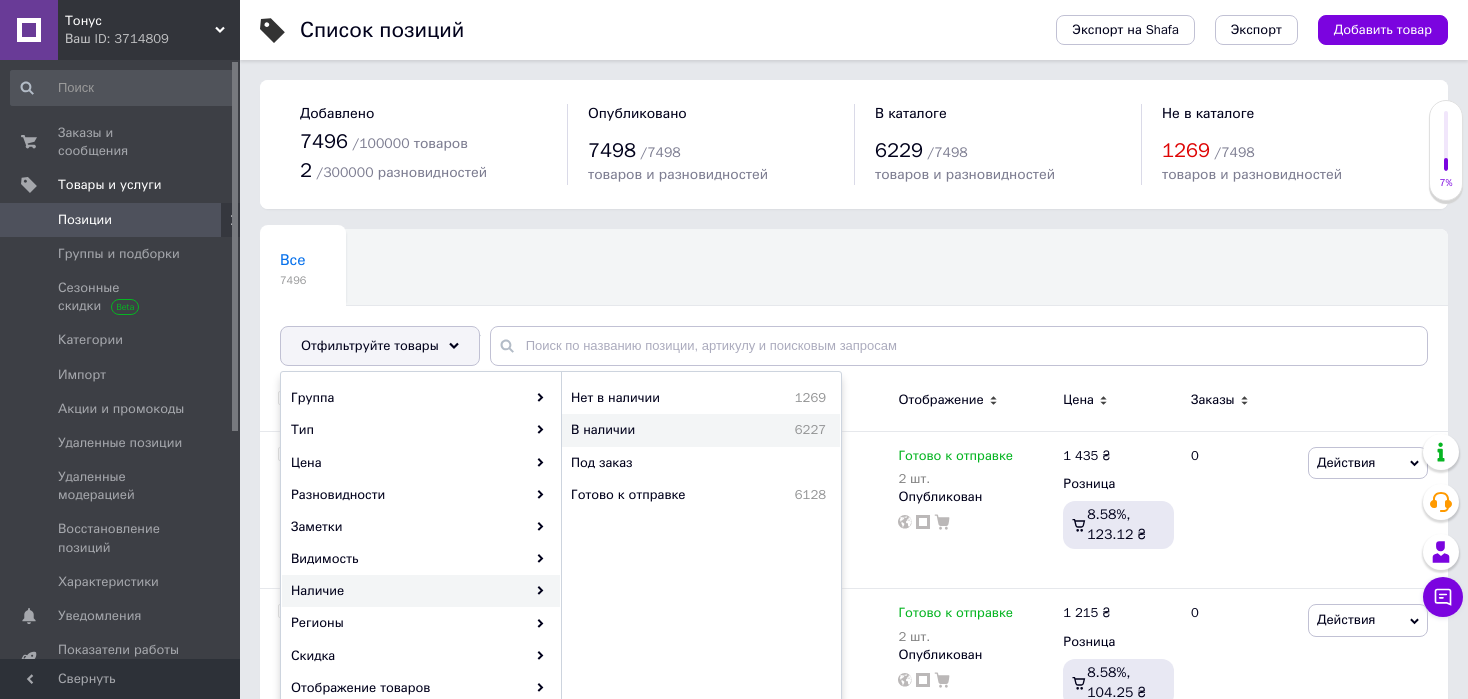 click on "В наличии  6227" at bounding box center [701, 430] 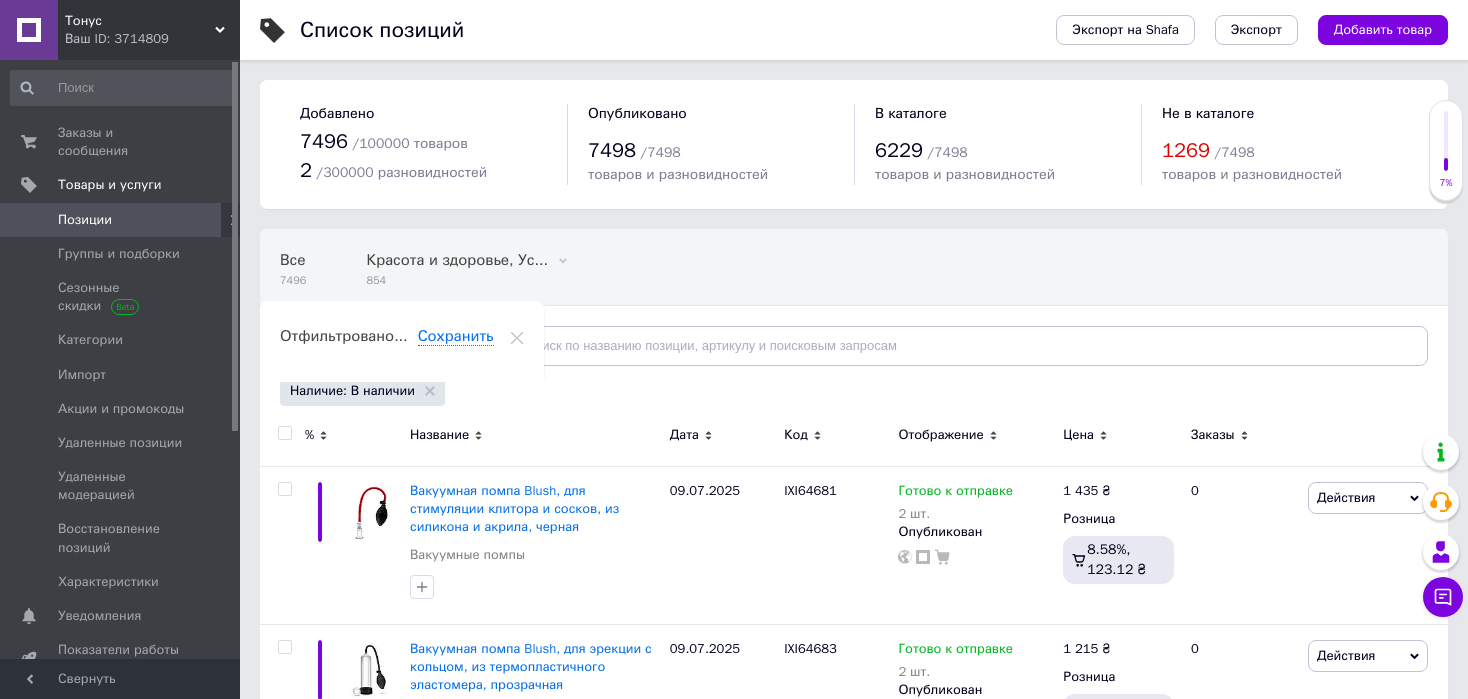 click 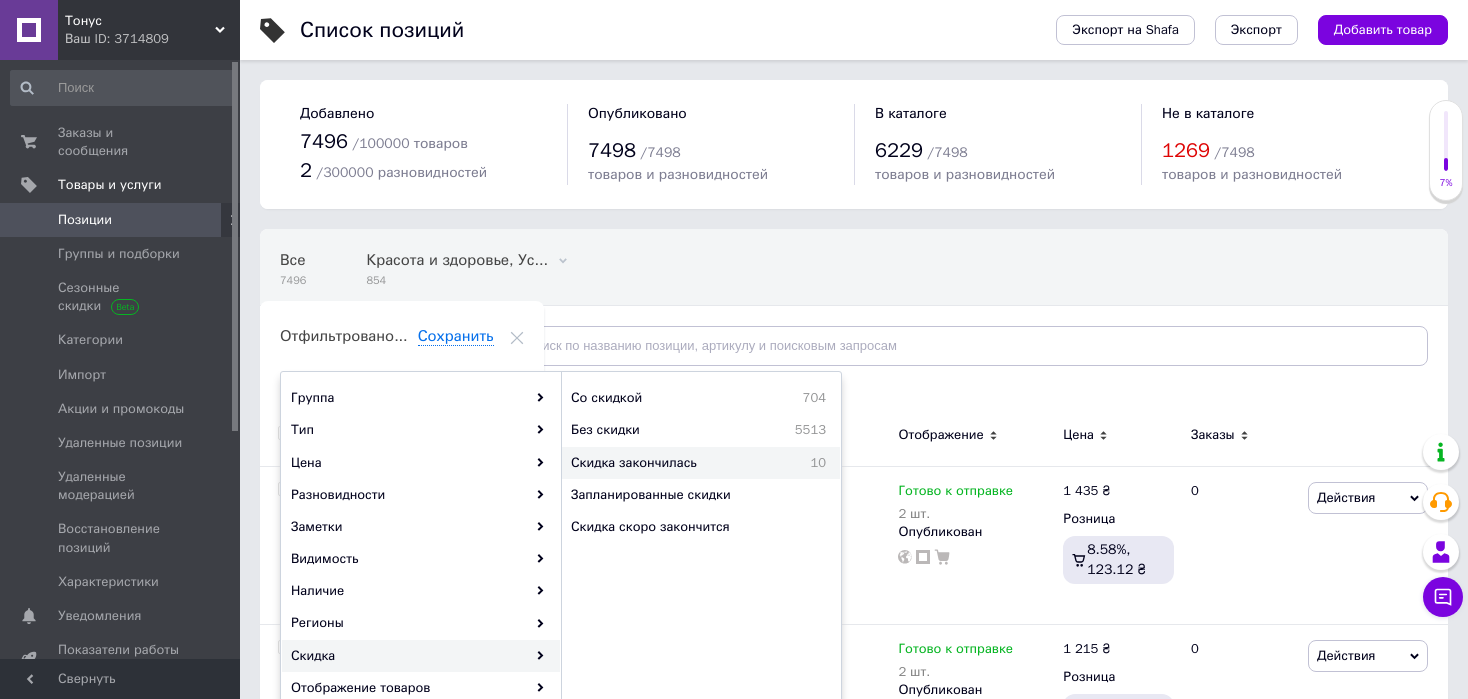 click on "Скидка закончилась" at bounding box center (677, 463) 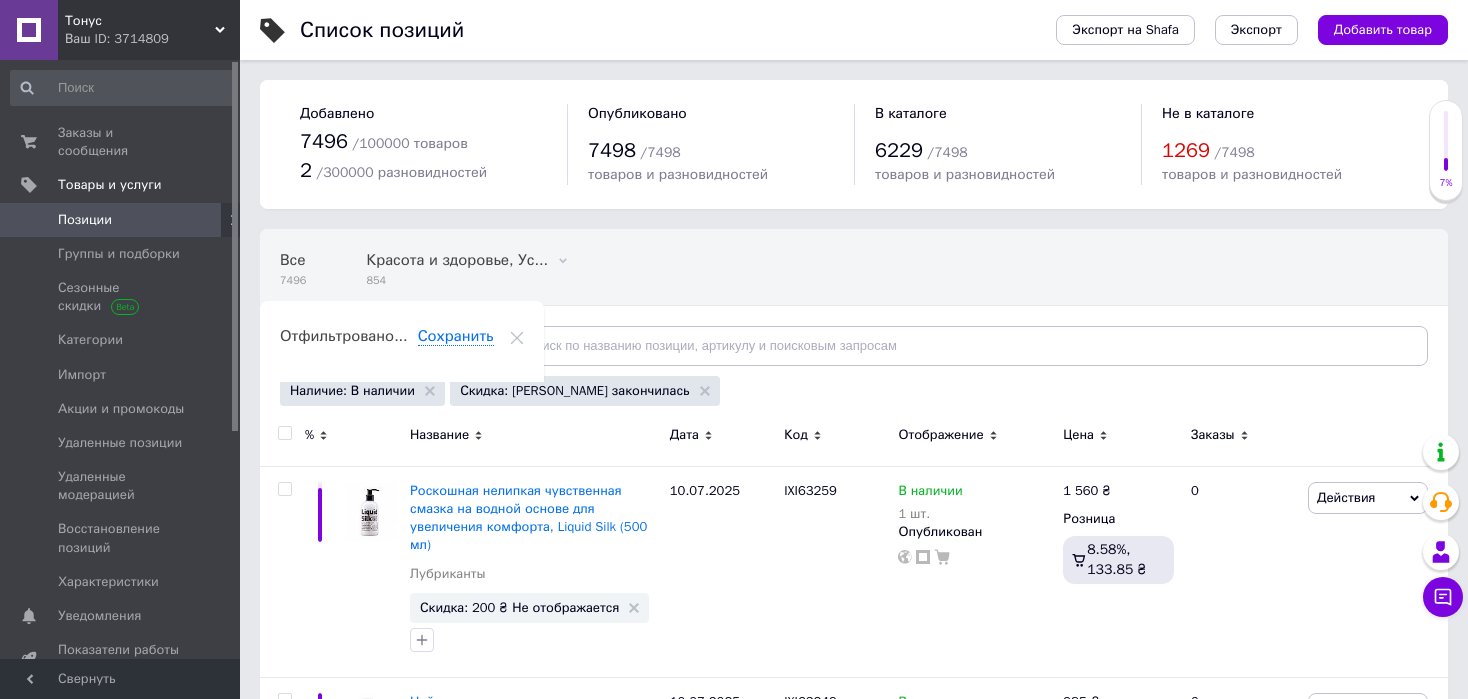 scroll, scrollTop: 200, scrollLeft: 0, axis: vertical 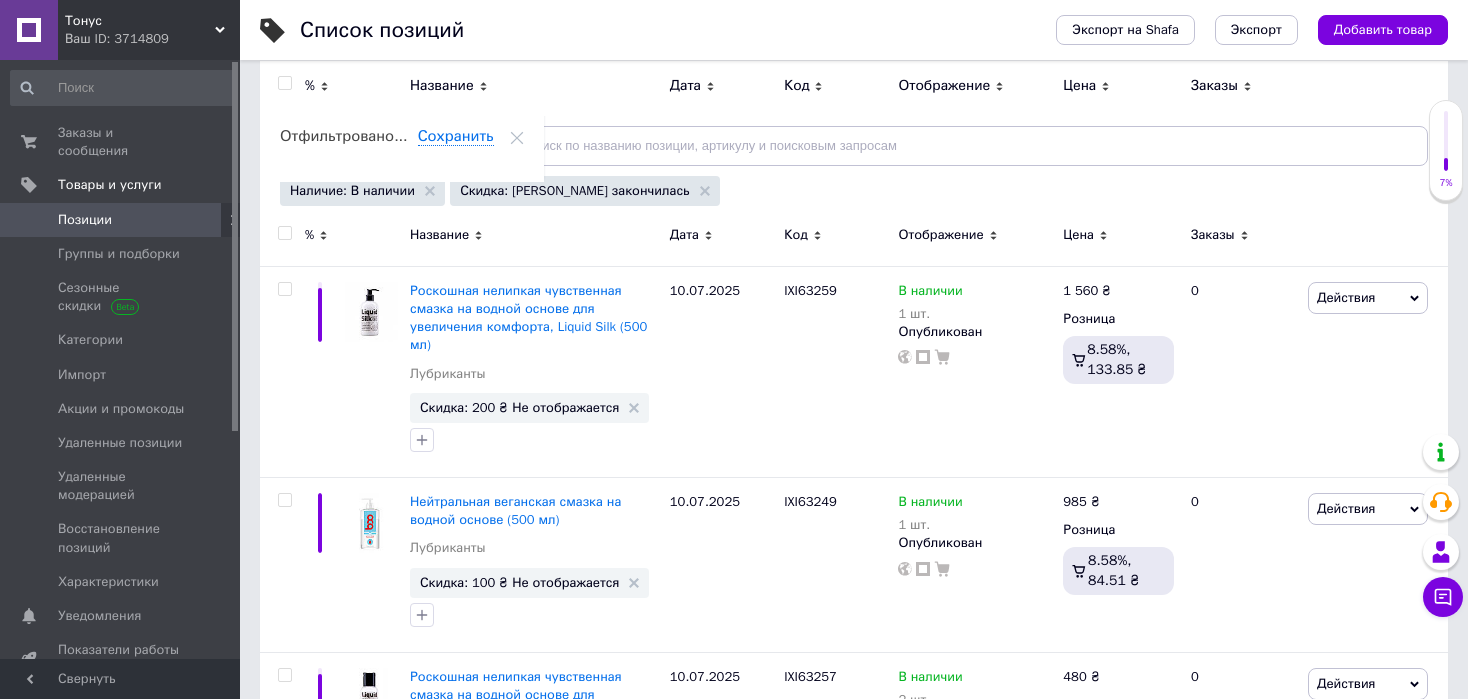 click at bounding box center [285, 233] 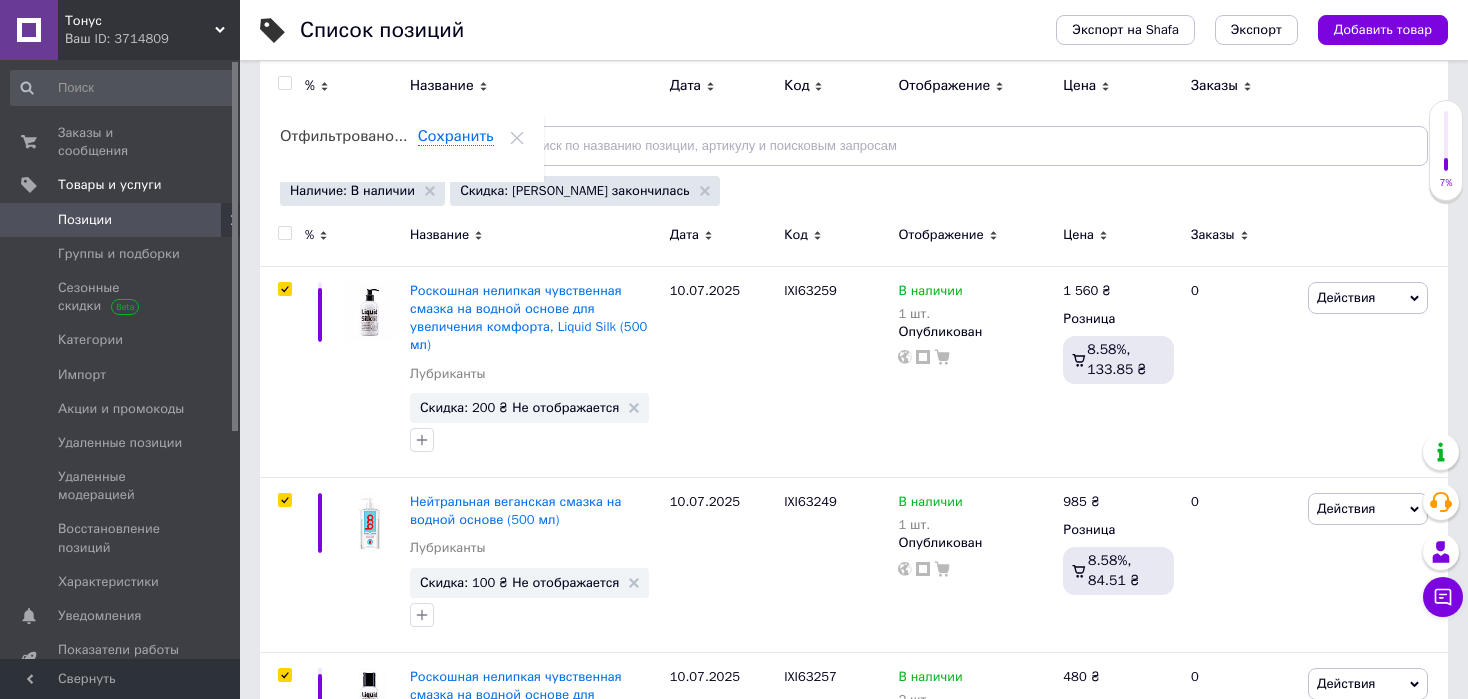 checkbox on "true" 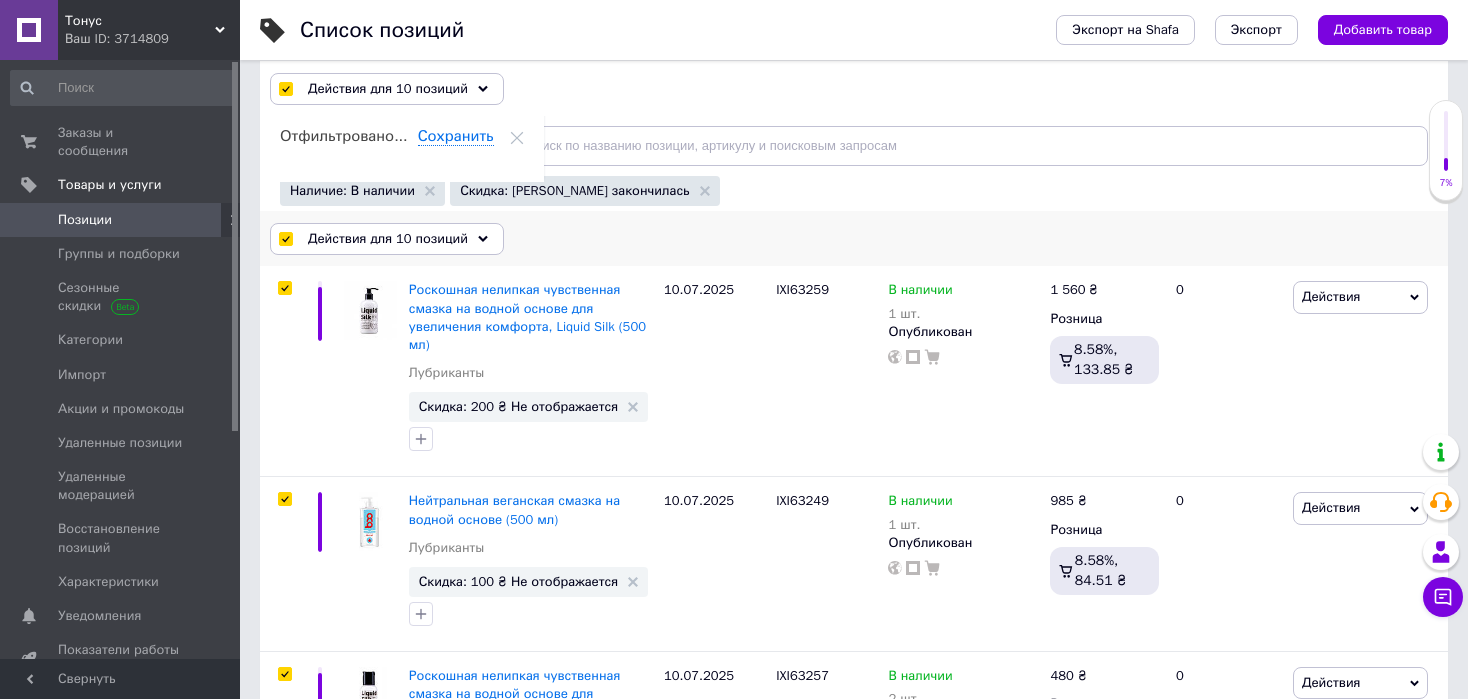 click on "Действия для 10 позиций" at bounding box center [388, 239] 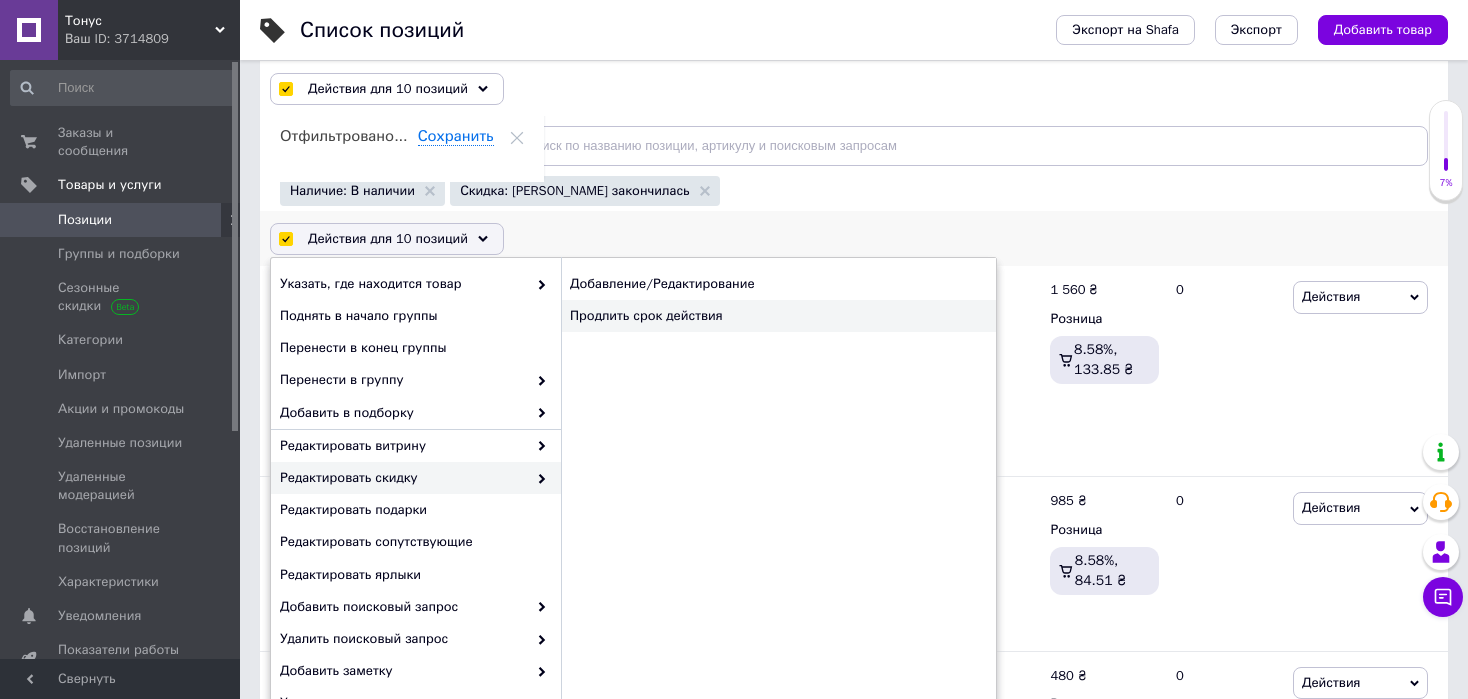 click on "Продлить срок действия" at bounding box center [778, 316] 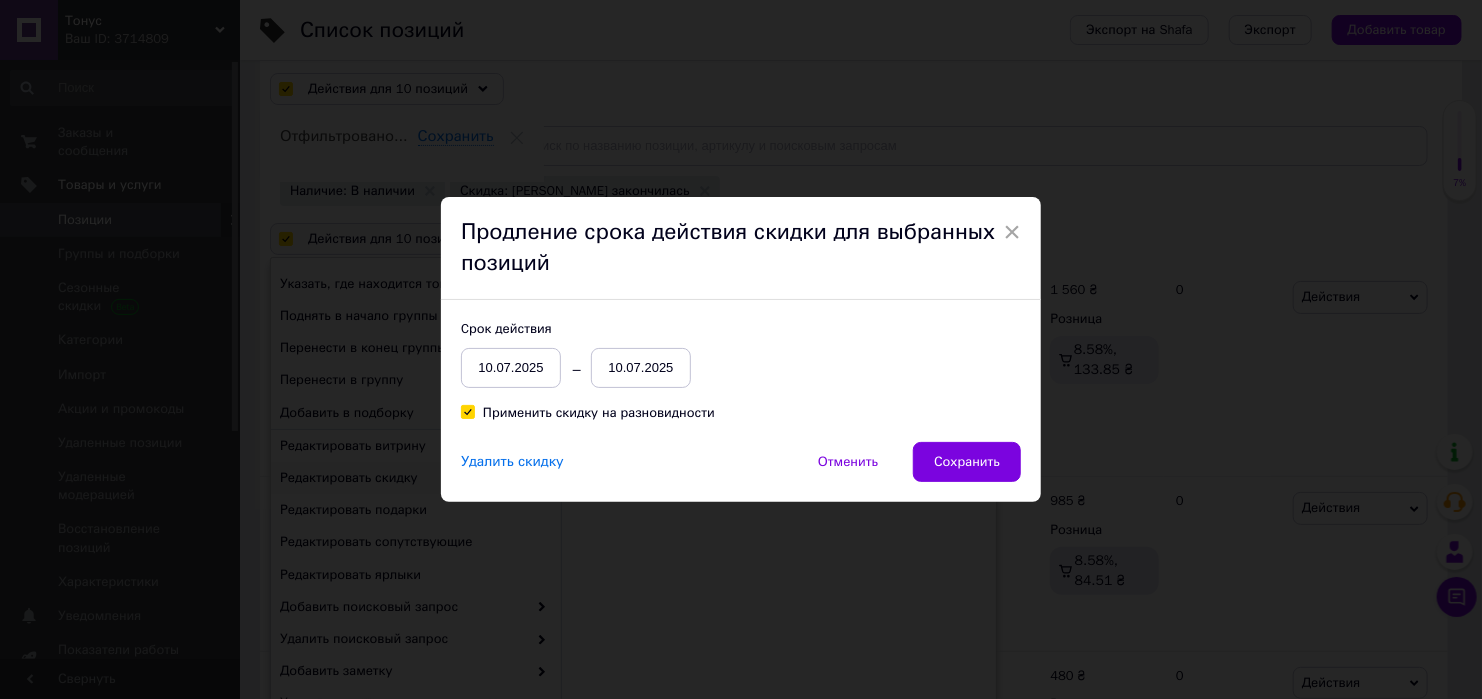 click on "Применить скидку на разновидности" at bounding box center (599, 413) 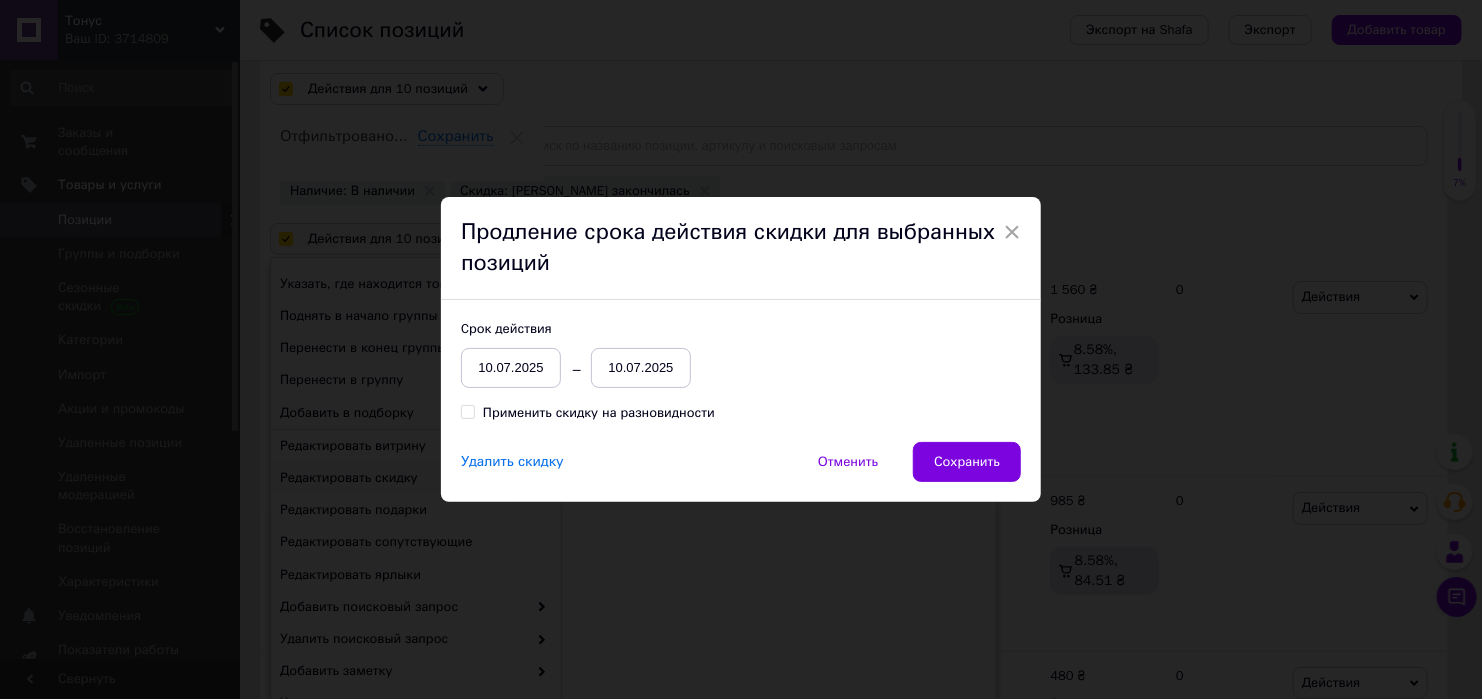 checkbox on "false" 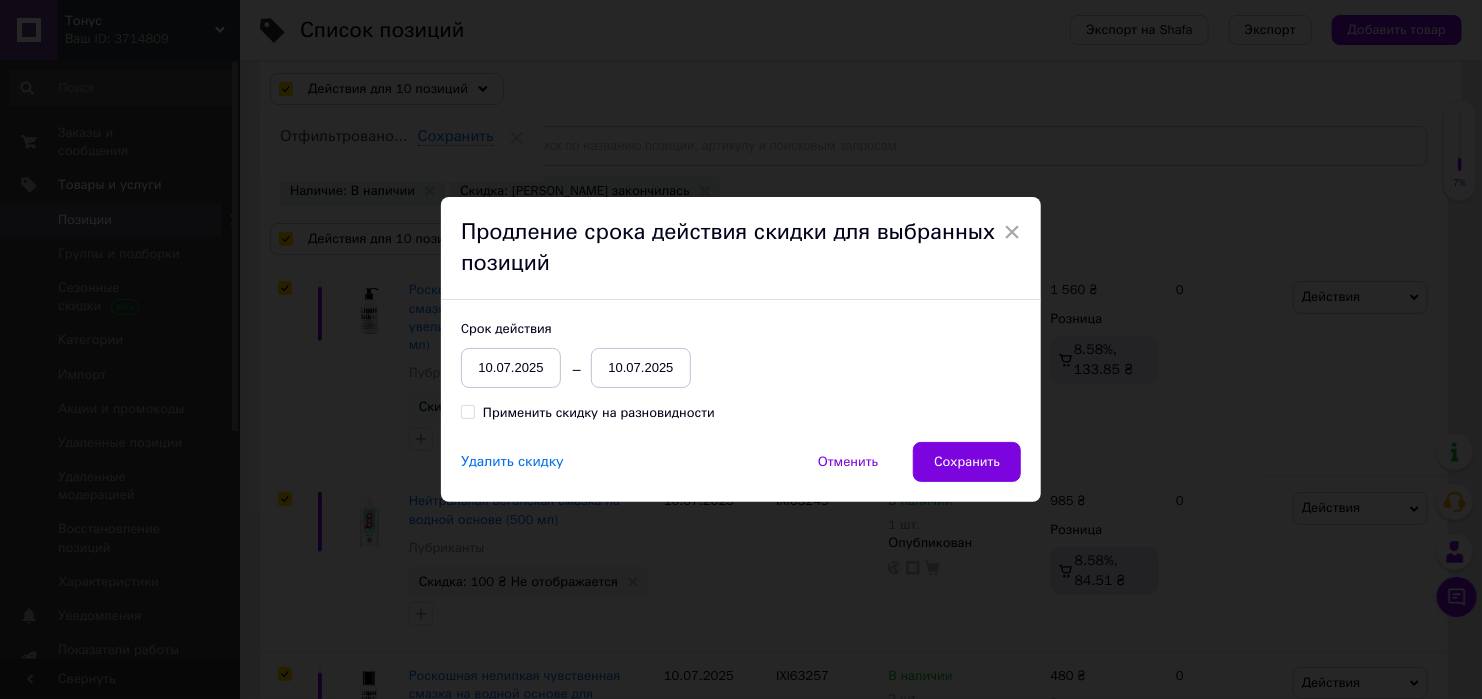 click on "10.07.2025" at bounding box center (641, 368) 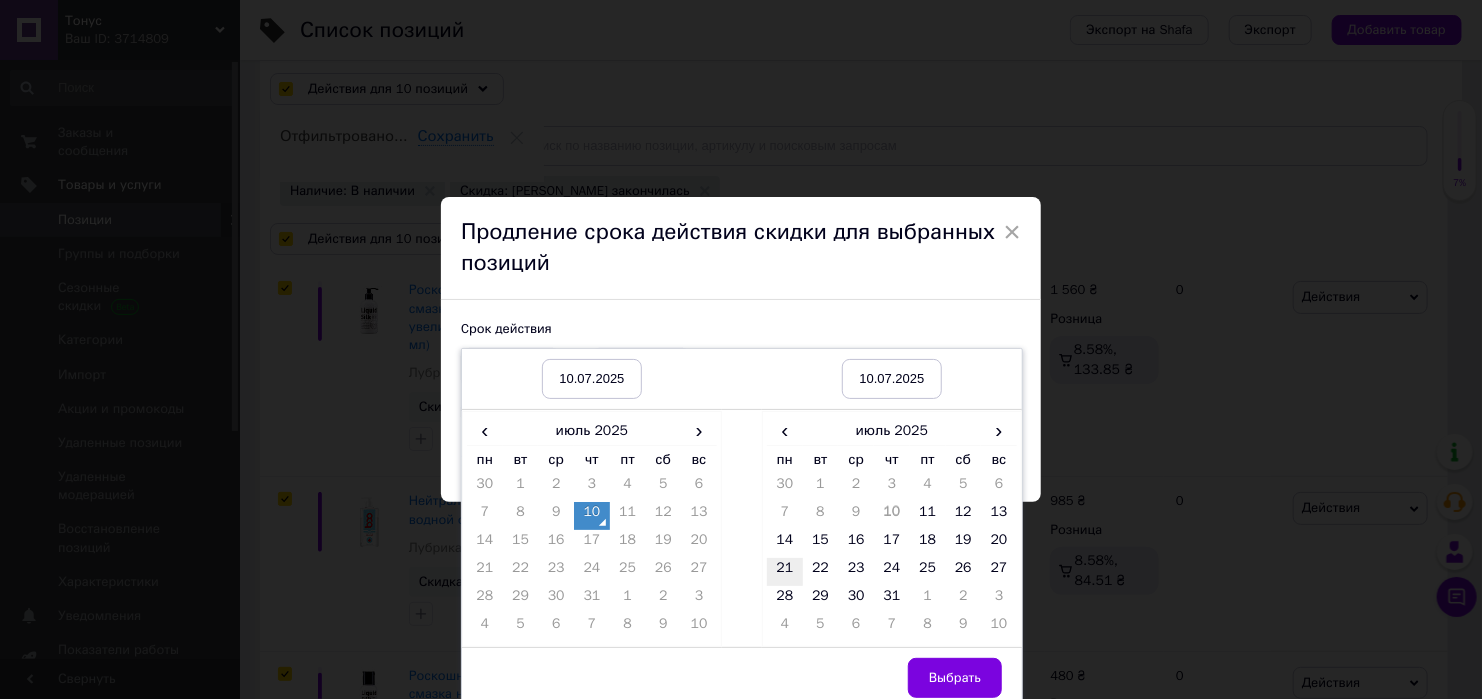 click on "21" at bounding box center [785, 572] 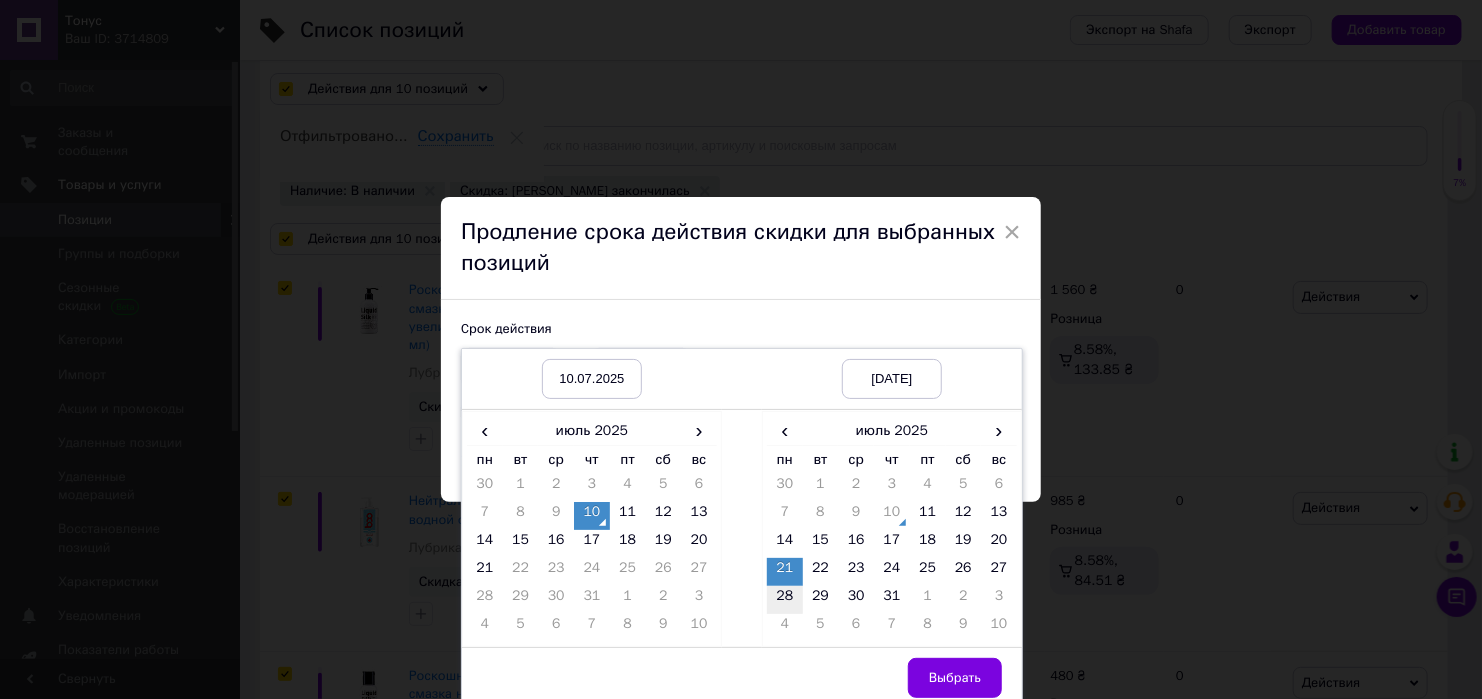click on "28" at bounding box center [785, 600] 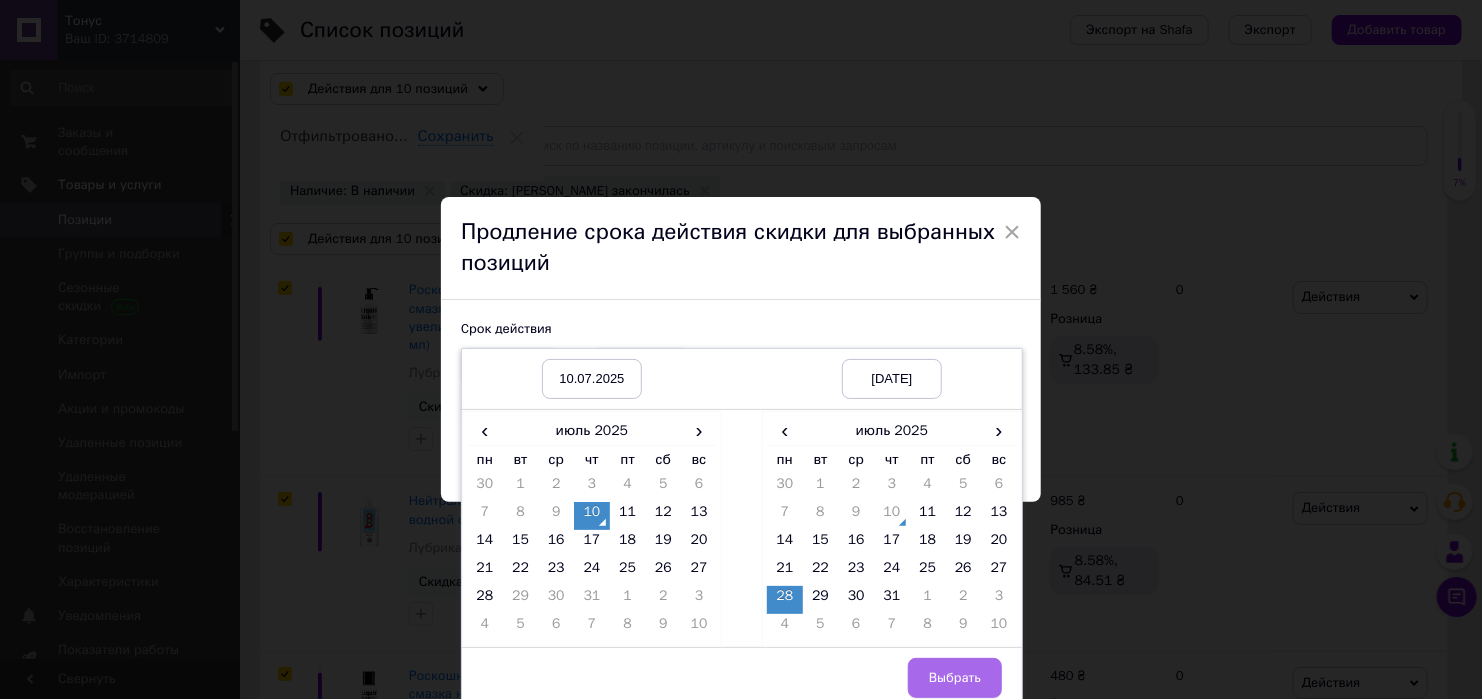 click on "Выбрать" at bounding box center (955, 678) 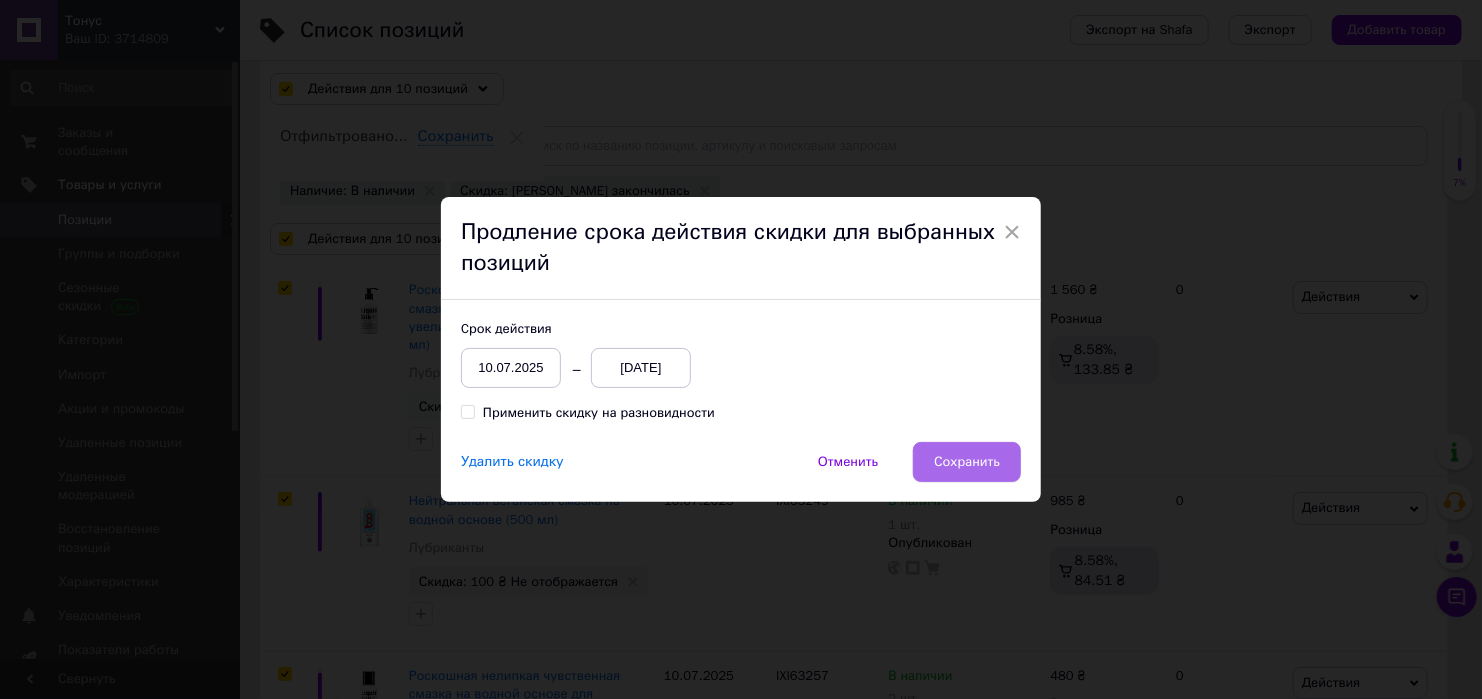 click on "Сохранить" at bounding box center [967, 462] 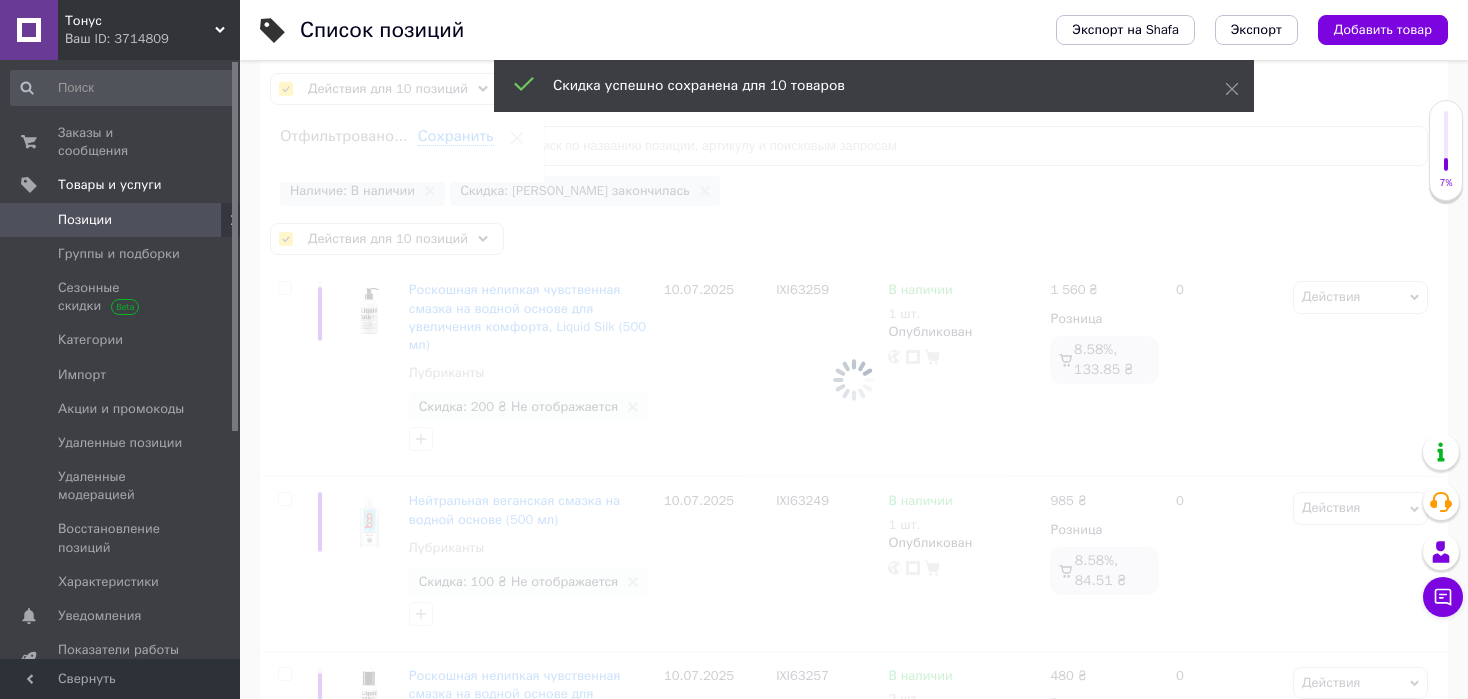 checkbox on "false" 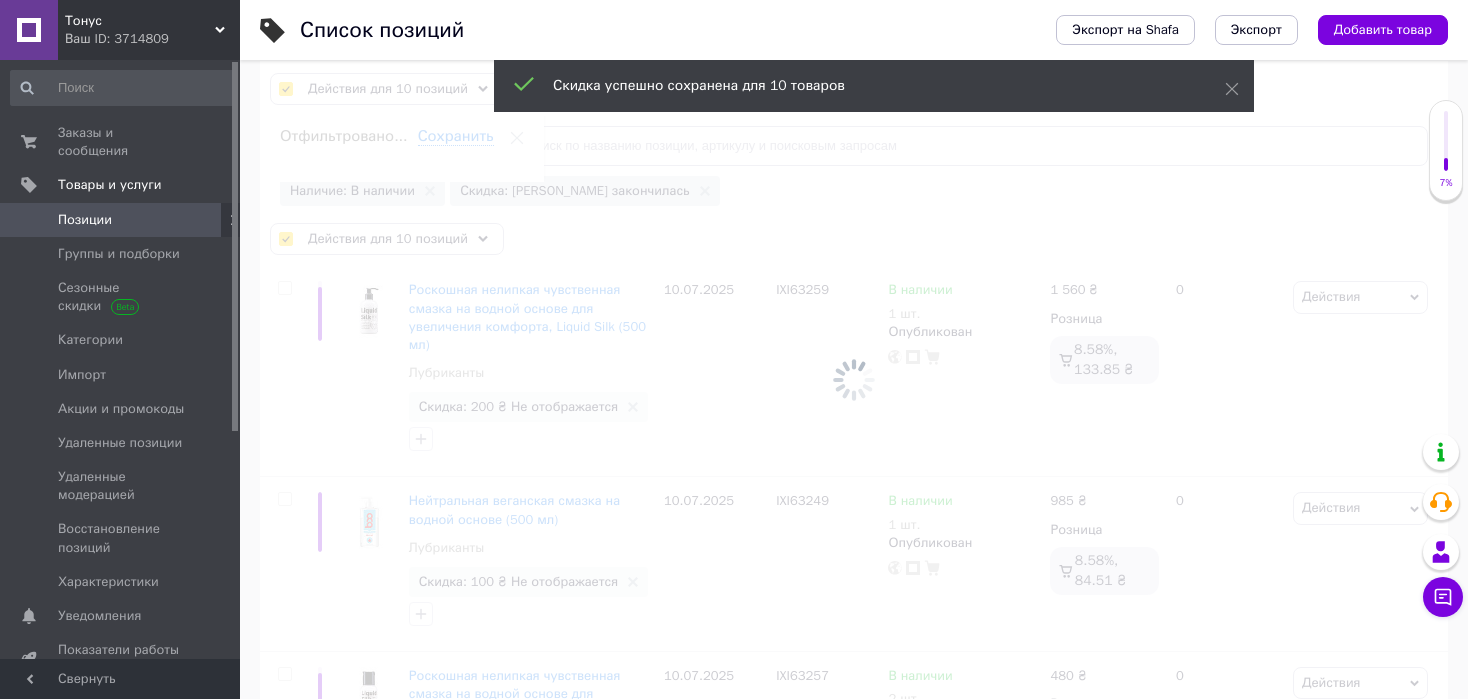 checkbox on "false" 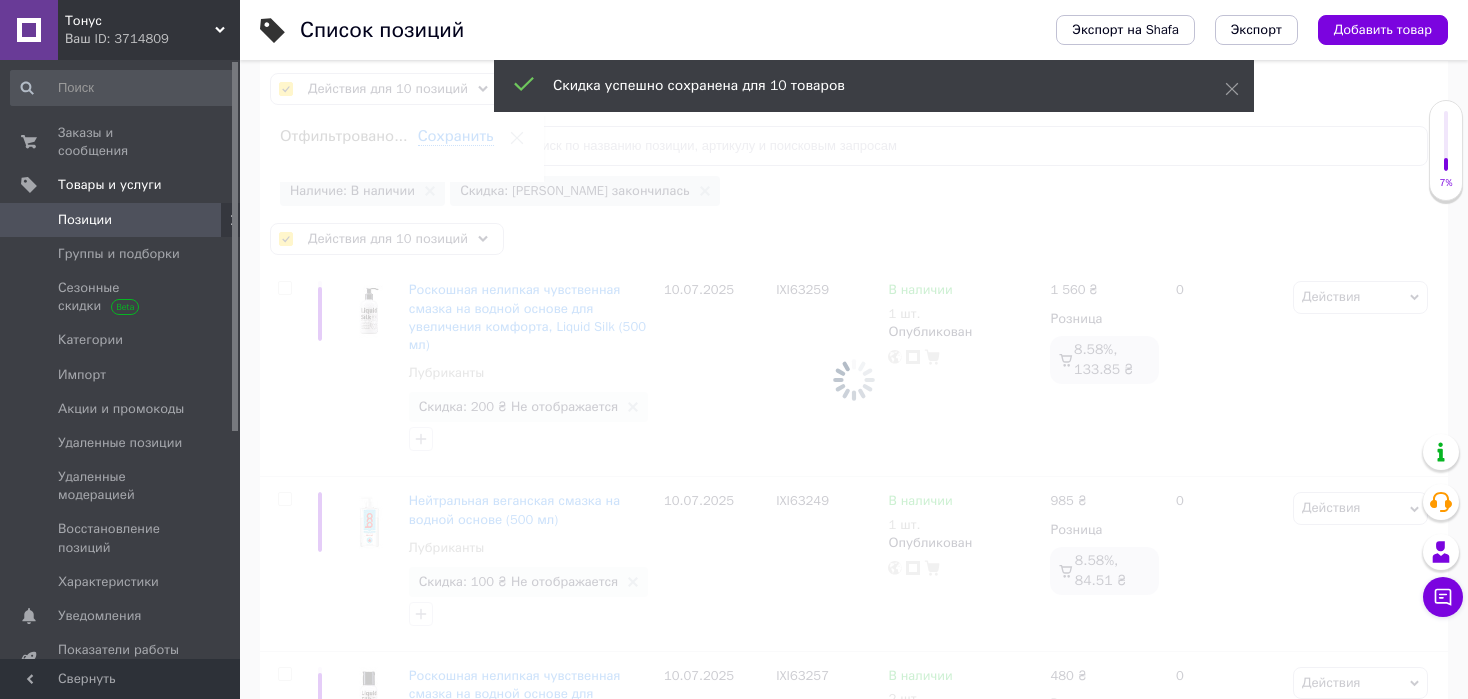 checkbox on "false" 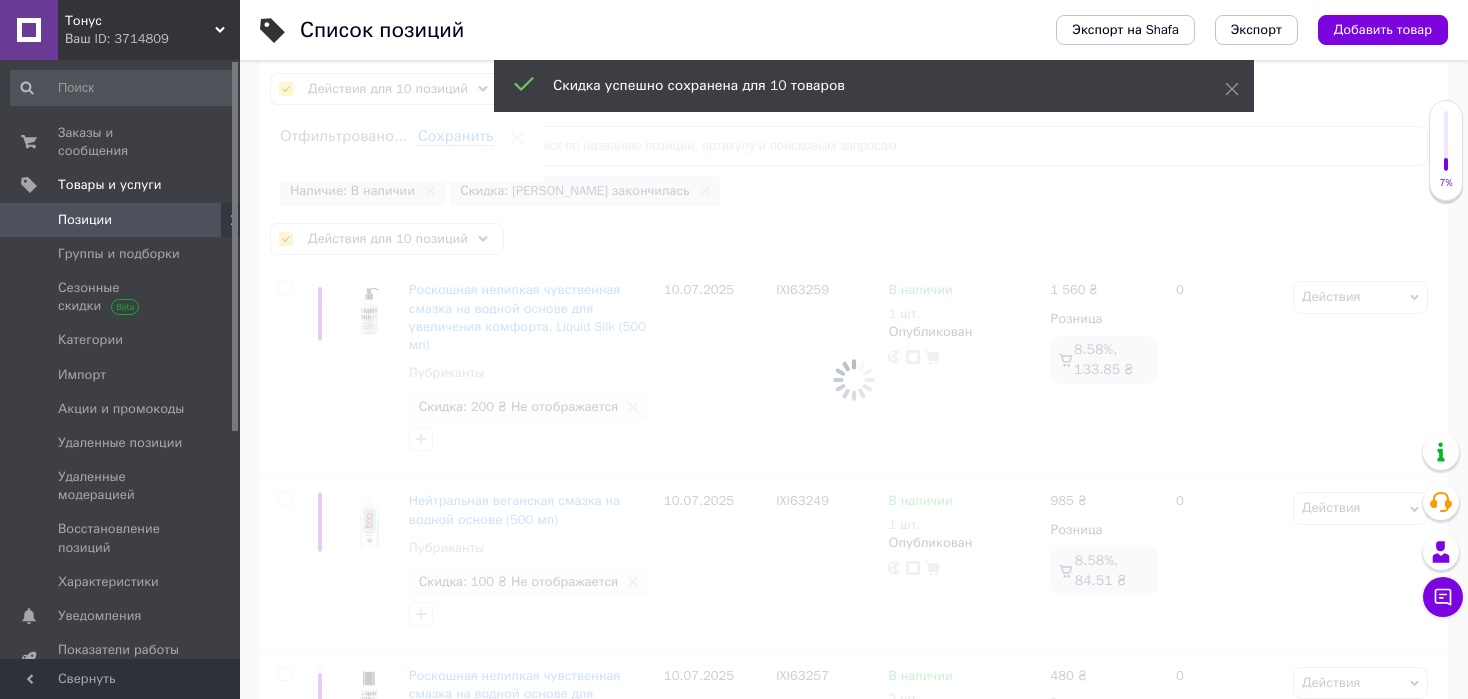 checkbox on "false" 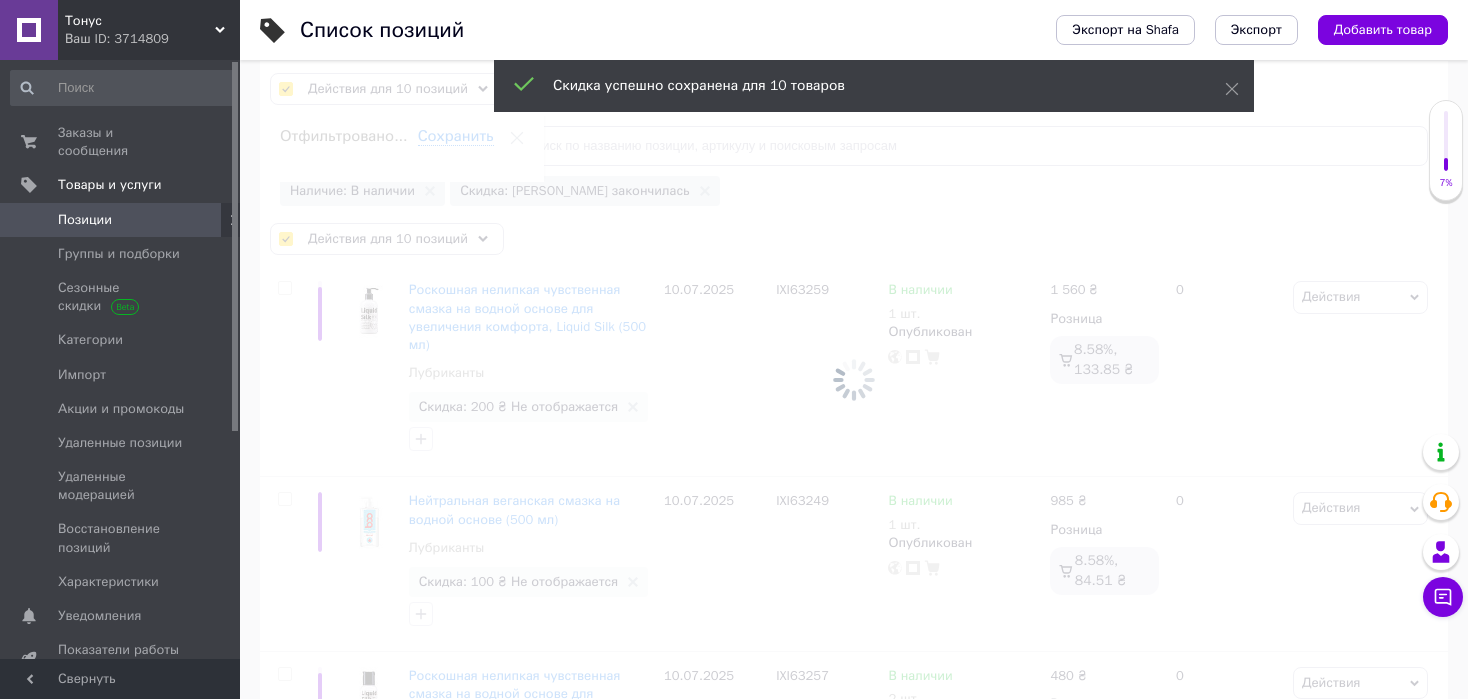 checkbox on "false" 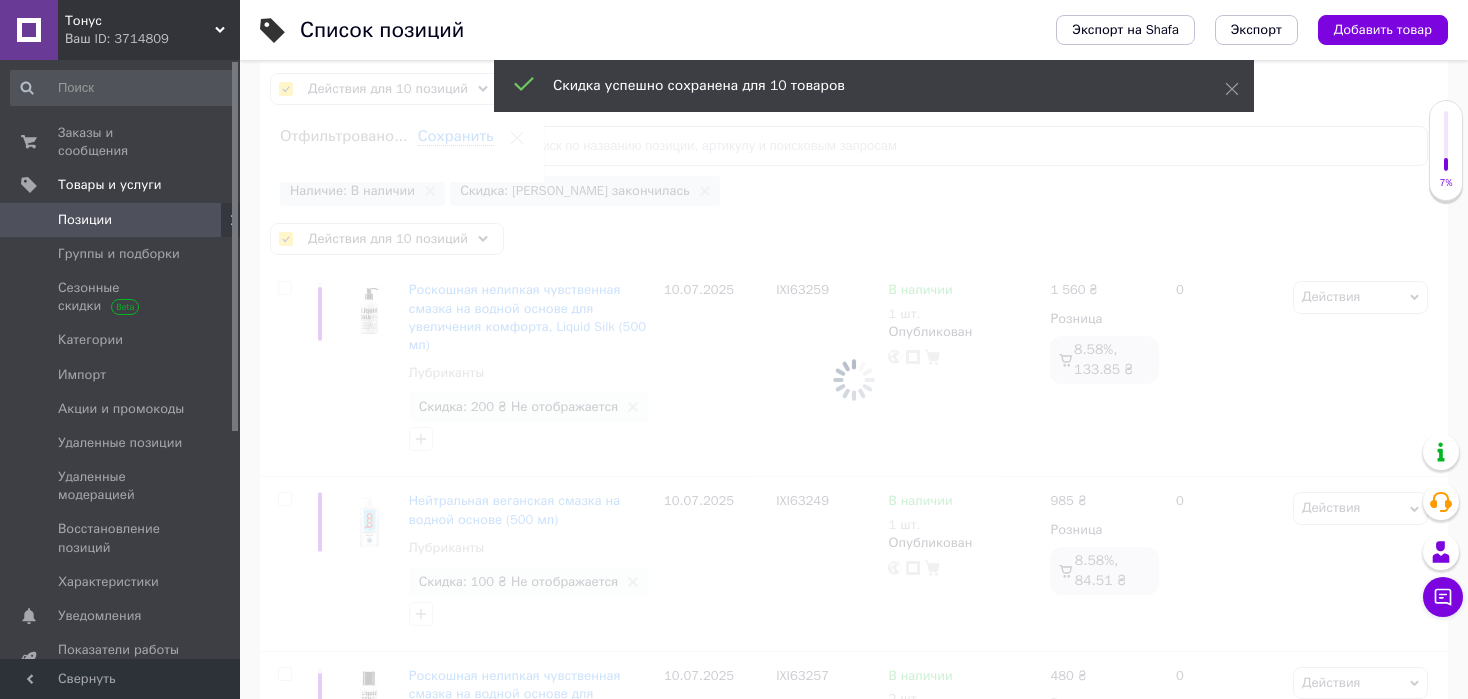 checkbox on "false" 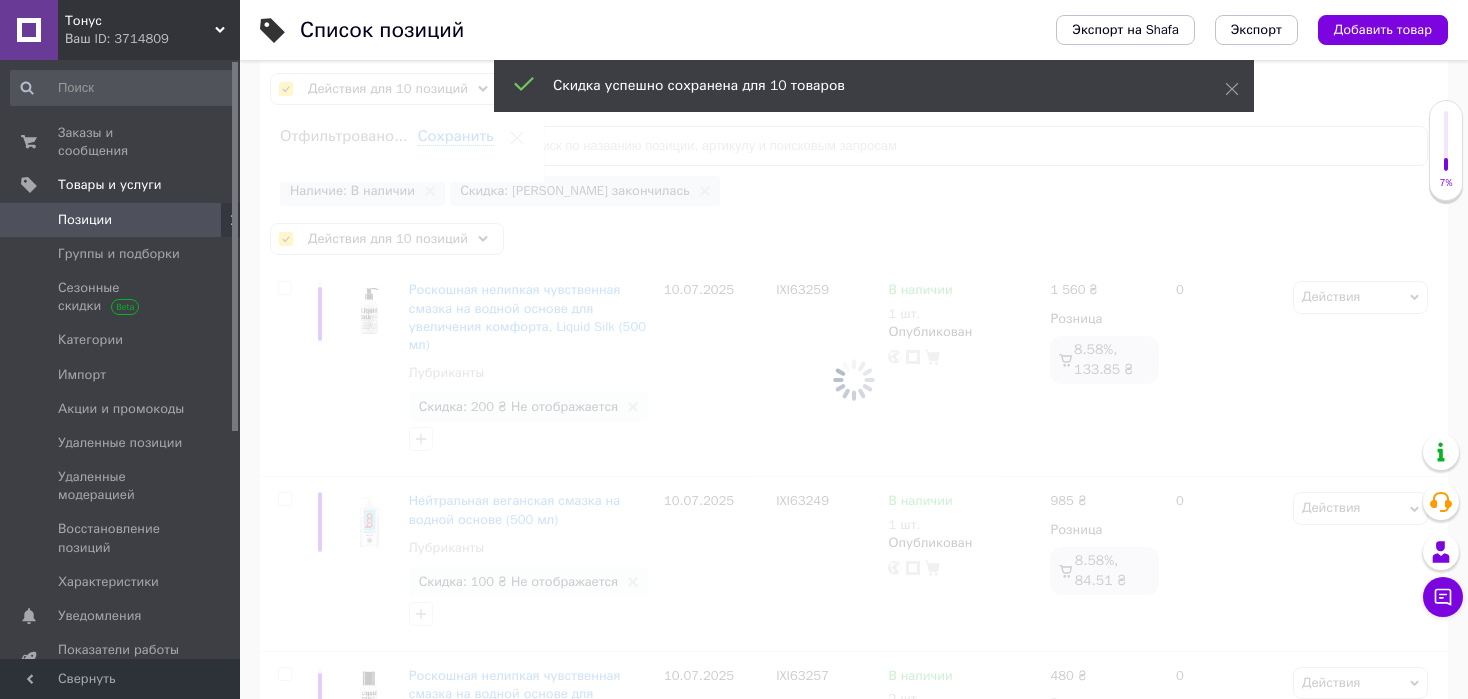 checkbox on "false" 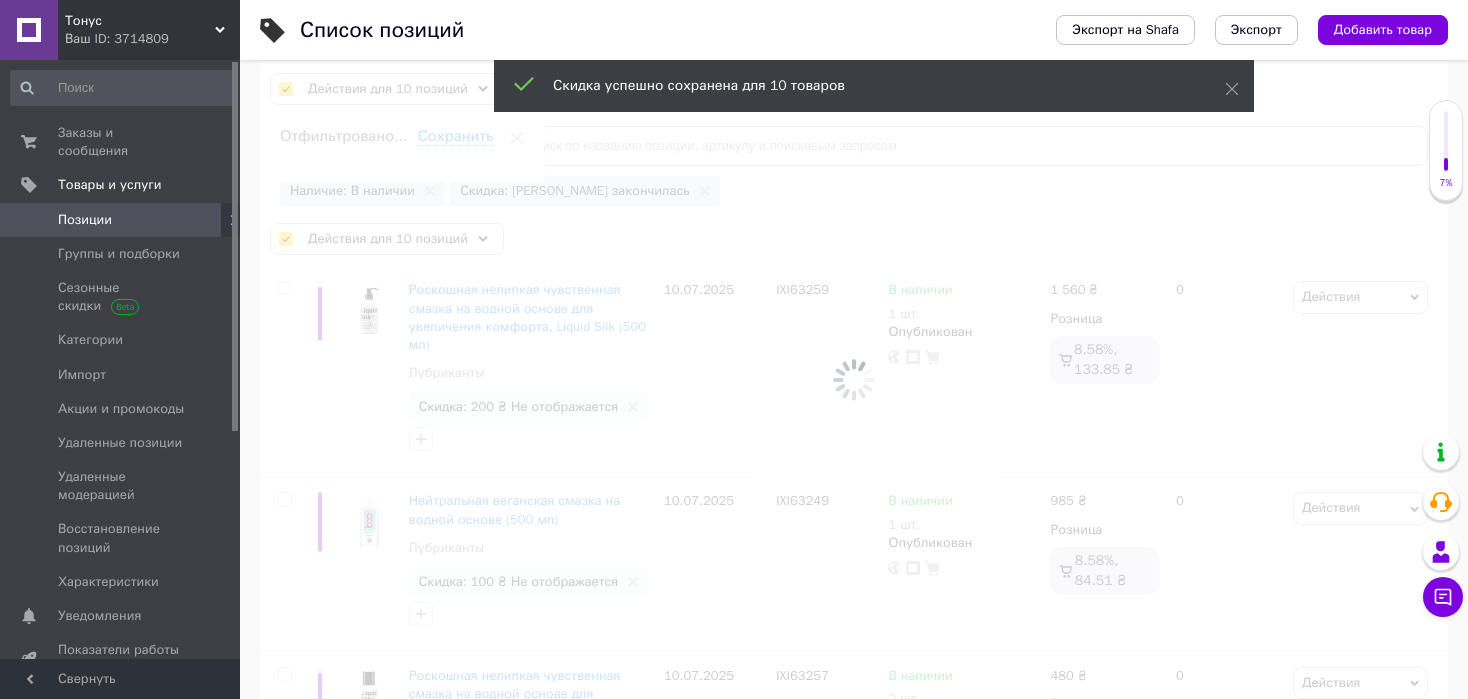 checkbox on "false" 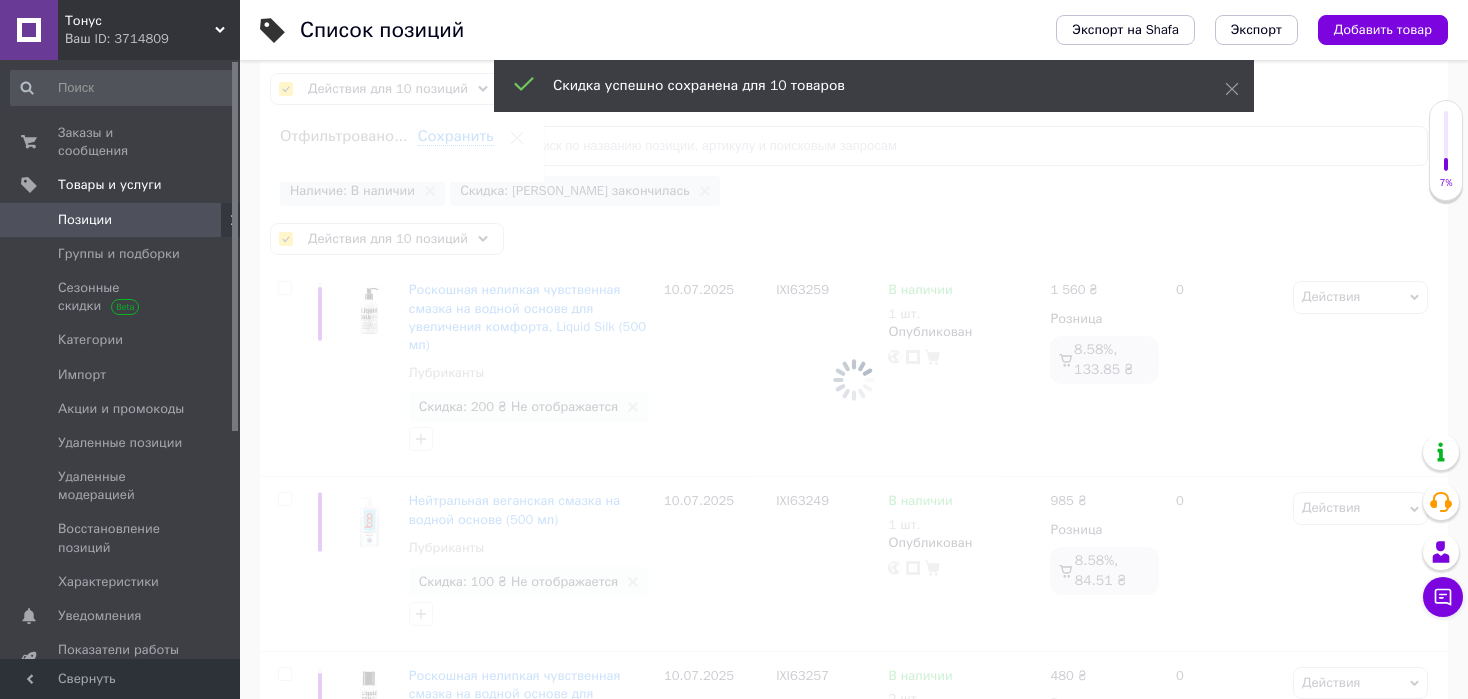checkbox on "false" 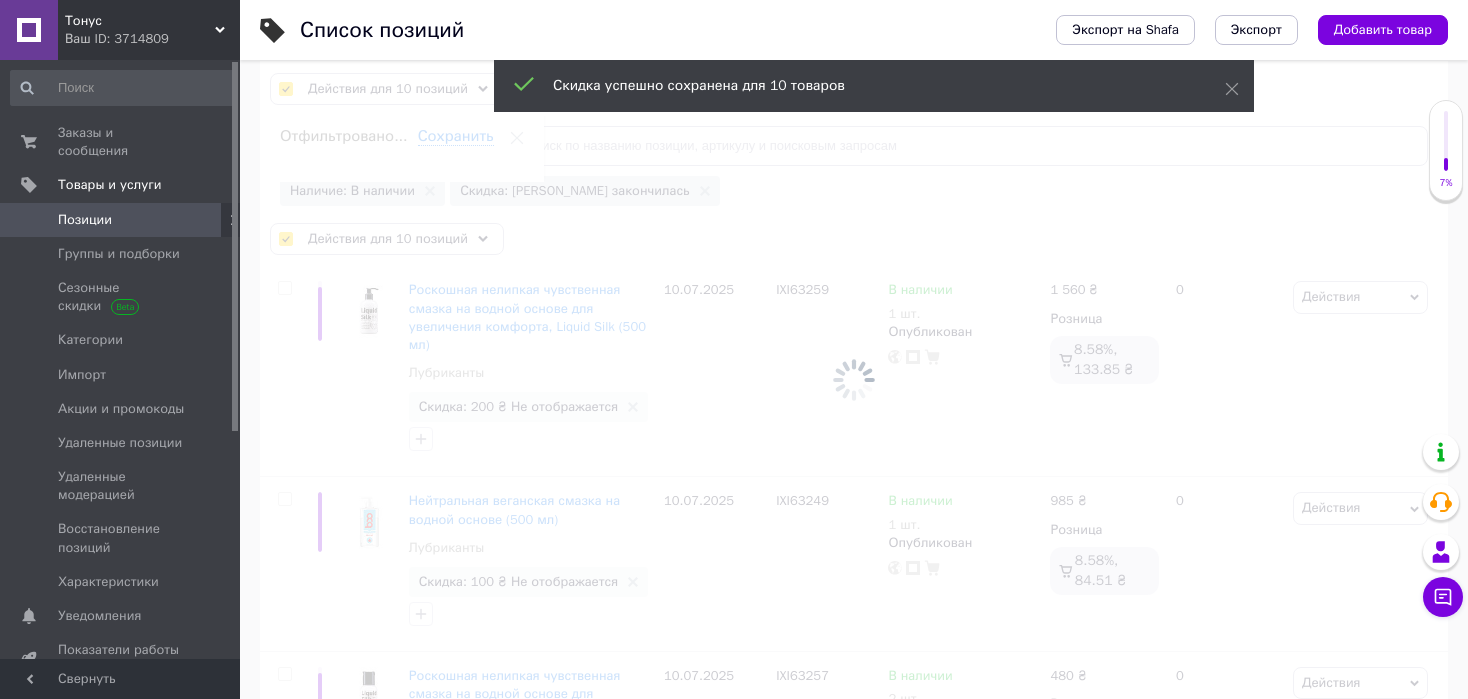 checkbox on "false" 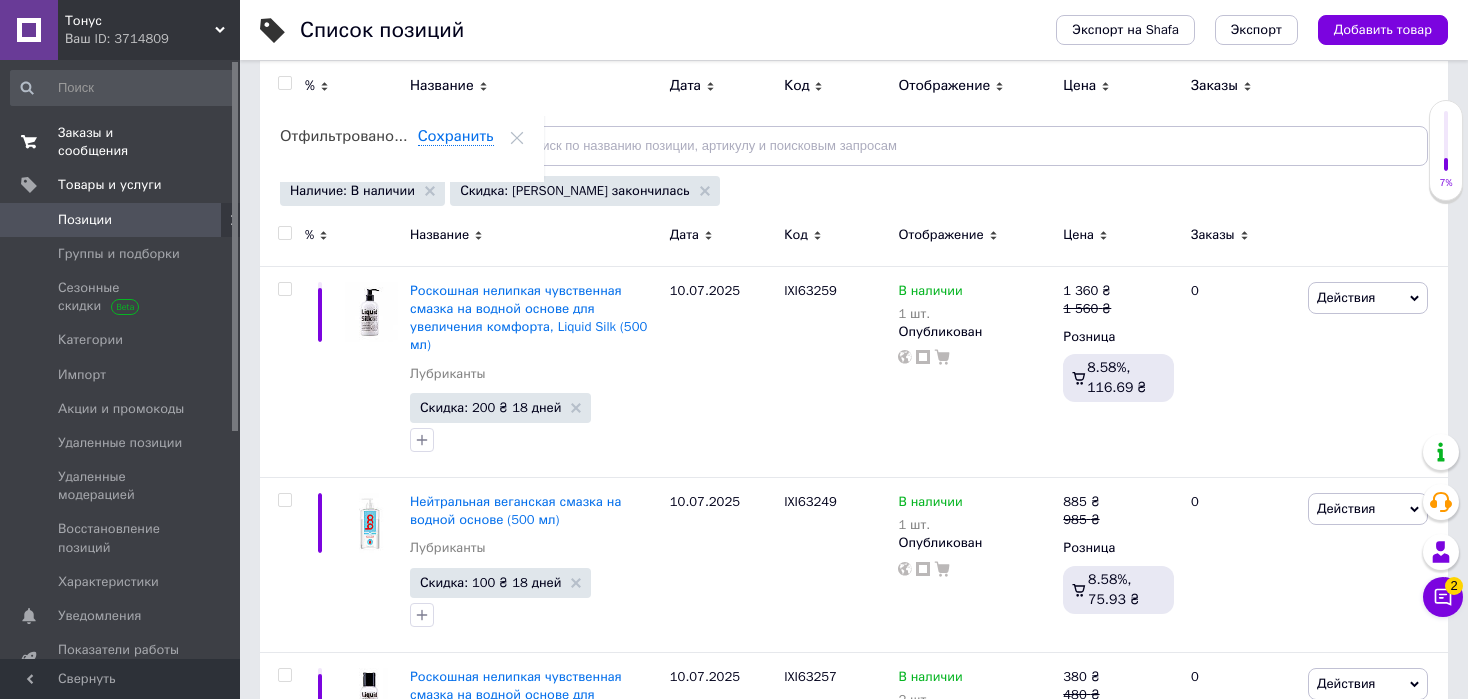 click on "Заказы и сообщения" at bounding box center [121, 142] 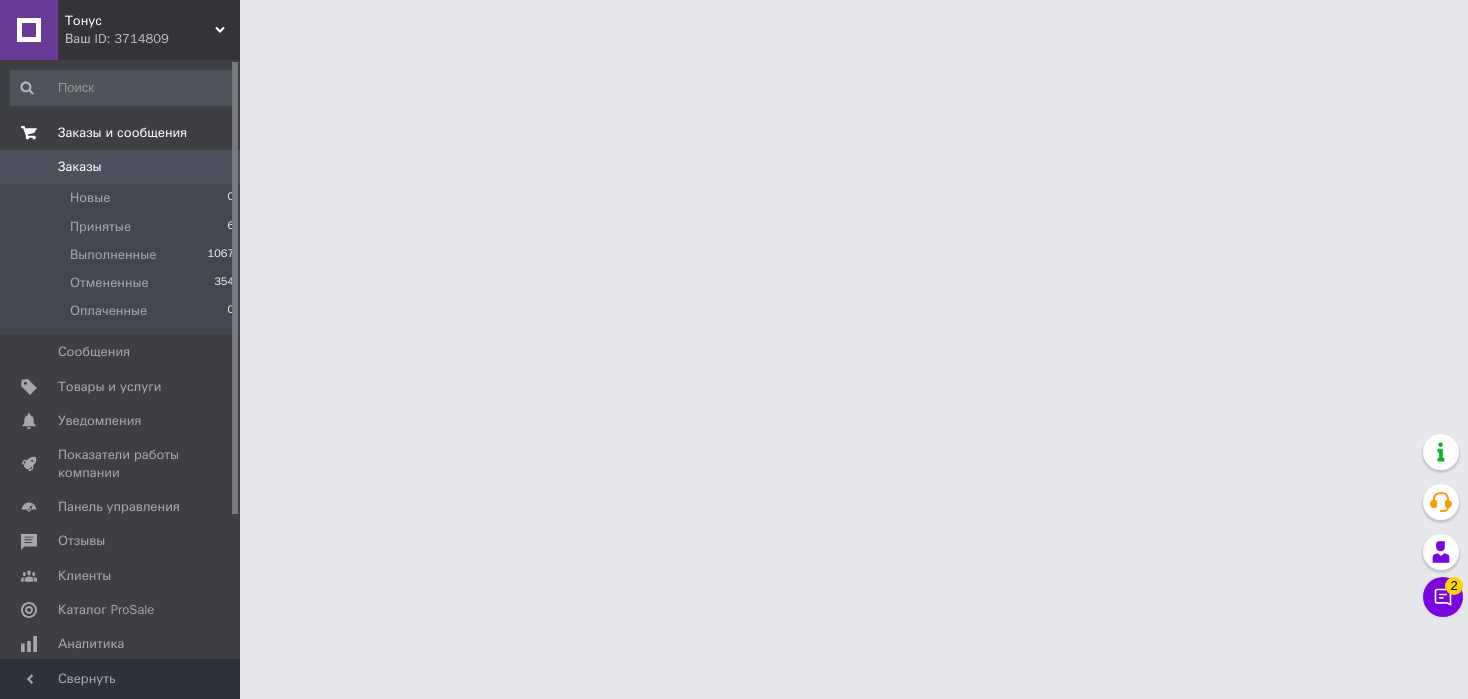 scroll, scrollTop: 0, scrollLeft: 0, axis: both 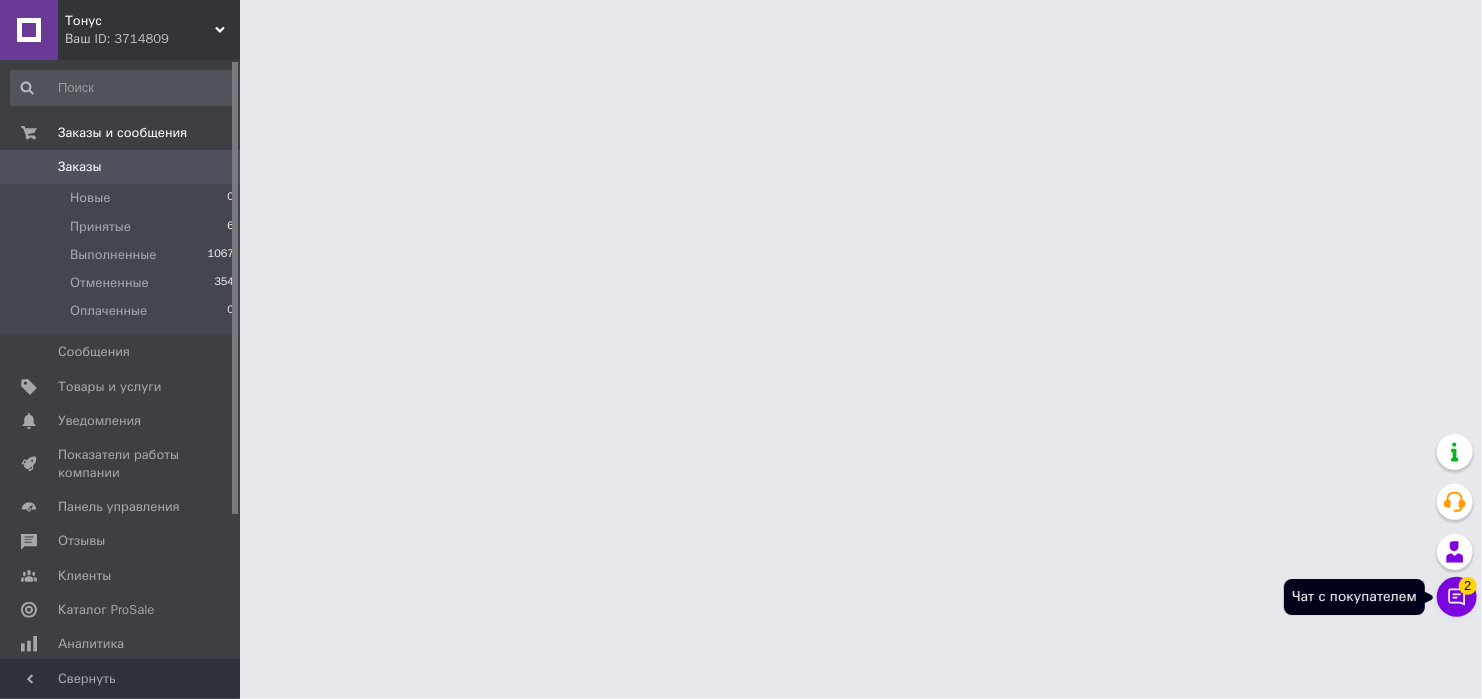 click on "Чат с покупателем 2" at bounding box center [1457, 597] 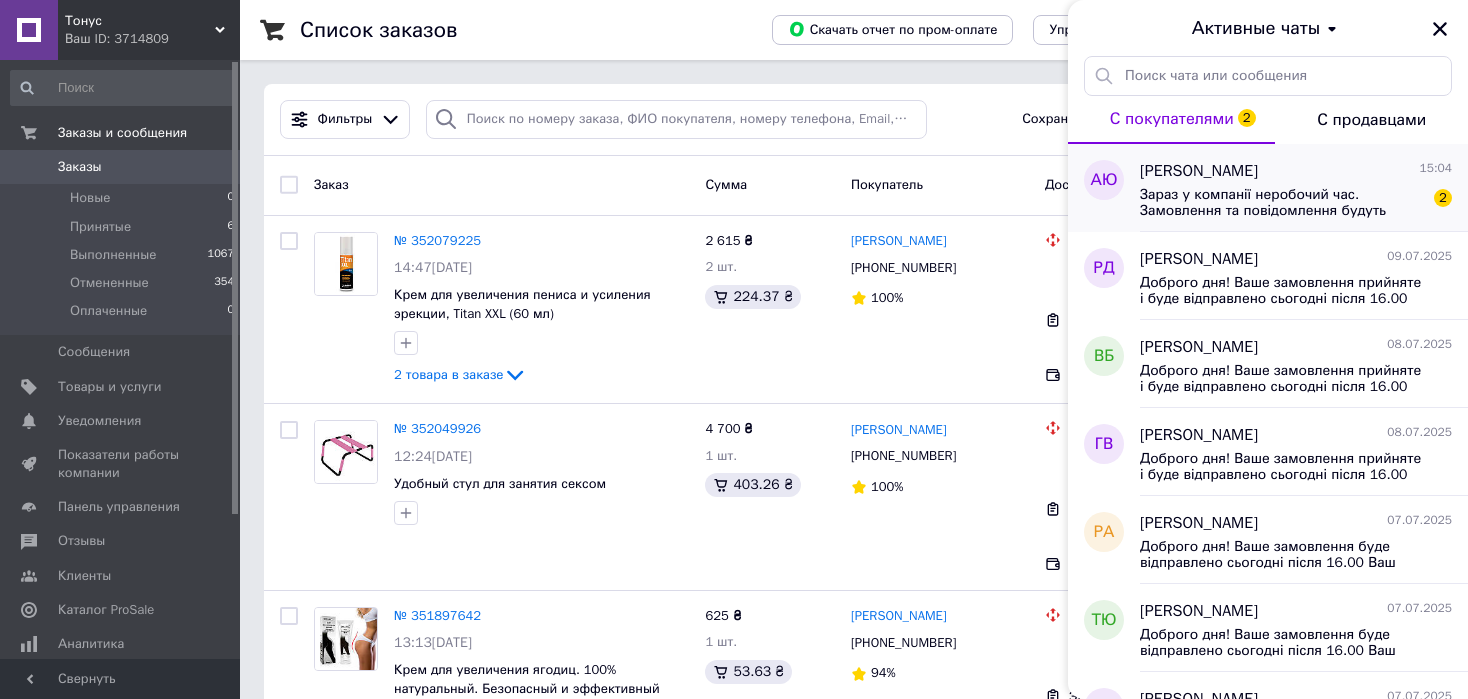 drag, startPoint x: 1259, startPoint y: 184, endPoint x: 1254, endPoint y: 167, distance: 17.720045 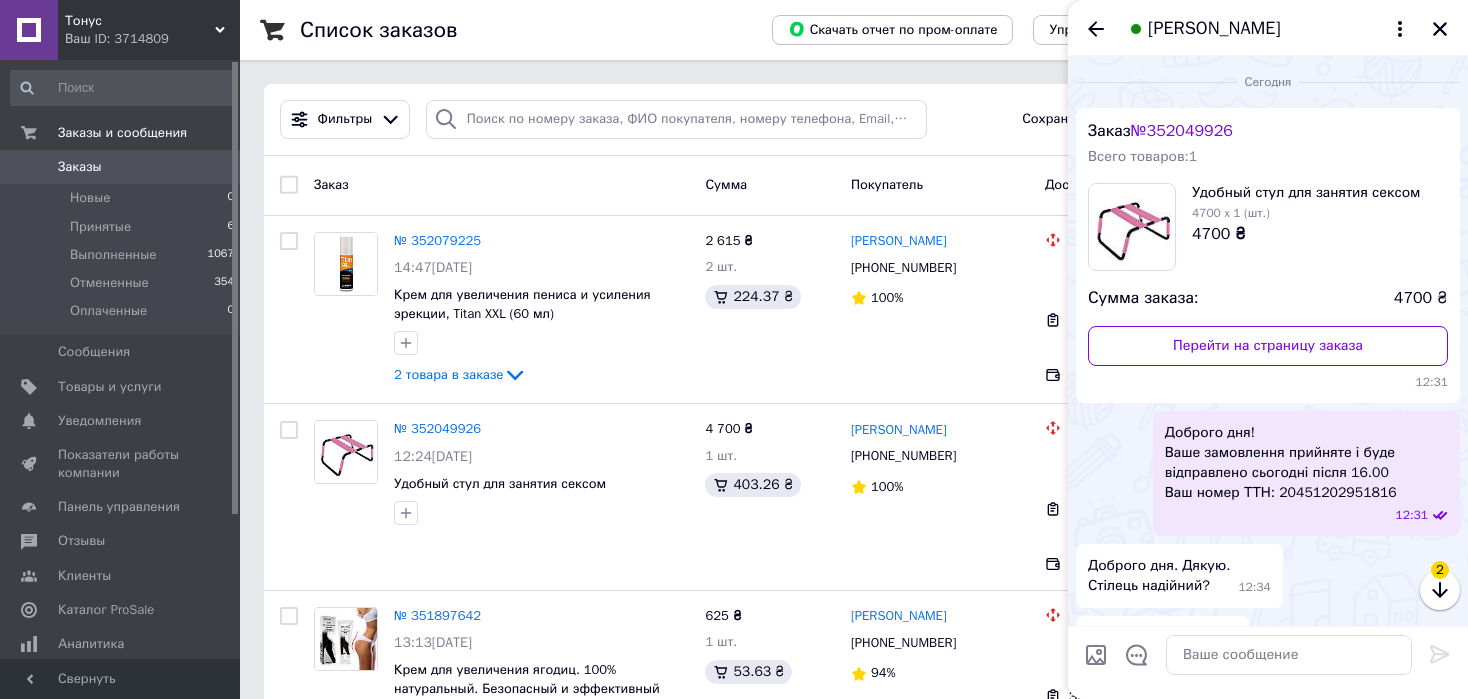 scroll, scrollTop: 1484, scrollLeft: 0, axis: vertical 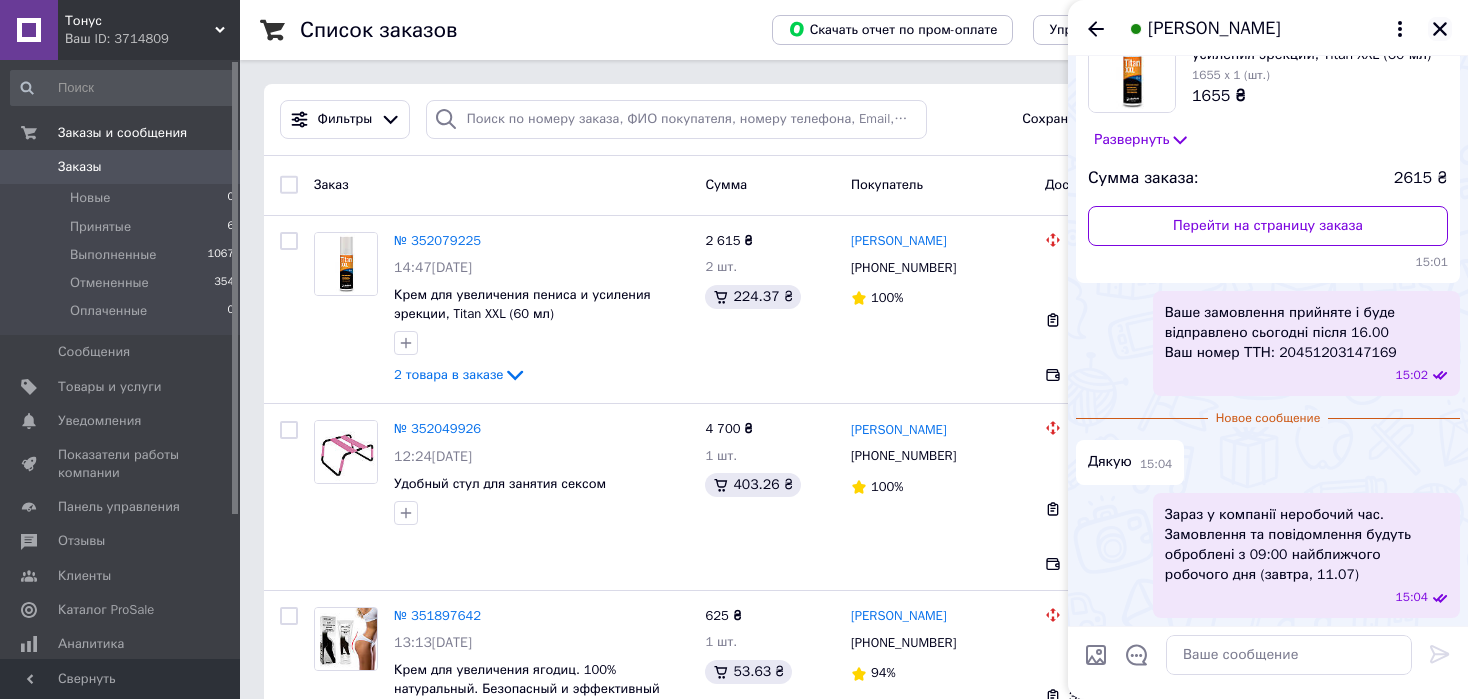 click 